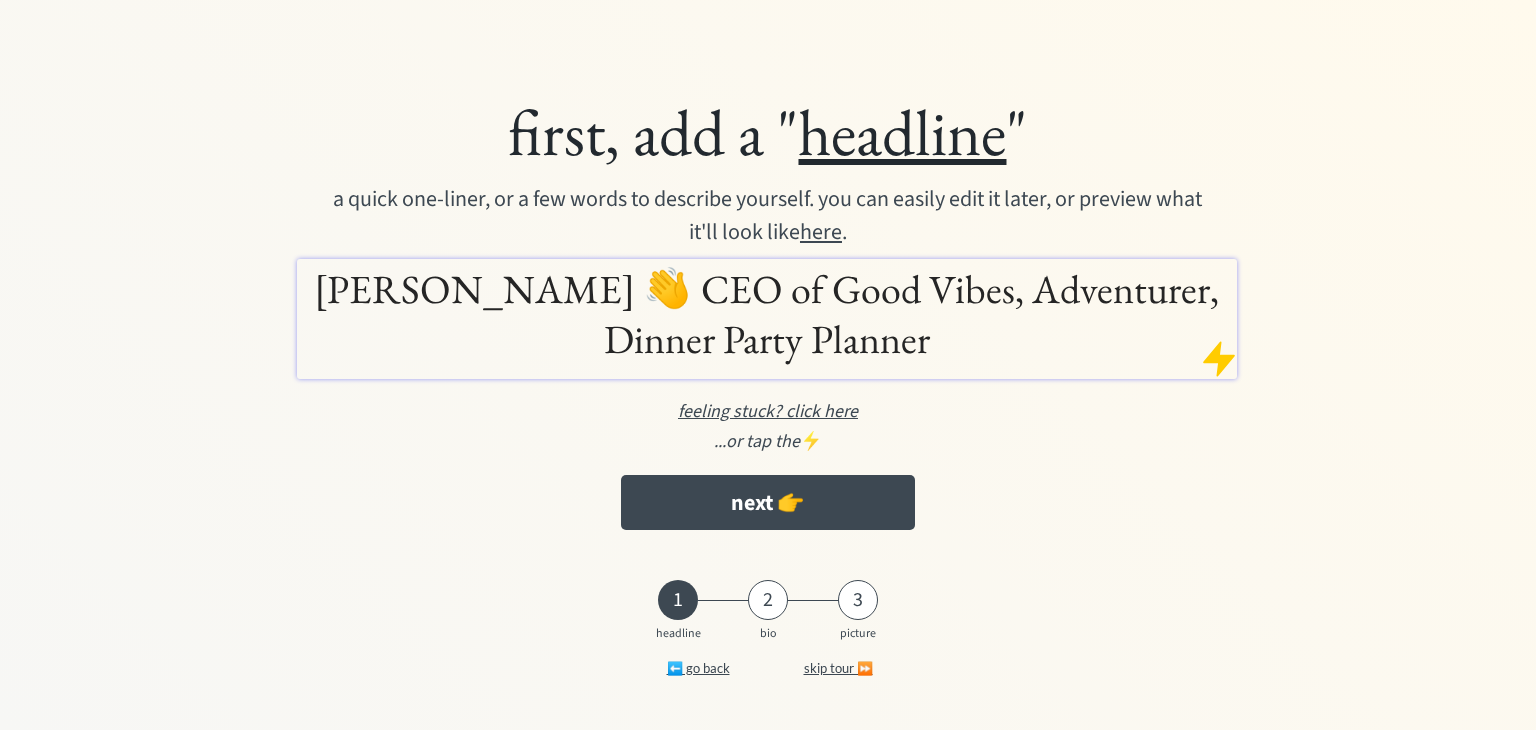 scroll, scrollTop: 0, scrollLeft: 0, axis: both 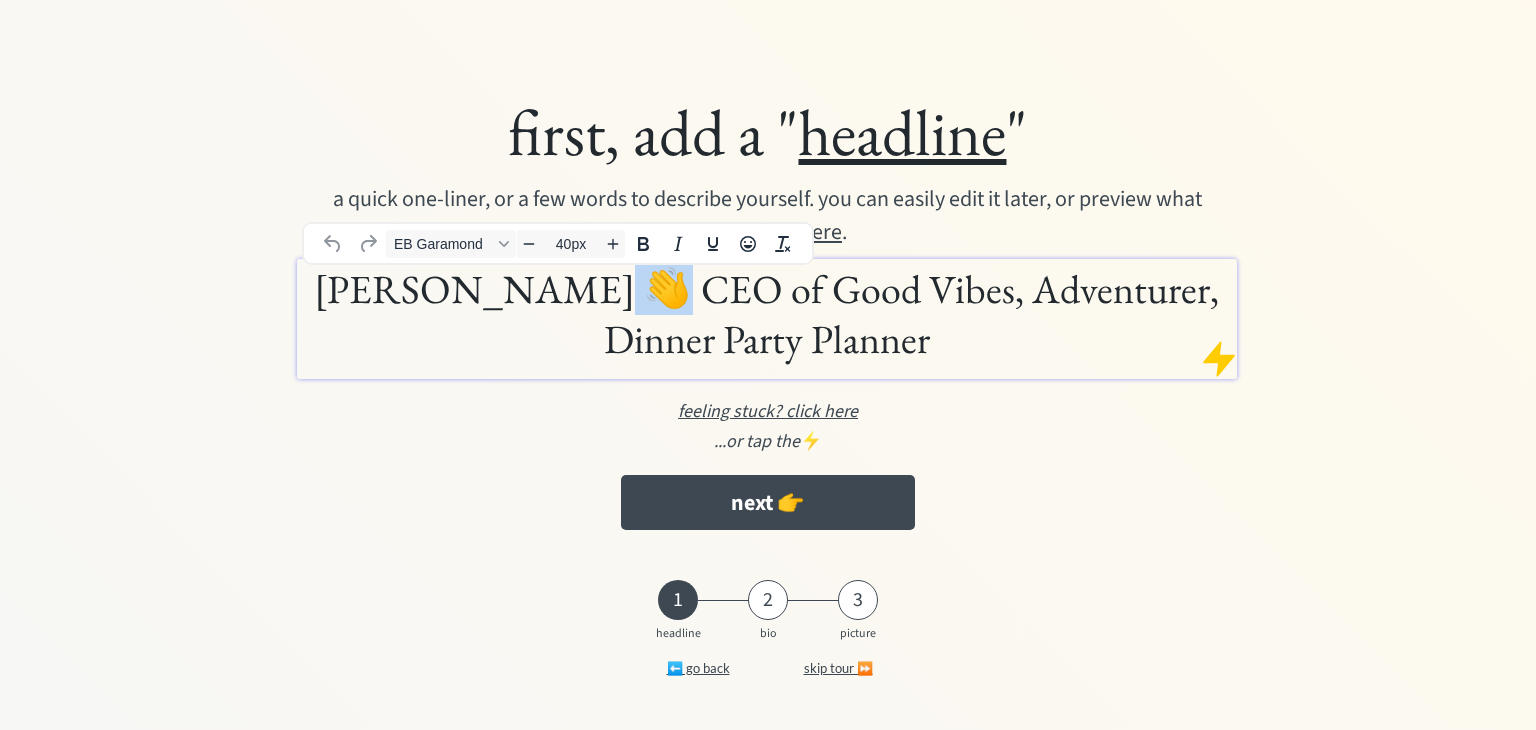 drag, startPoint x: 529, startPoint y: 298, endPoint x: 563, endPoint y: 300, distance: 34.058773 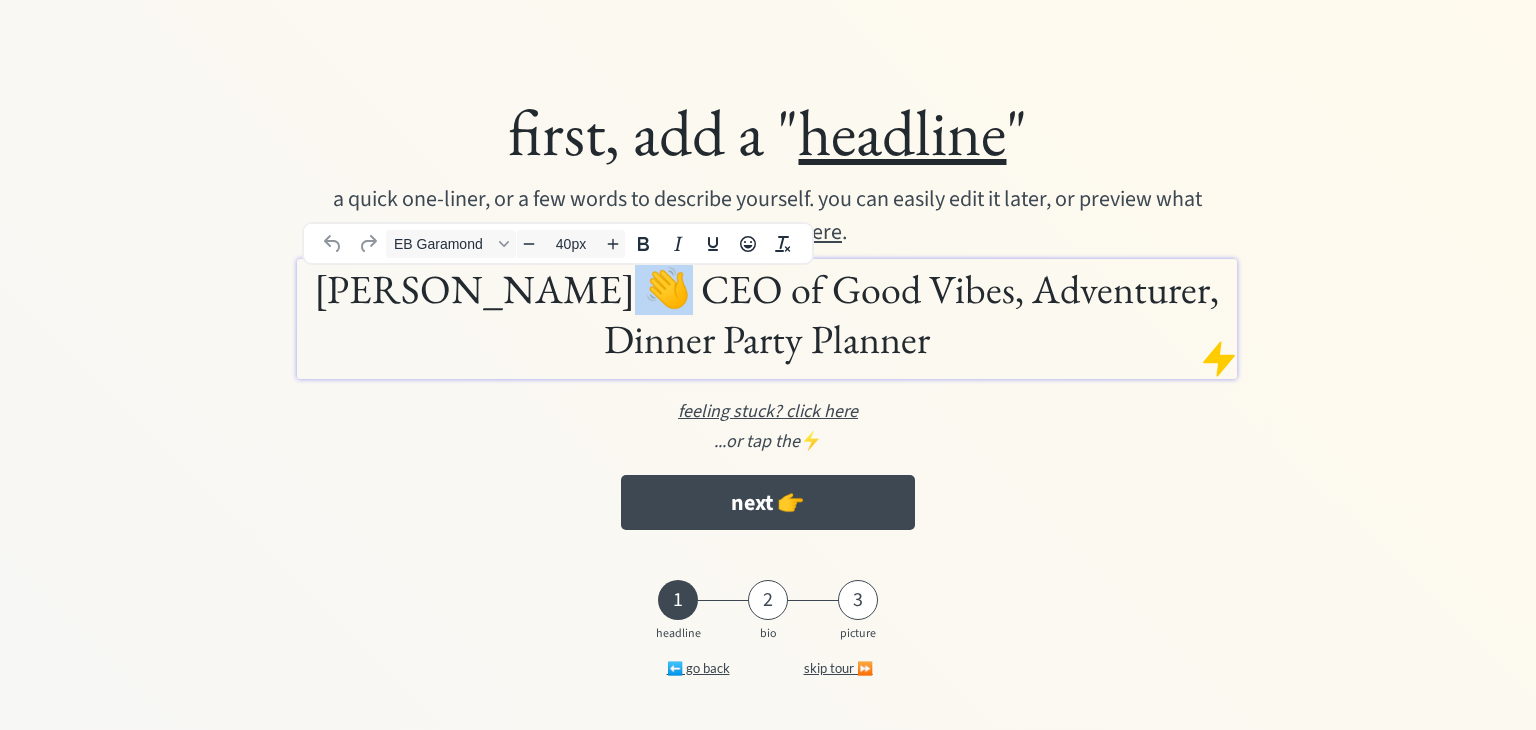 click on "Imani Powell 👋 CEO of Good Vibes, Adventurer, Dinner Party Planner" at bounding box center (766, 314) 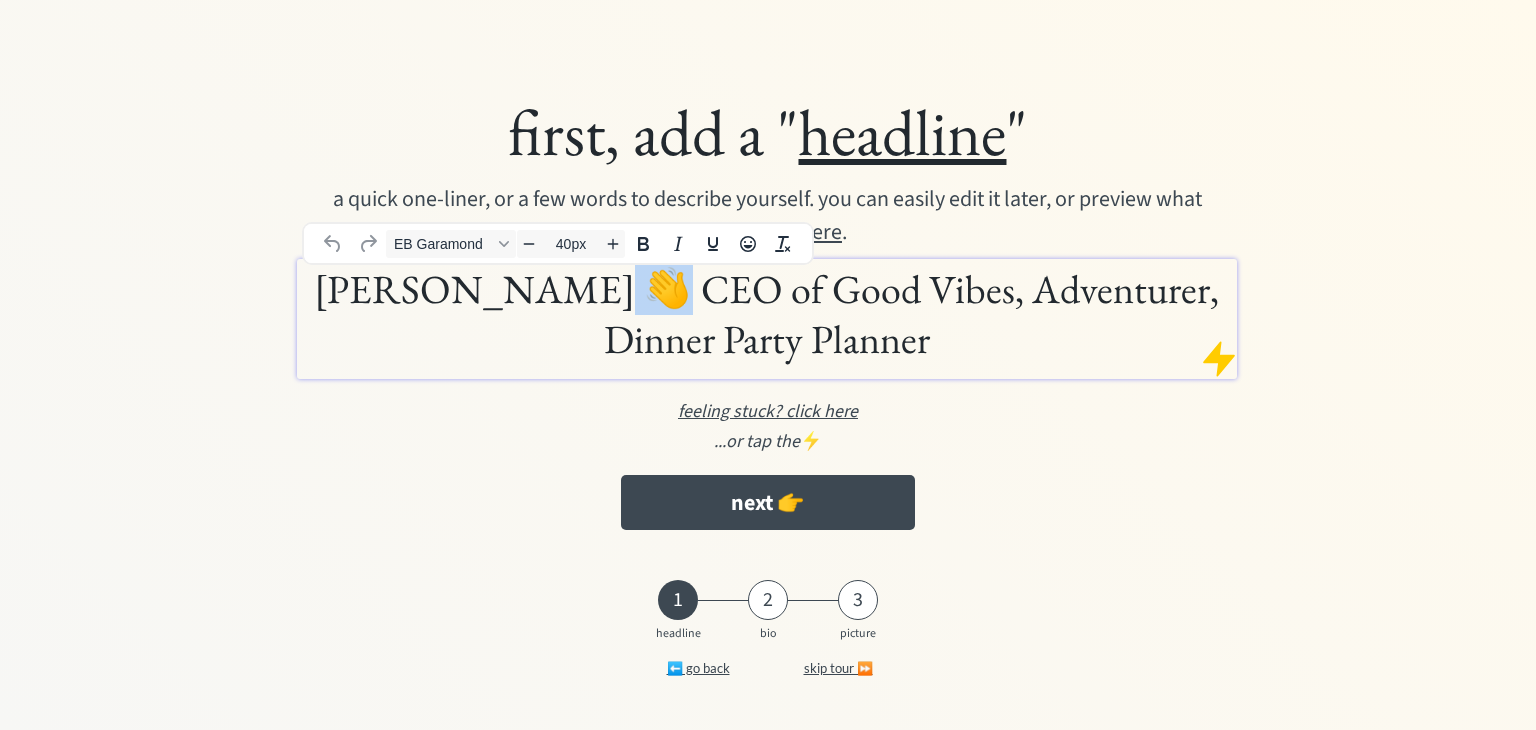 type 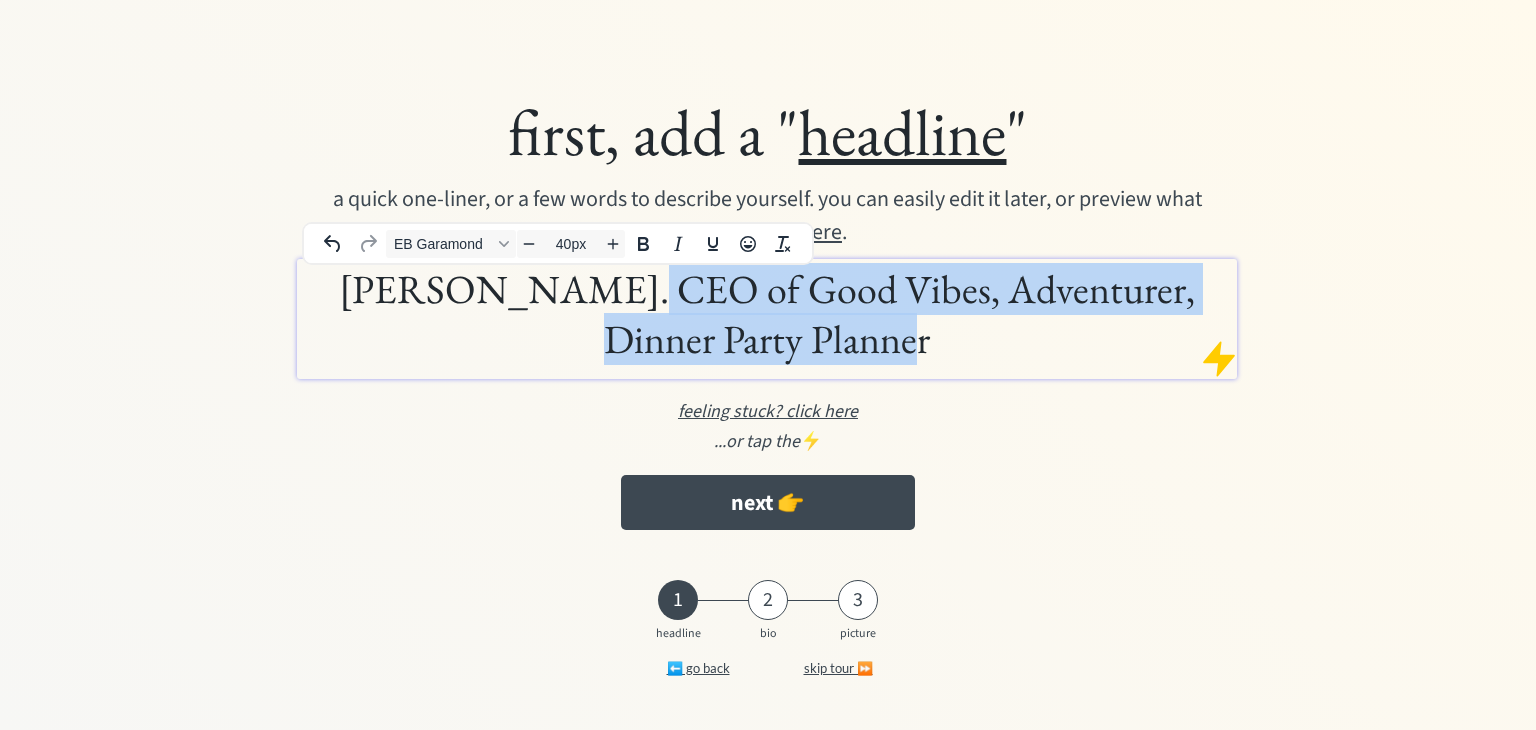 drag, startPoint x: 563, startPoint y: 300, endPoint x: 880, endPoint y: 338, distance: 319.26947 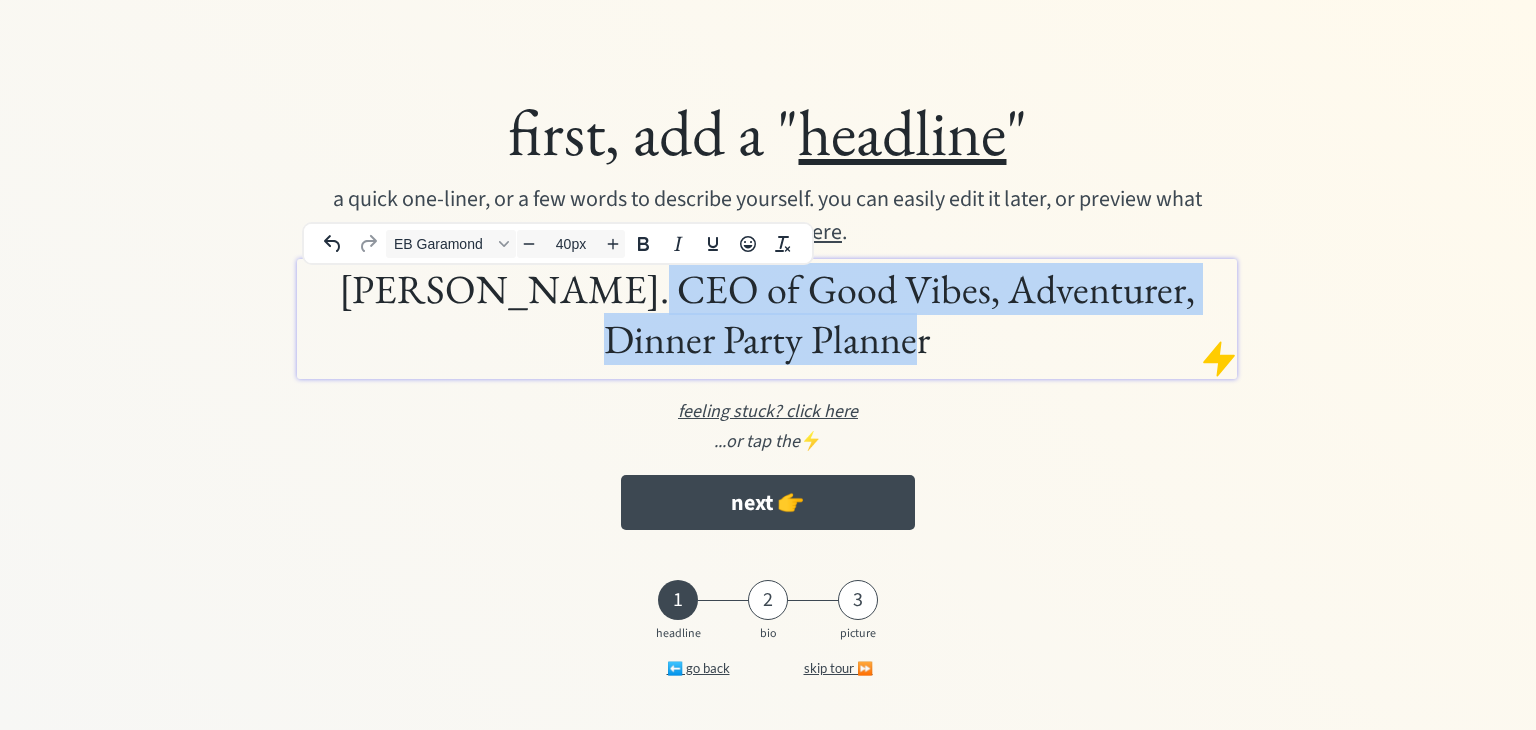 click on "Imani Powell. CEO of Good Vibes, Adventurer, Dinner Party Planner" at bounding box center [766, 314] 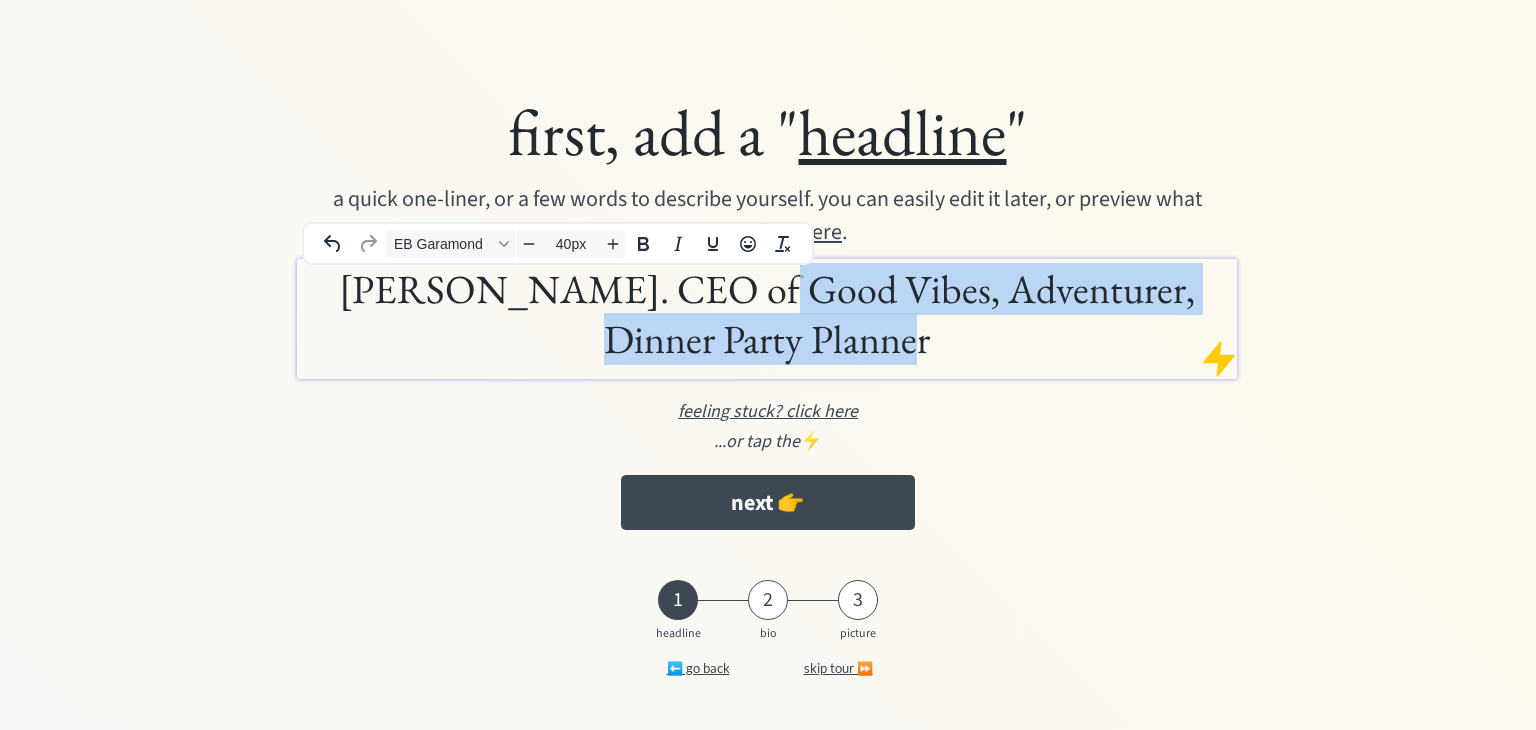 drag, startPoint x: 692, startPoint y: 289, endPoint x: 900, endPoint y: 343, distance: 214.89532 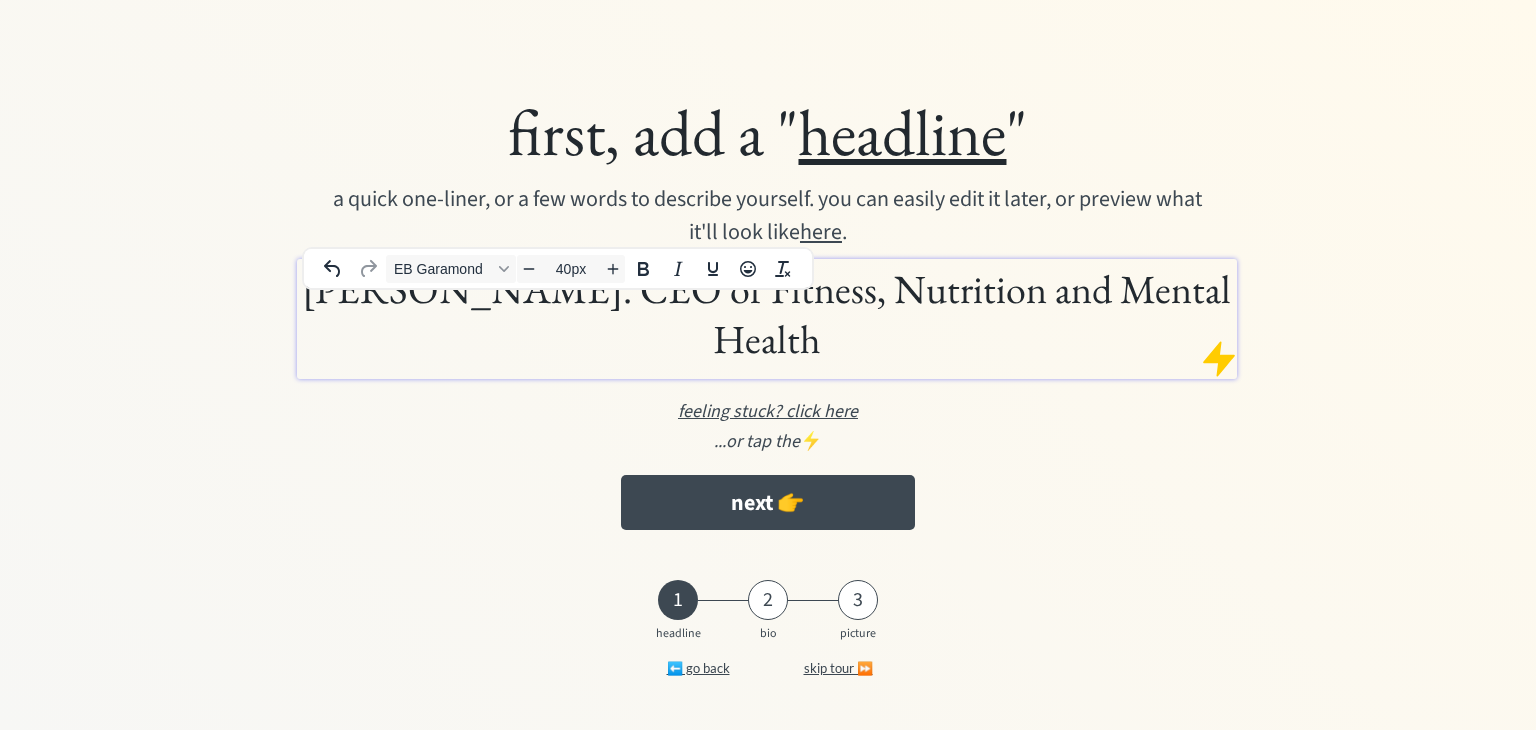 click on "Imani Powell. CEO of Fitness, Nutrition and Mental Health" at bounding box center (766, 314) 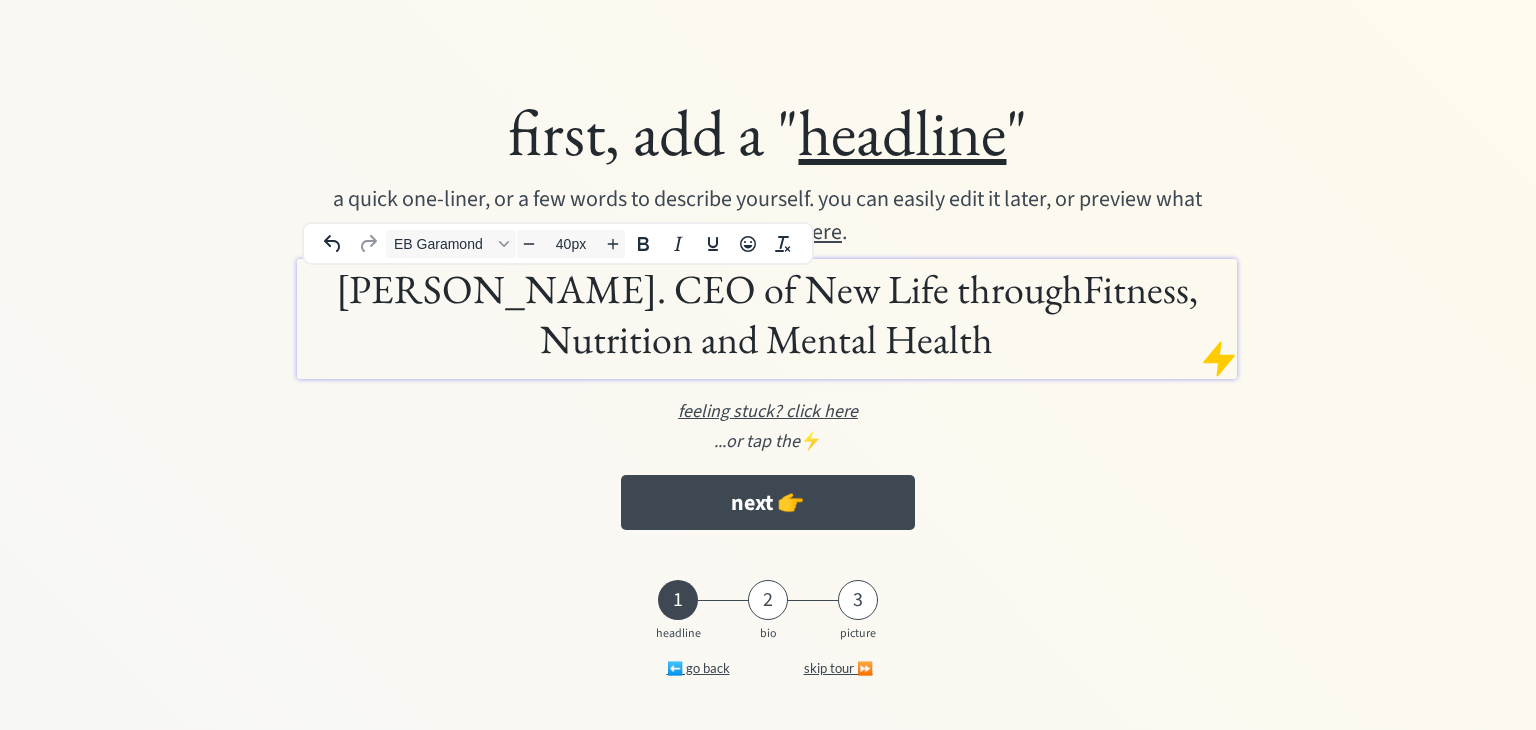 click on "Imani Powell. CEO of New Life through  Fitness, Nutrition and Mental Health" at bounding box center [766, 314] 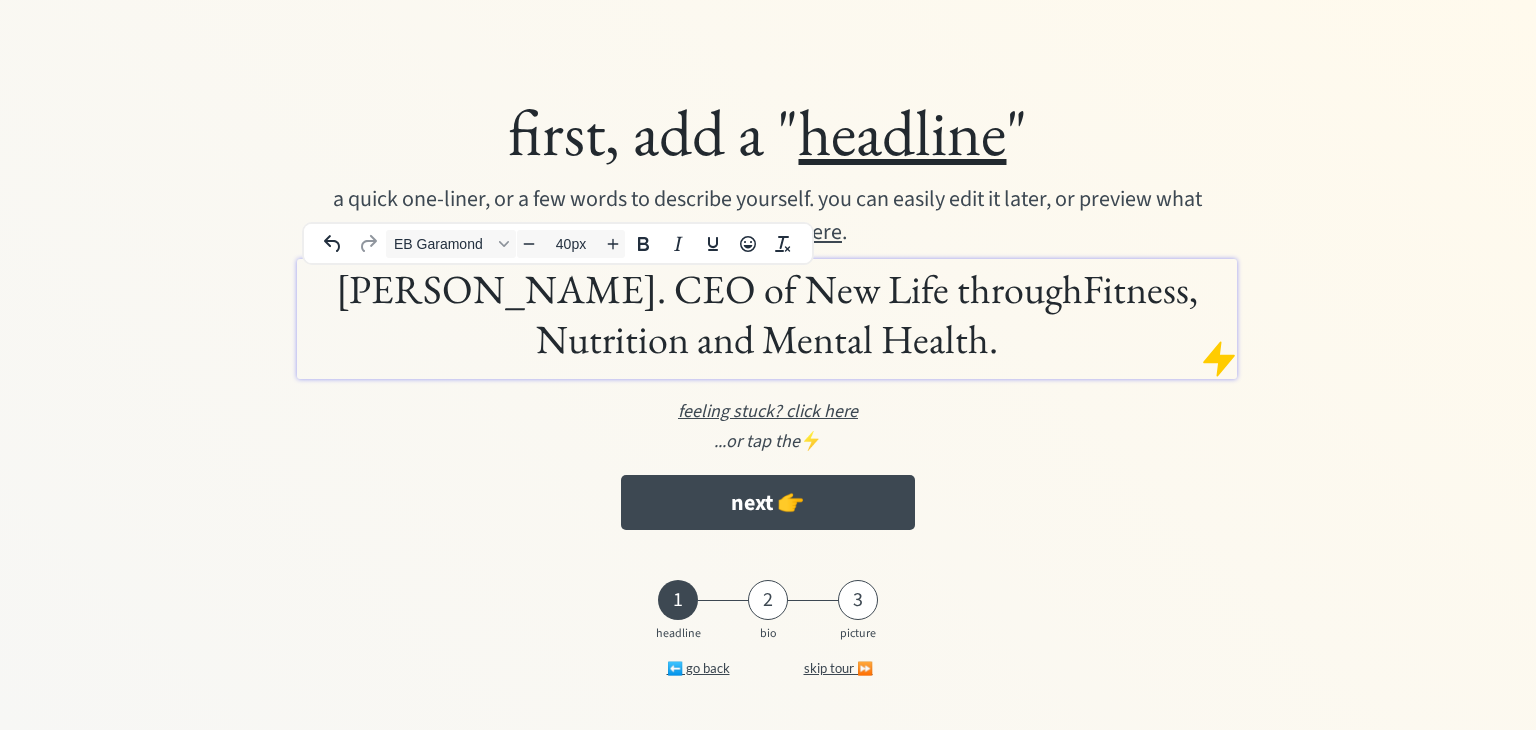 click on "Imani Powell. CEO of New Life through  Fitness, Nutrition and Mental Health." at bounding box center (766, 314) 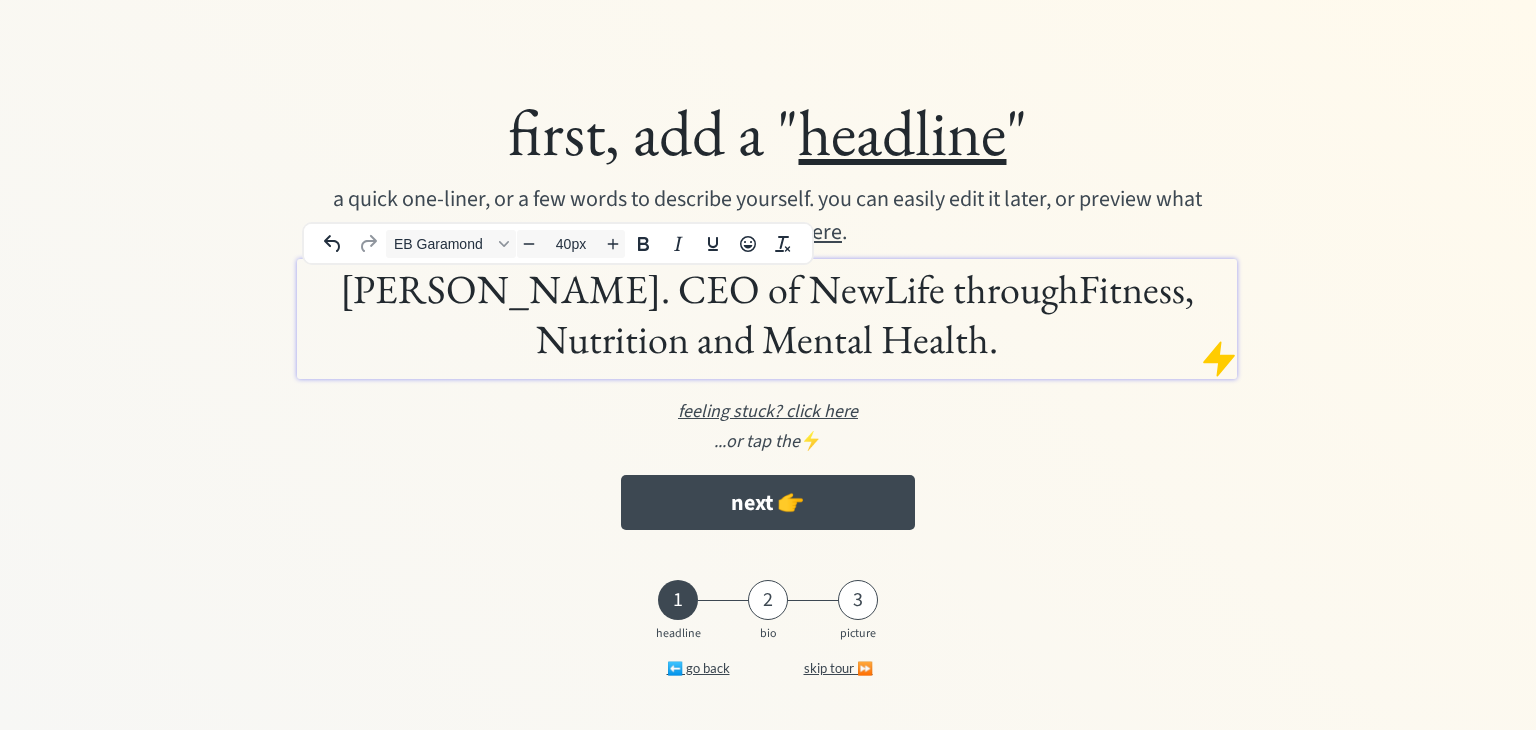 click on "Imani Powell. CEO of NewLife through  Fitness, Nutrition and Mental Health." at bounding box center (766, 314) 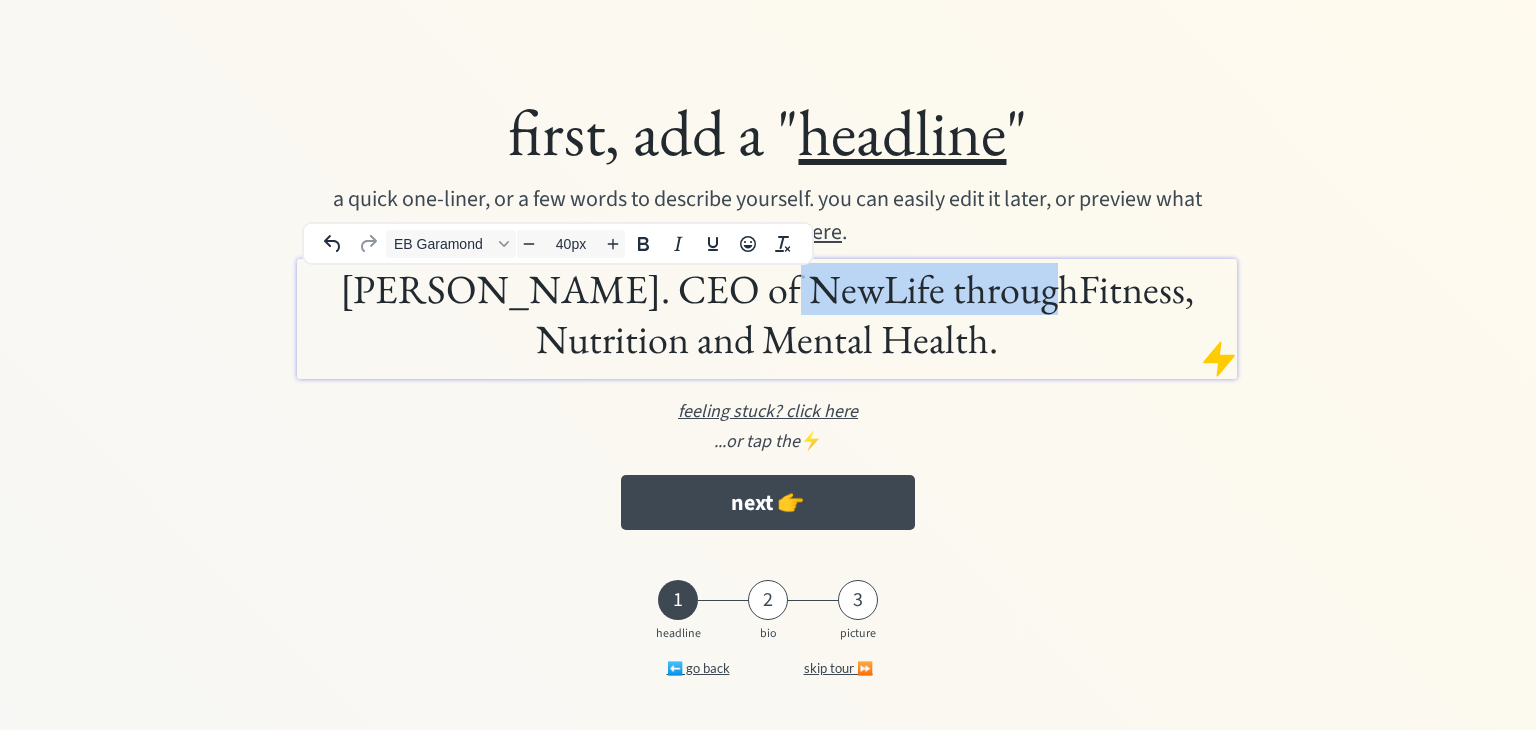 drag, startPoint x: 668, startPoint y: 293, endPoint x: 936, endPoint y: 305, distance: 268.26852 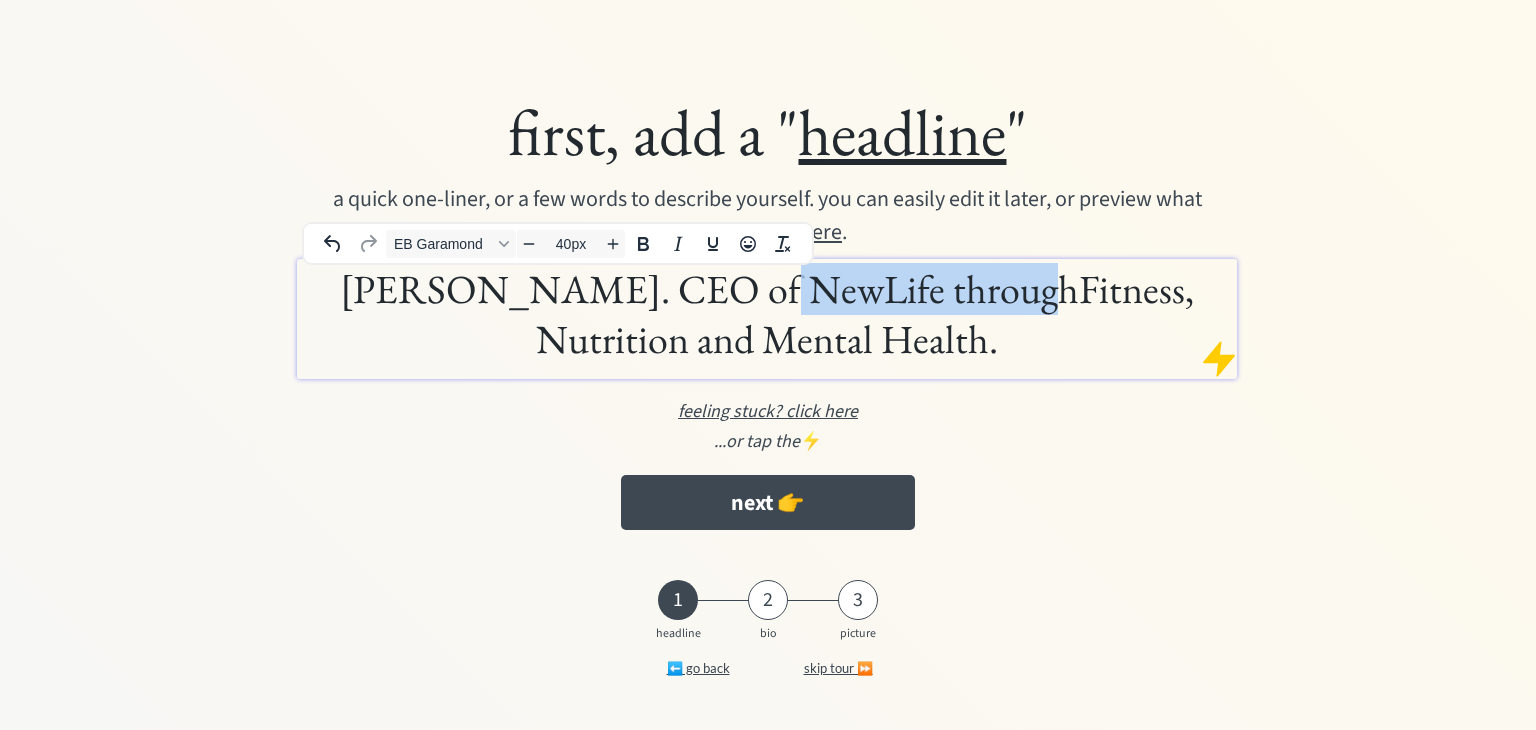 click on "Imani Powell. CEO of NewLife through  Fitness, Nutrition and Mental Health." at bounding box center (766, 314) 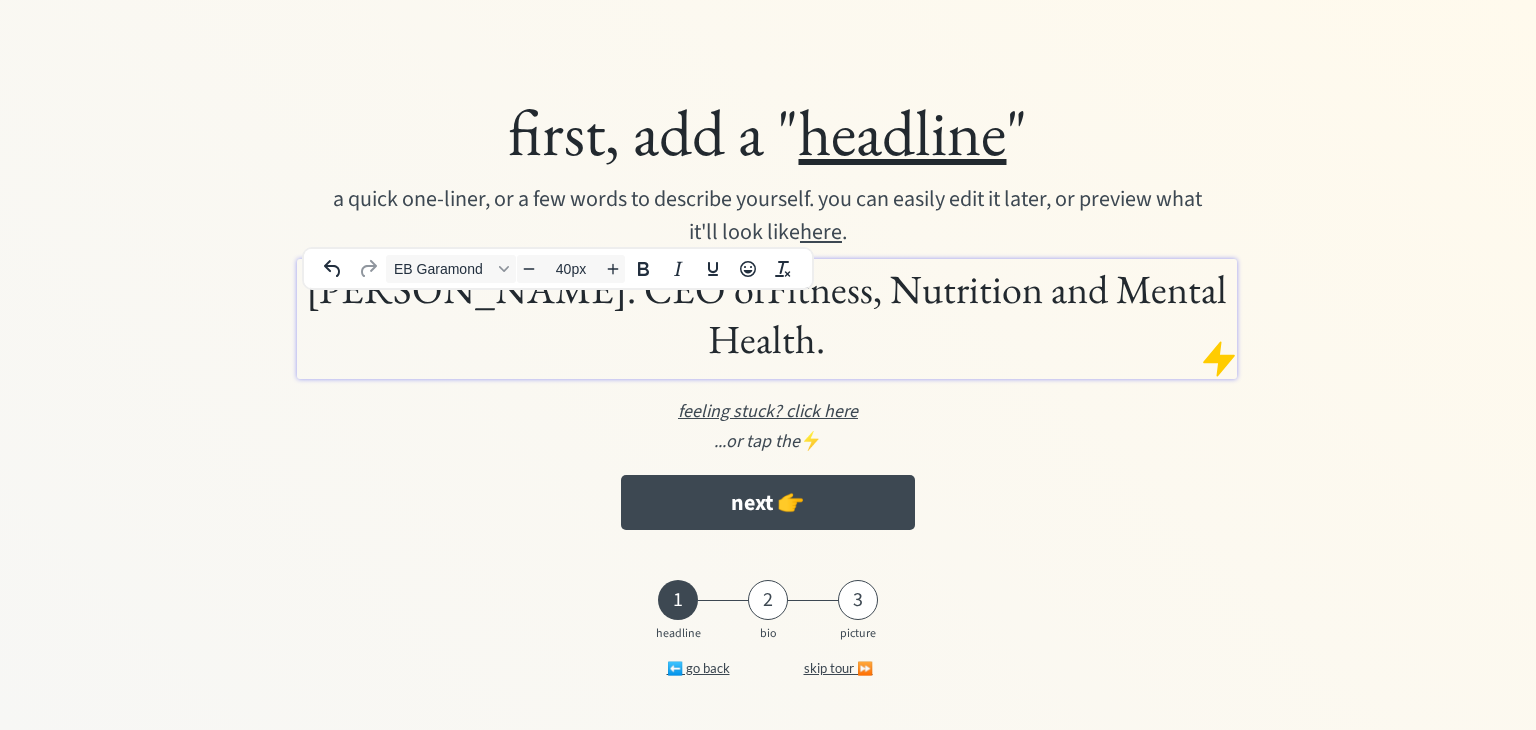 click at bounding box center (1219, 359) 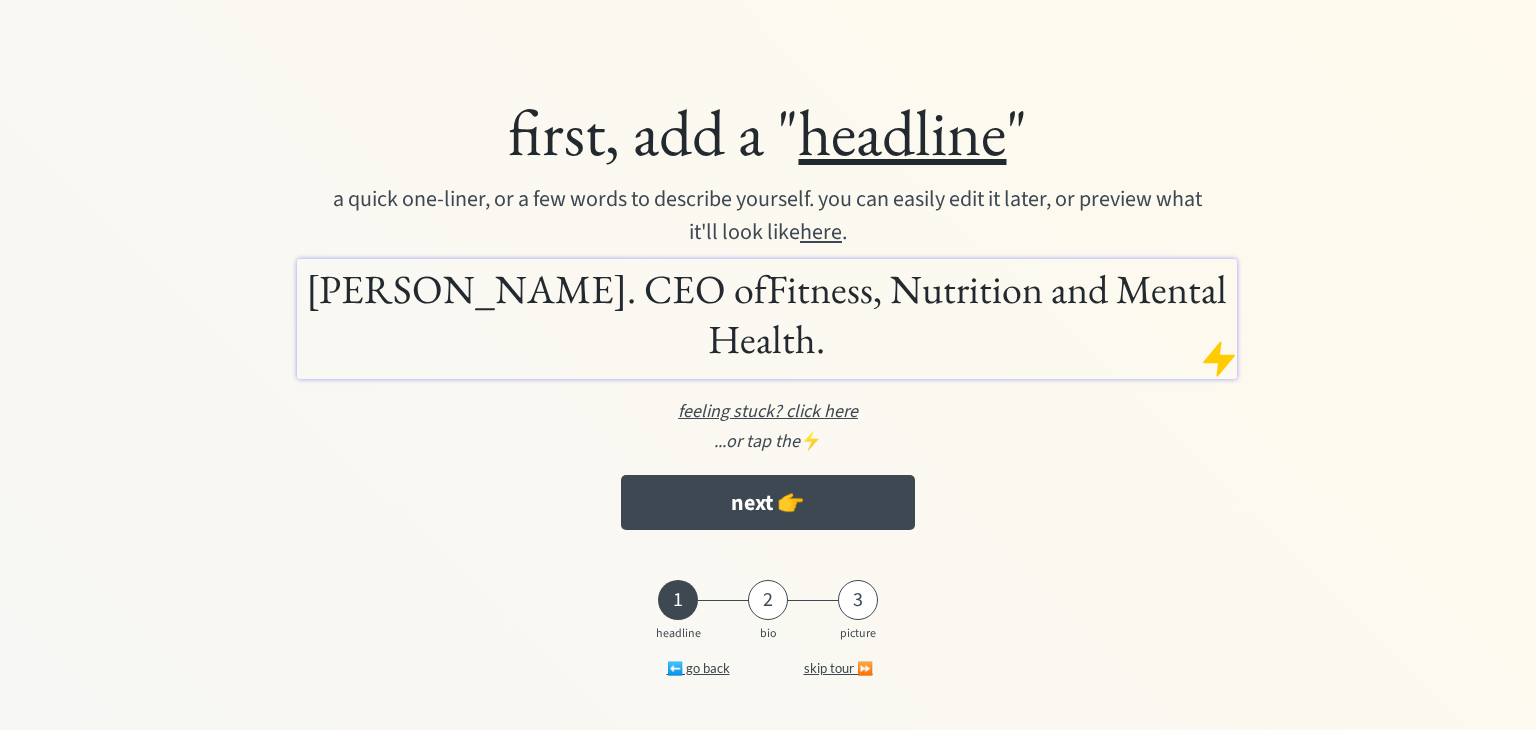 click on "Imani Powell. CEO of  Fitness, Nutrition and Mental Health." at bounding box center (766, 314) 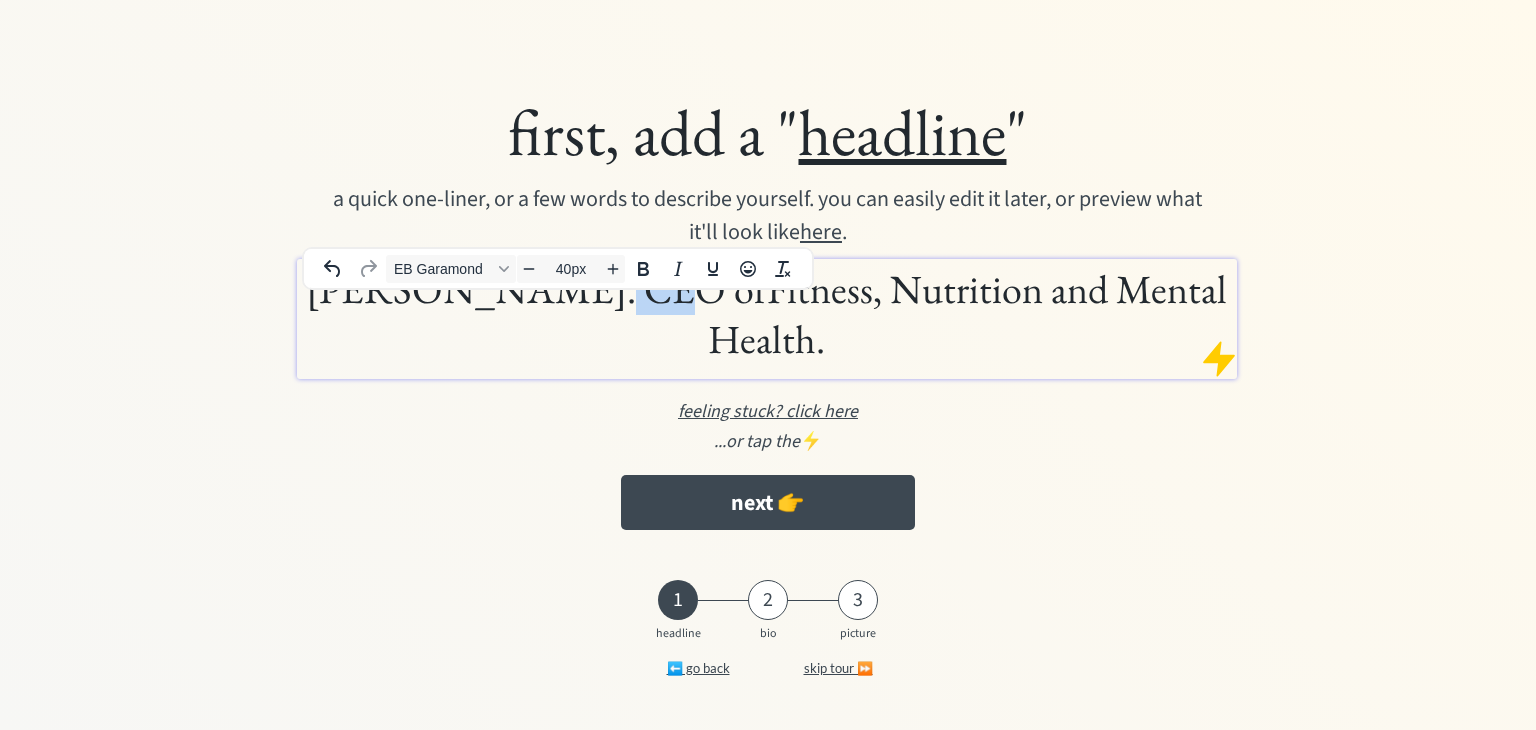 click on "Imani Powell. CEO of  Fitness, Nutrition and Mental Health." at bounding box center [766, 314] 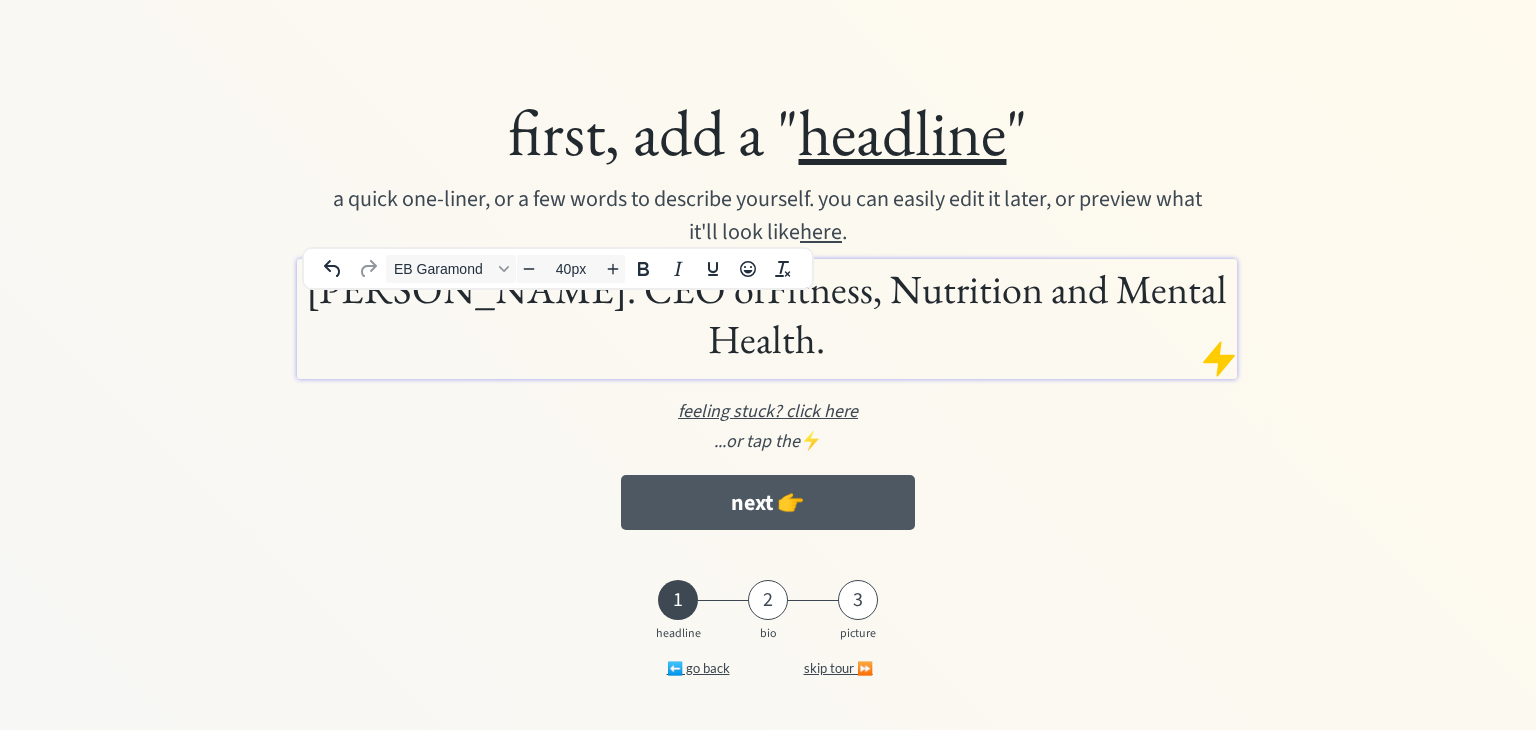 click on "next 👉" at bounding box center [768, 502] 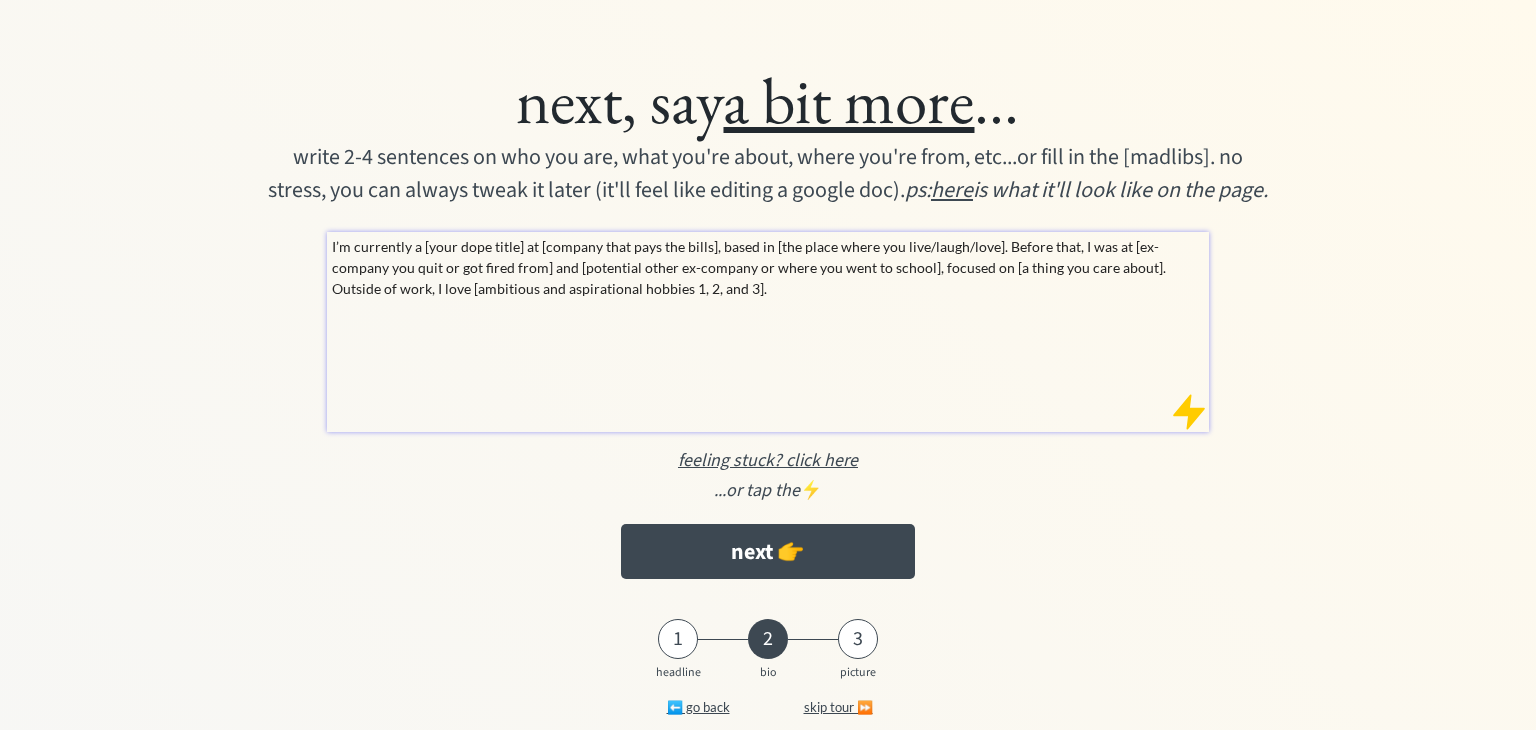 scroll, scrollTop: 0, scrollLeft: 0, axis: both 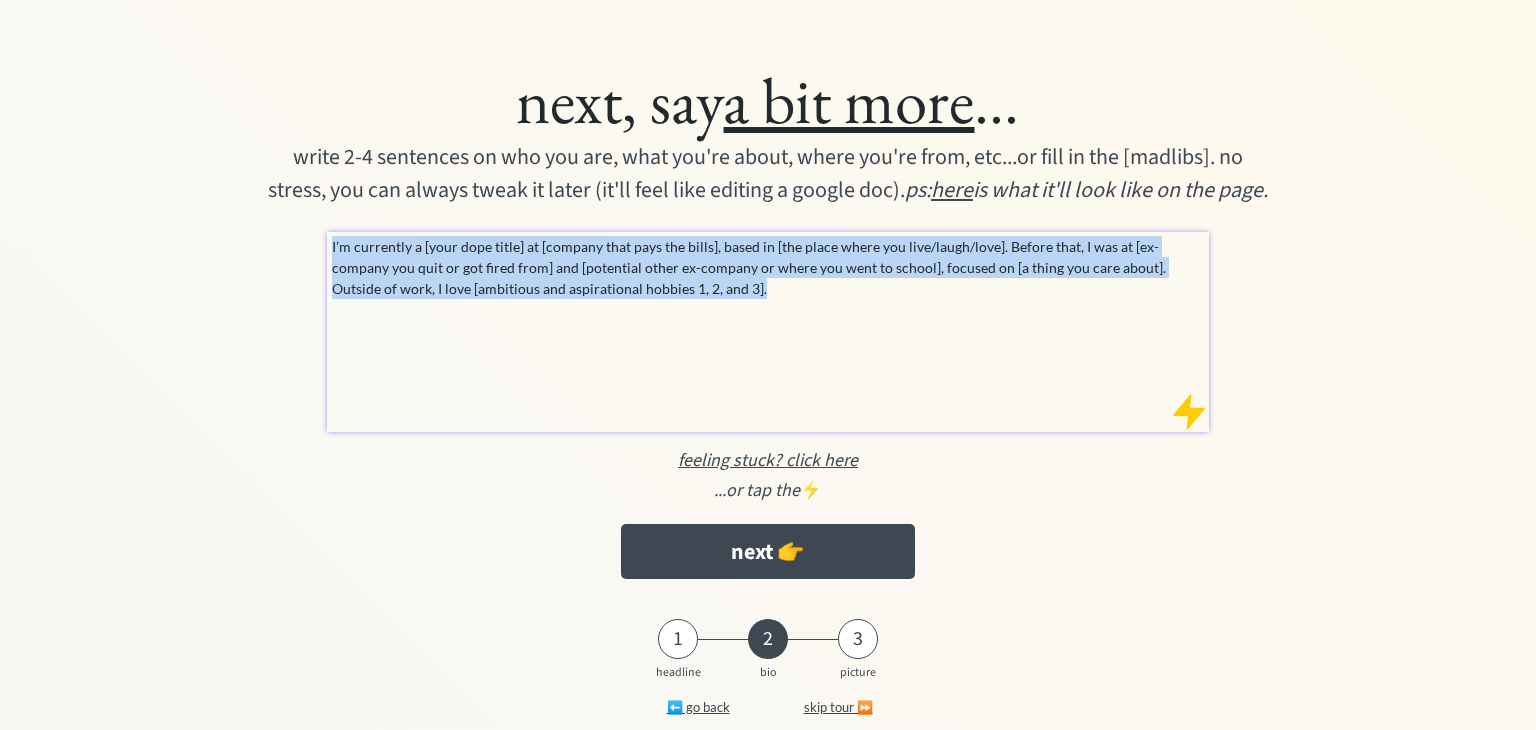 drag, startPoint x: 690, startPoint y: 332, endPoint x: 316, endPoint y: 259, distance: 381.05774 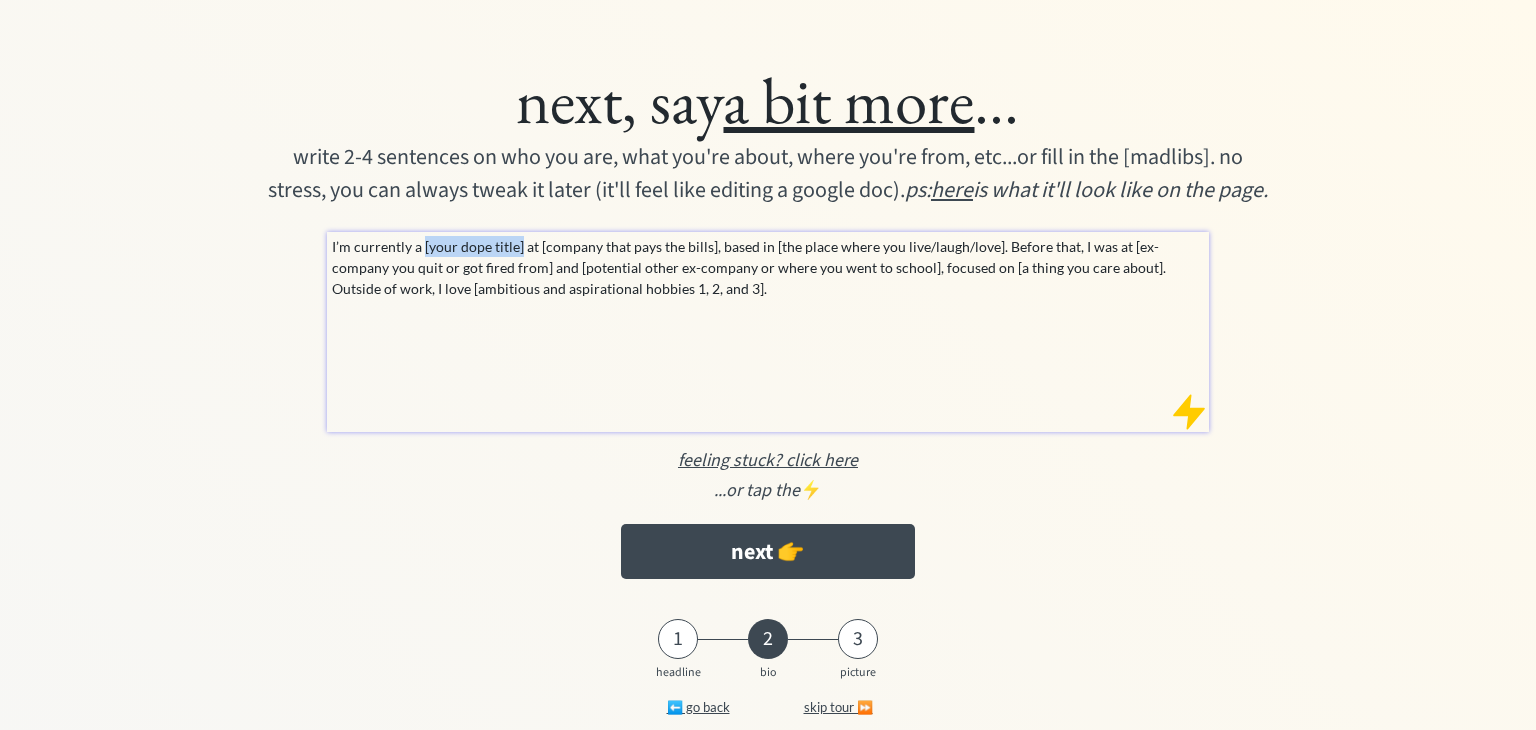 drag, startPoint x: 422, startPoint y: 273, endPoint x: 519, endPoint y: 276, distance: 97.04638 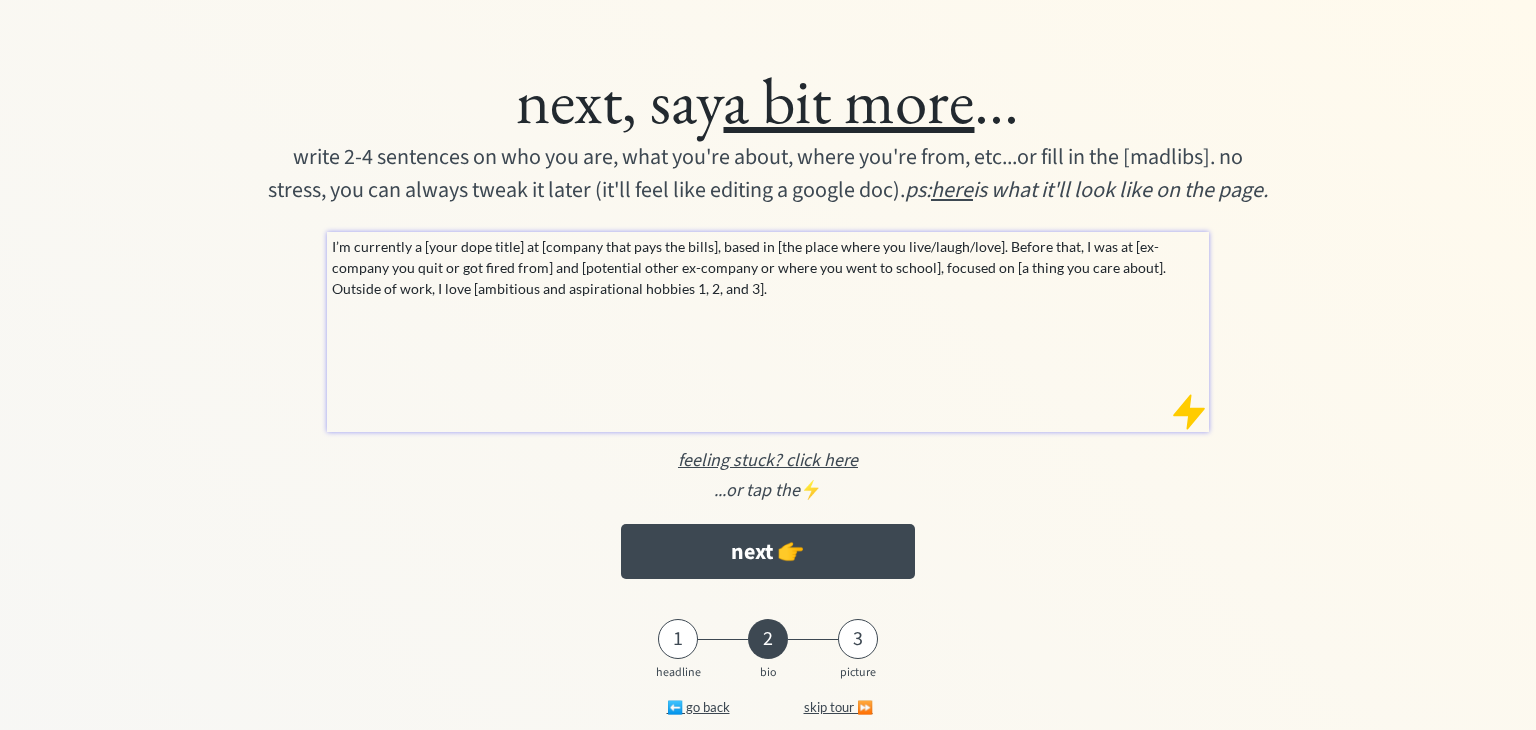 click on "I’m currently a [your dope title] at [company that pays the bills], based in [the place where you live/laugh/love]. Before that, I was at [ex-company you quit or got fired from] and [potential other ex-company or where you went to school], focused on [a thing you care about]. Outside of work, I love [ambitious and aspirational hobbies 1, 2, and 3]." at bounding box center (769, 267) 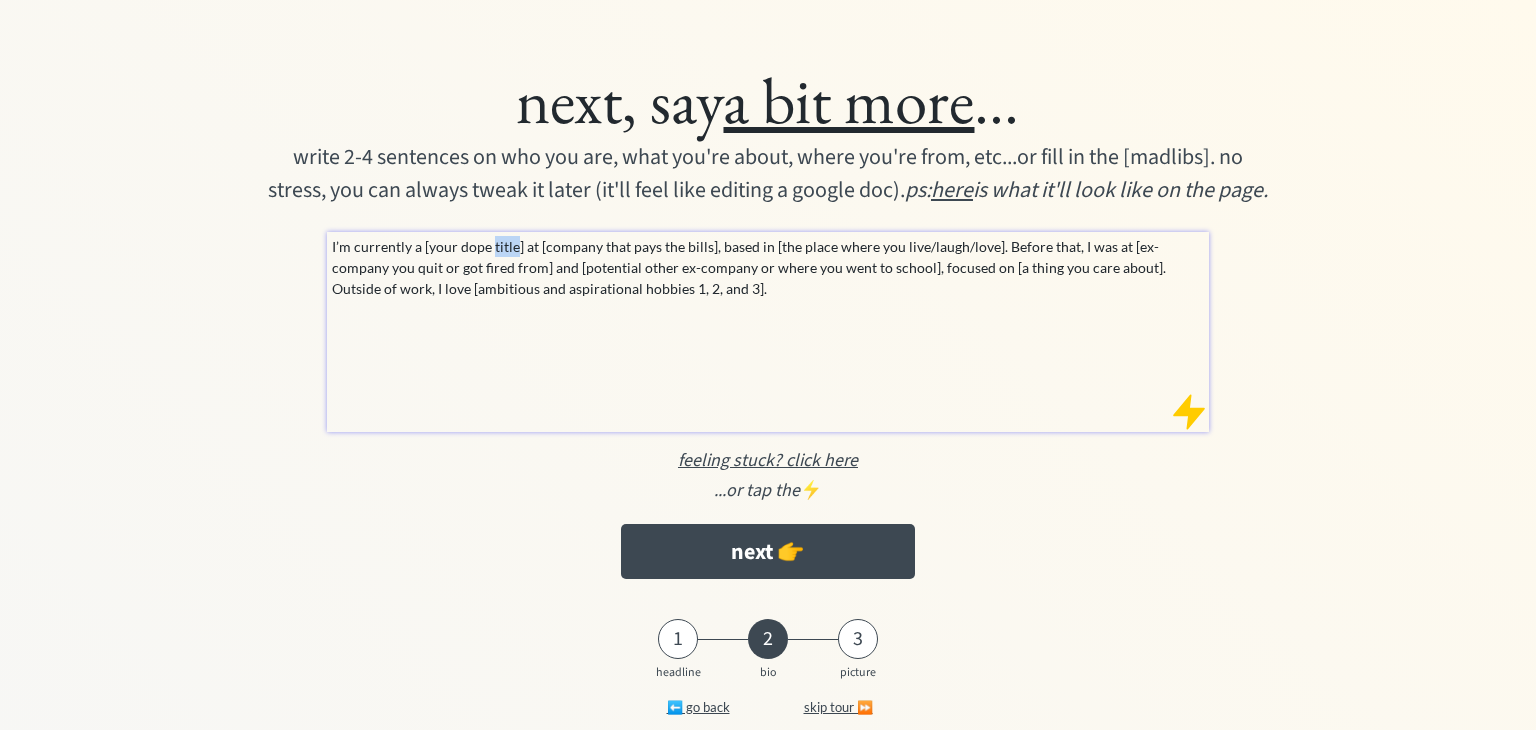 click on "I’m currently a [your dope title] at [company that pays the bills], based in [the place where you live/laugh/love]. Before that, I was at [ex-company you quit or got fired from] and [potential other ex-company or where you went to school], focused on [a thing you care about]. Outside of work, I love [ambitious and aspirational hobbies 1, 2, and 3]." at bounding box center (769, 267) 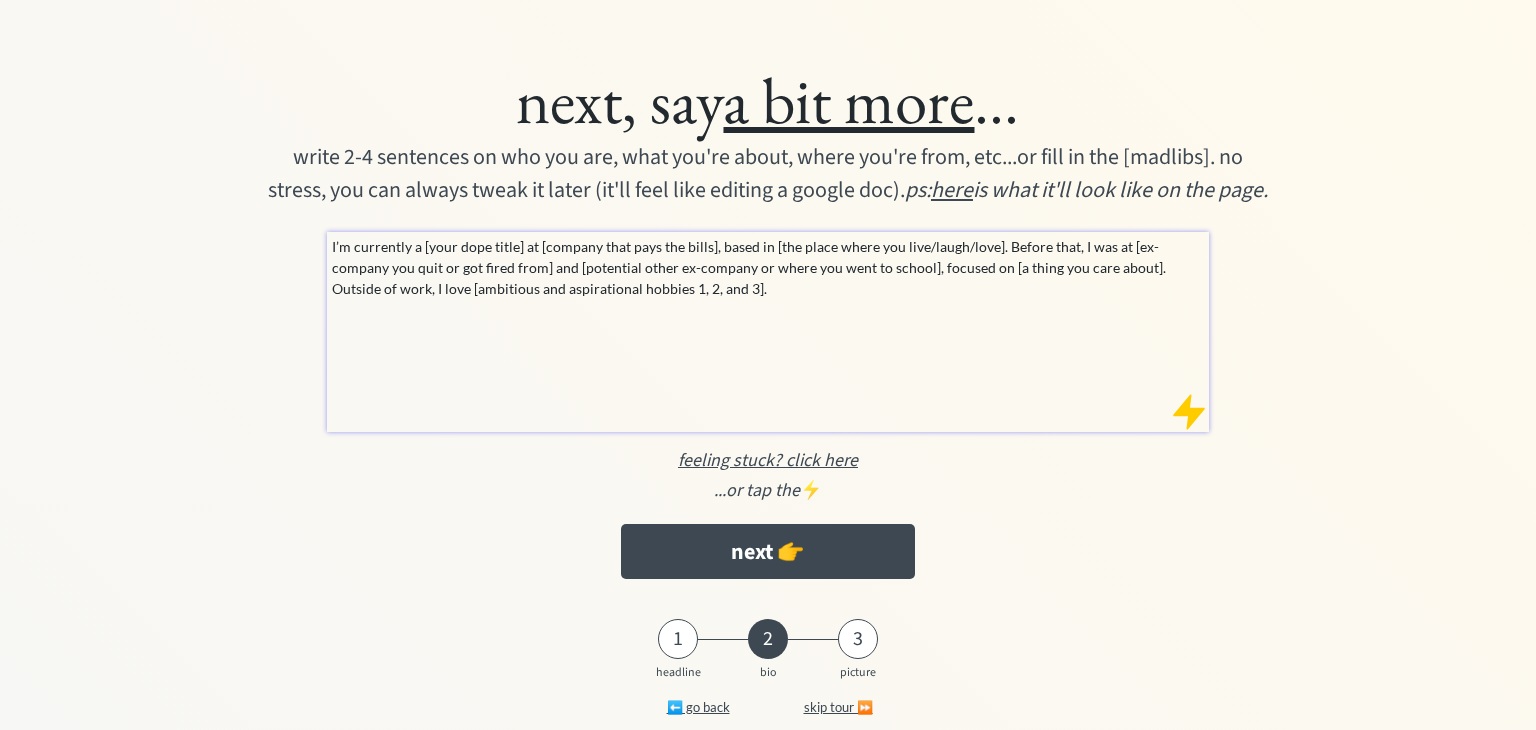 click on "I’m currently a [your dope title] at [company that pays the bills], based in [the place where you live/laugh/love]. Before that, I was at [ex-company you quit or got fired from] and [potential other ex-company or where you went to school], focused on [a thing you care about]. Outside of work, I love [ambitious and aspirational hobbies 1, 2, and 3]." at bounding box center (768, 332) 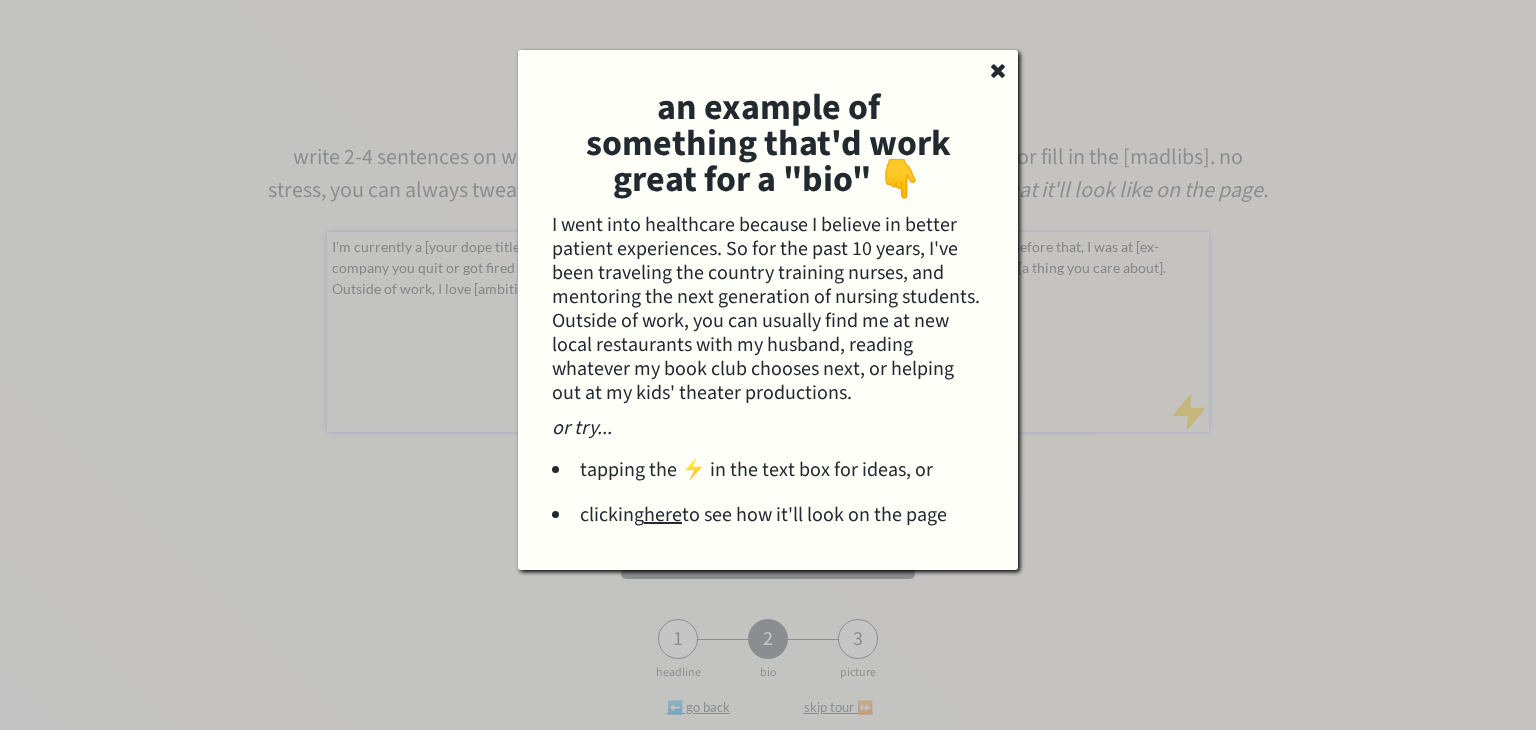 click 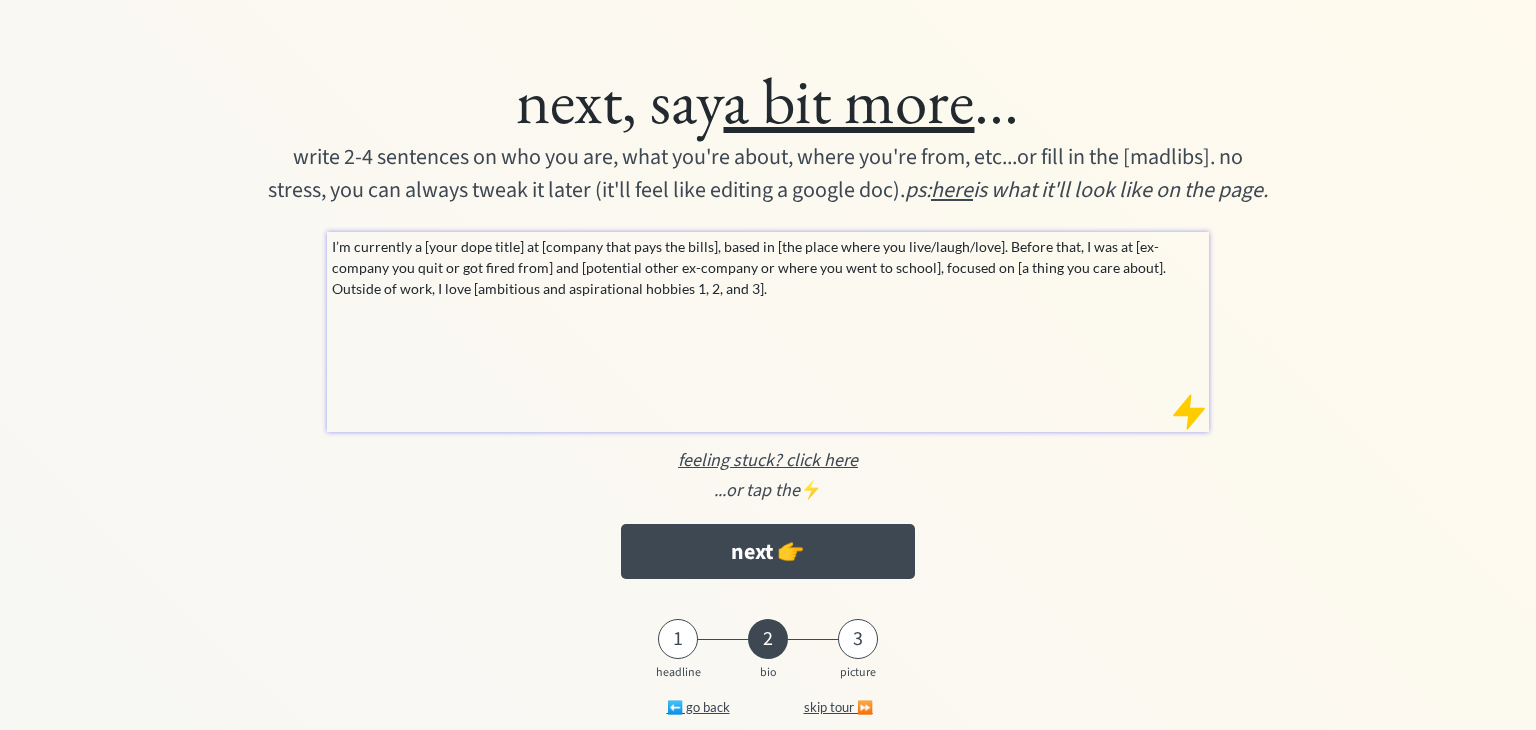 click on "I’m currently a [your dope title] at [company that pays the bills], based in [the place where you live/laugh/love]. Before that, I was at [ex-company you quit or got fired from] and [potential other ex-company or where you went to school], focused on [a thing you care about]. Outside of work, I love [ambitious and aspirational hobbies 1, 2, and 3]." at bounding box center [769, 267] 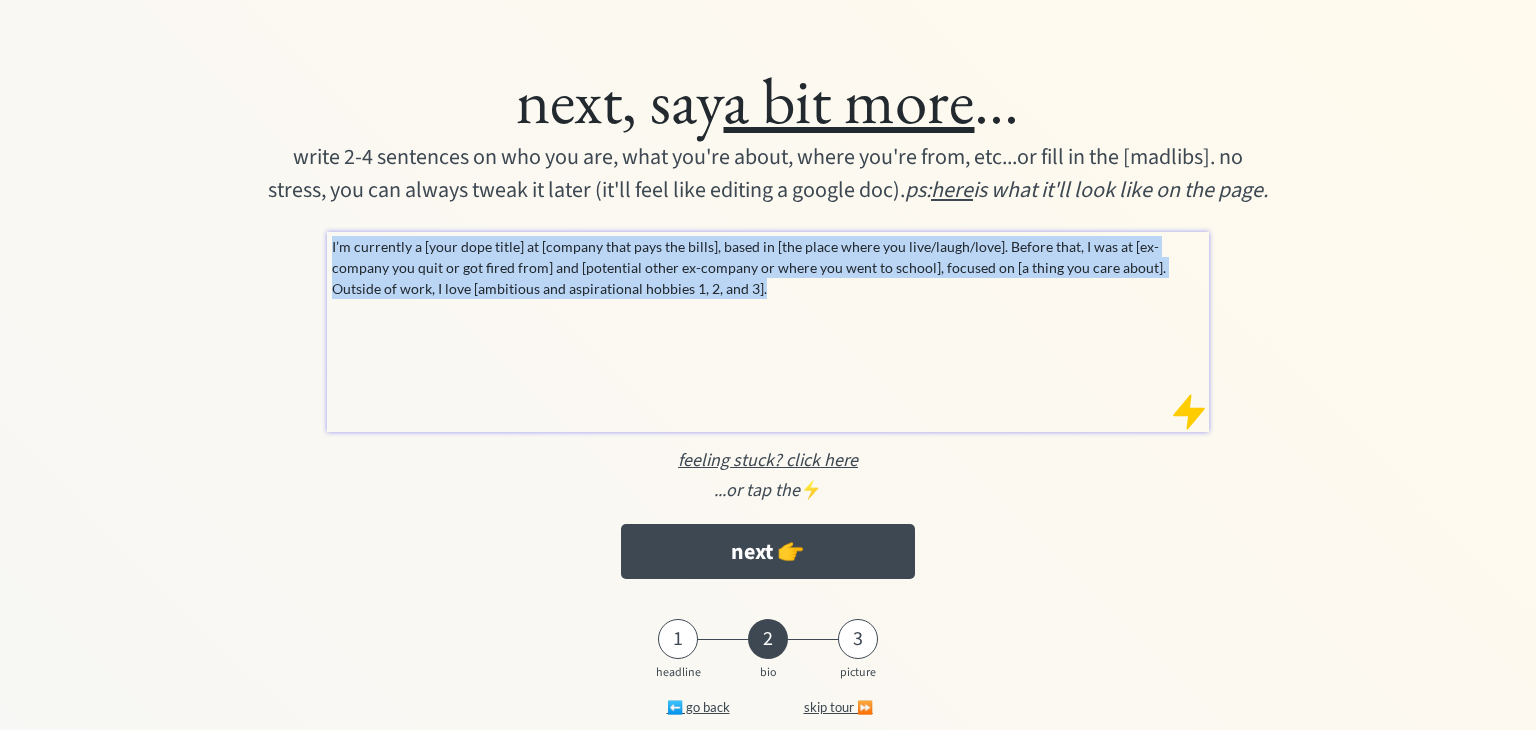 drag, startPoint x: 646, startPoint y: 320, endPoint x: 315, endPoint y: 265, distance: 335.53836 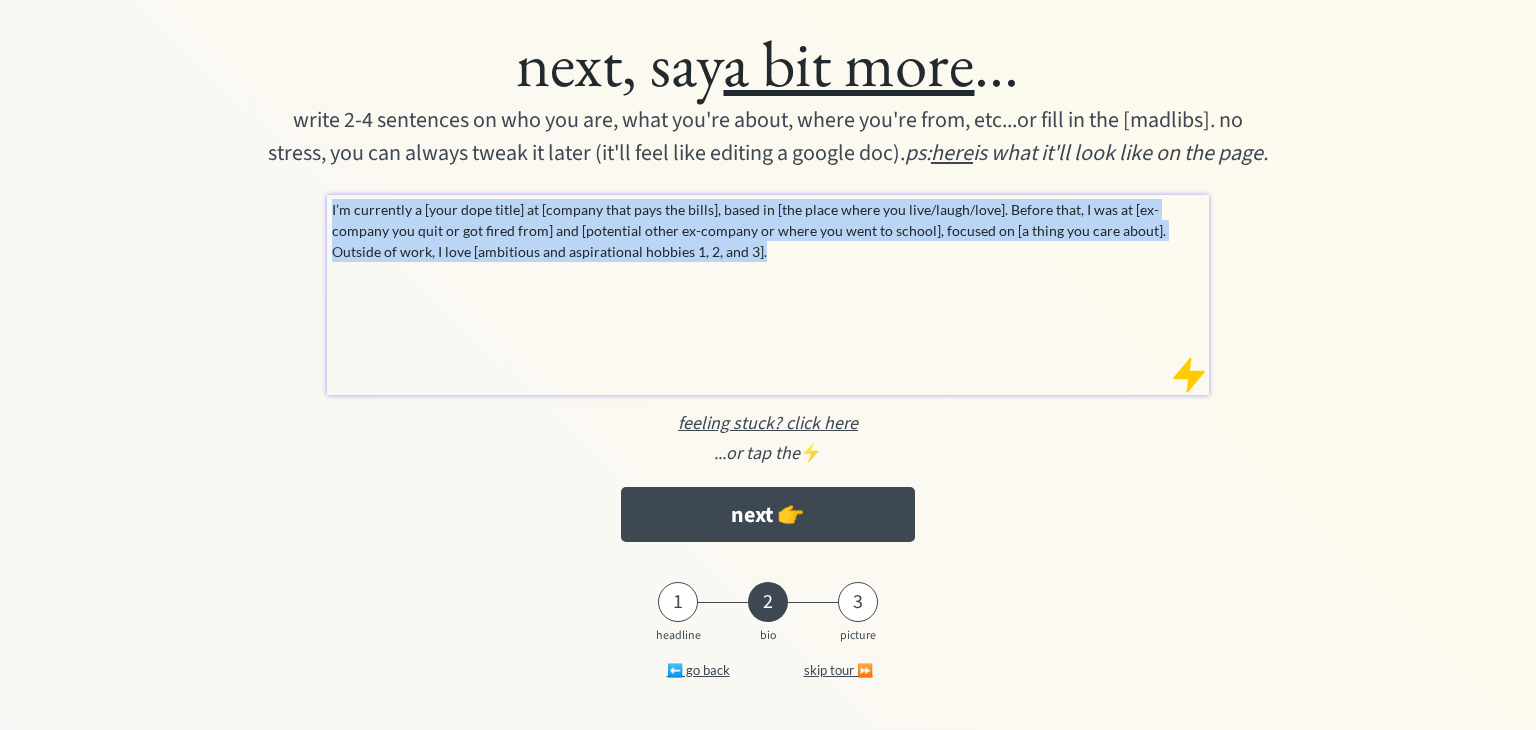 click at bounding box center (1189, 375) 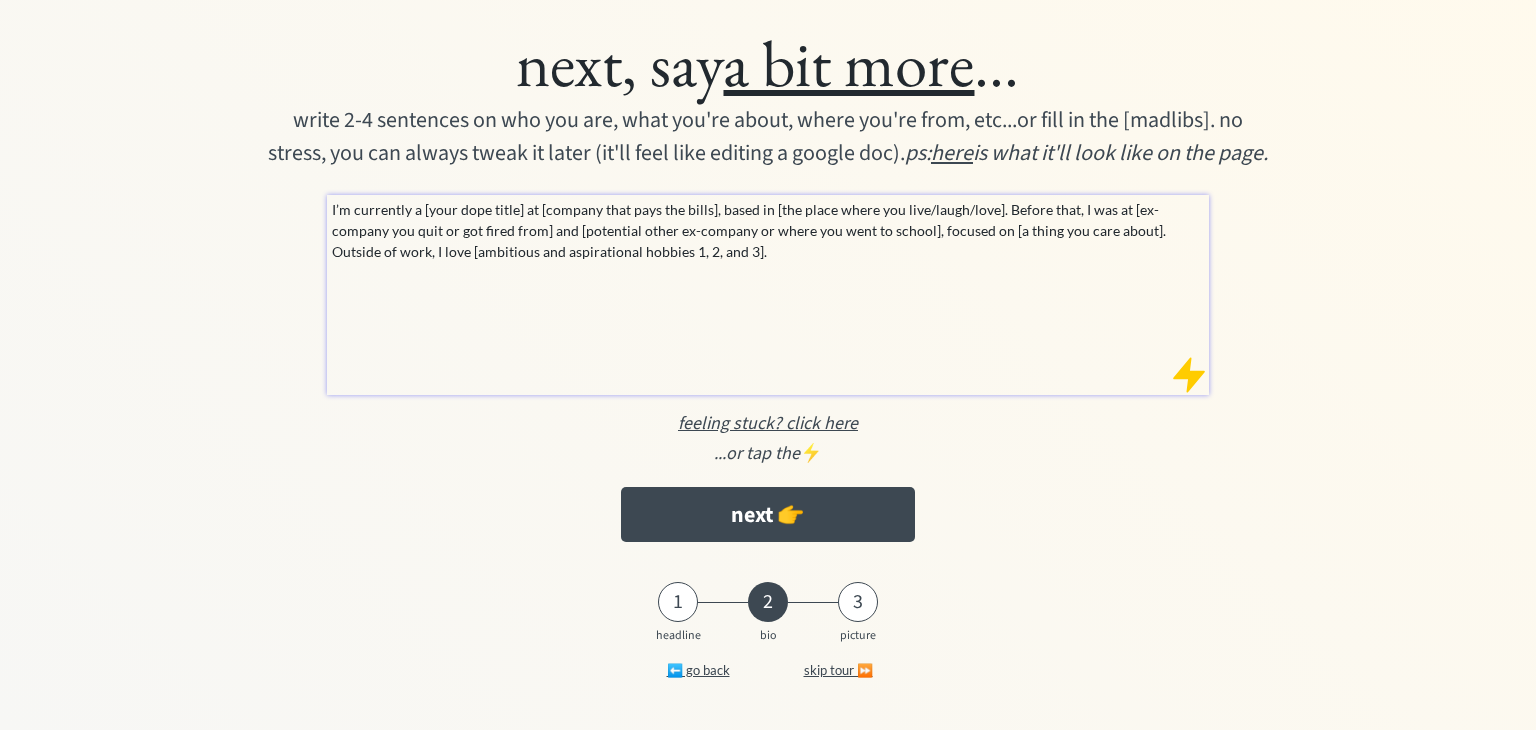 click at bounding box center [1189, 375] 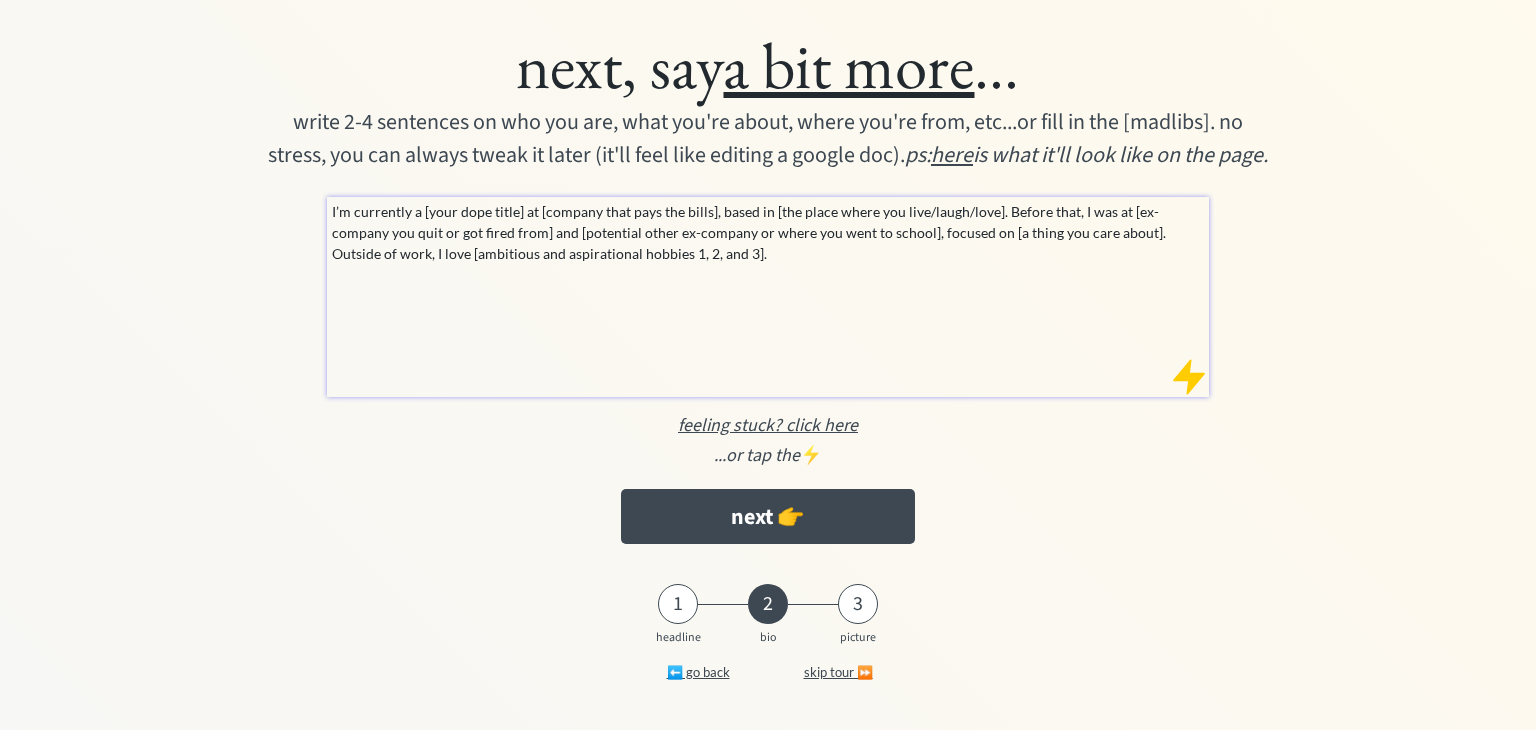scroll, scrollTop: 28, scrollLeft: 0, axis: vertical 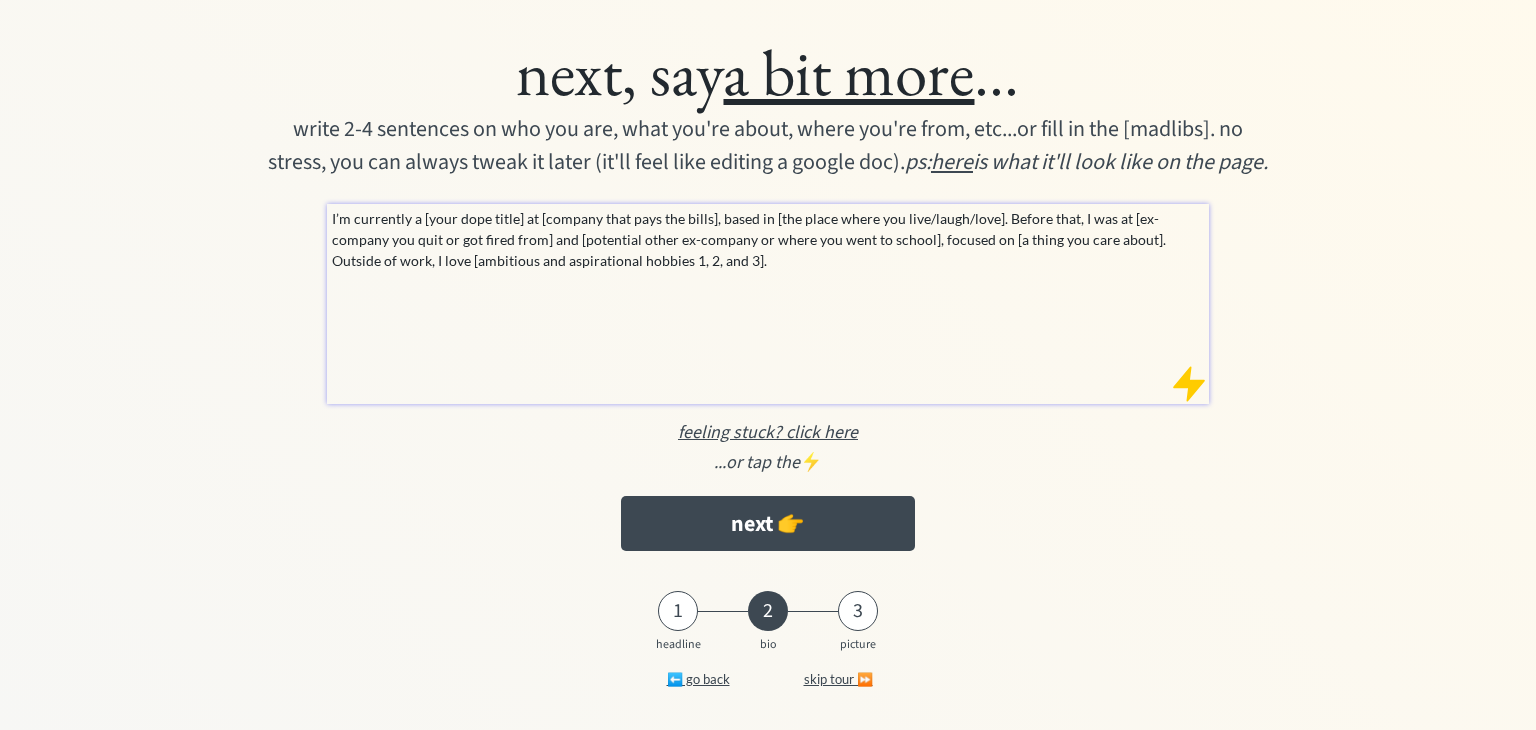 click on "I’m currently a [your dope title] at [company that pays the bills], based in [the place where you live/laugh/love]. Before that, I was at [ex-company you quit or got fired from] and [potential other ex-company or where you went to school], focused on [a thing you care about]. Outside of work, I love [ambitious and aspirational hobbies 1, 2, and 3]." at bounding box center (769, 239) 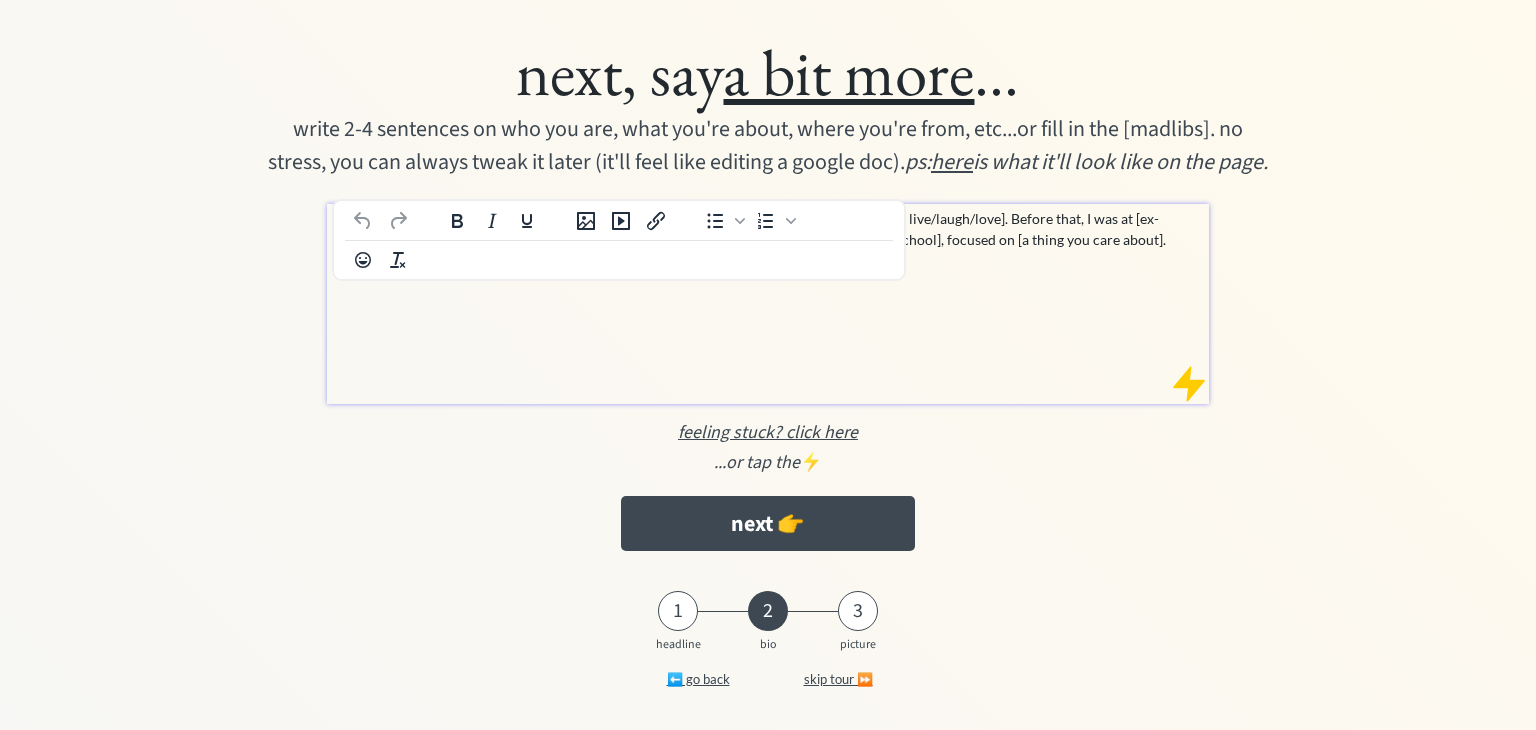 type 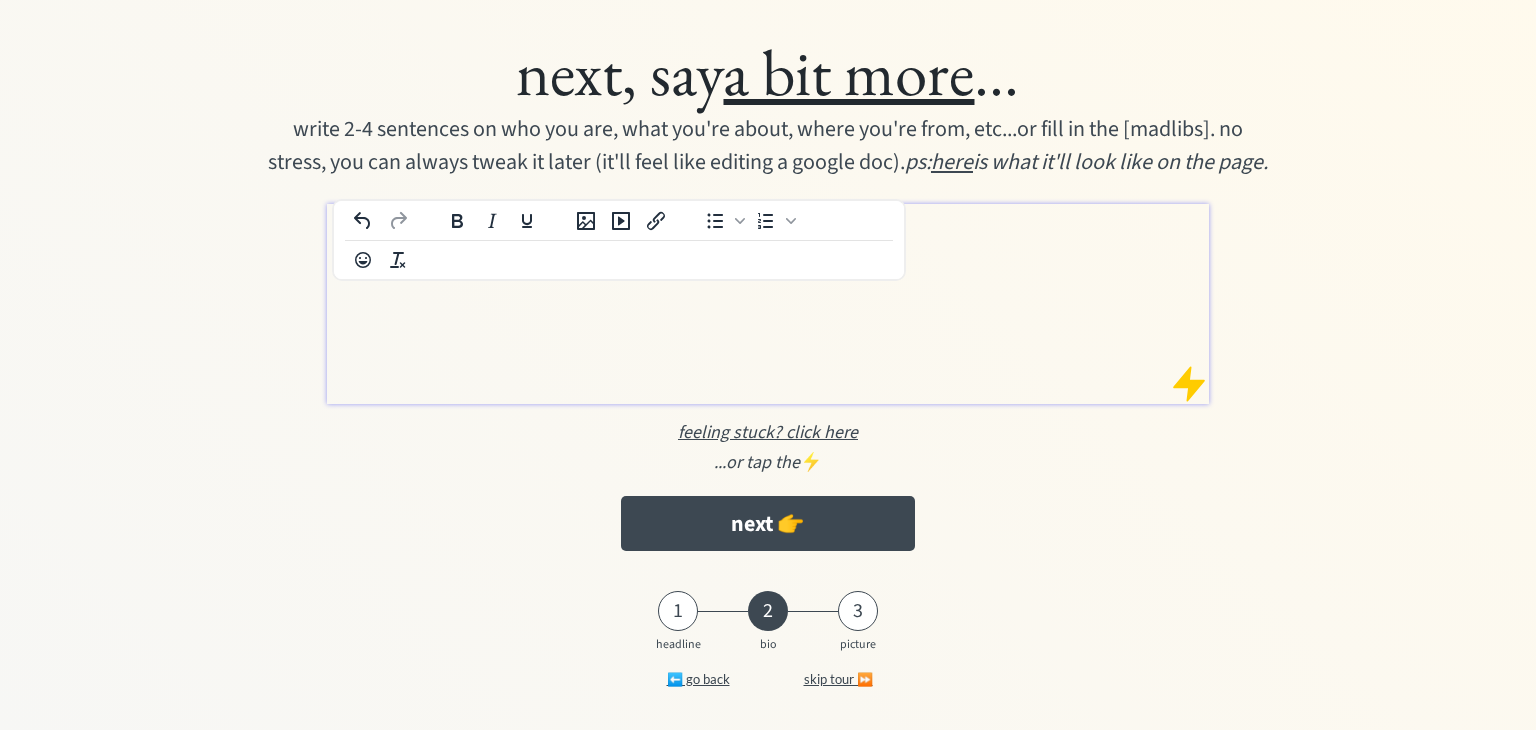 click on "Combine psychology, fitness, medicine, nutrition and herbs" at bounding box center [769, 218] 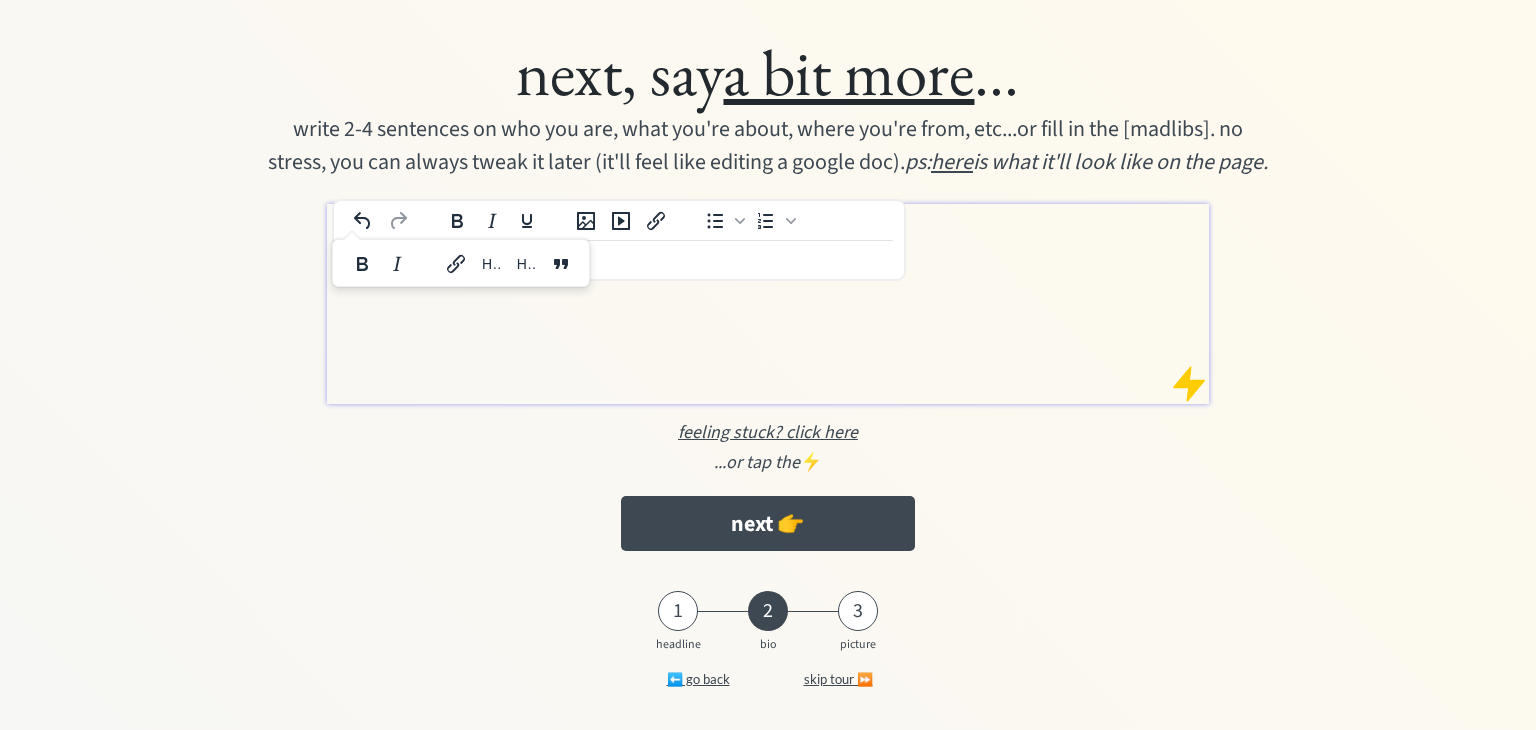 click on "Combine psychology, fitness, medicine, nutrition and herbs" at bounding box center [769, 218] 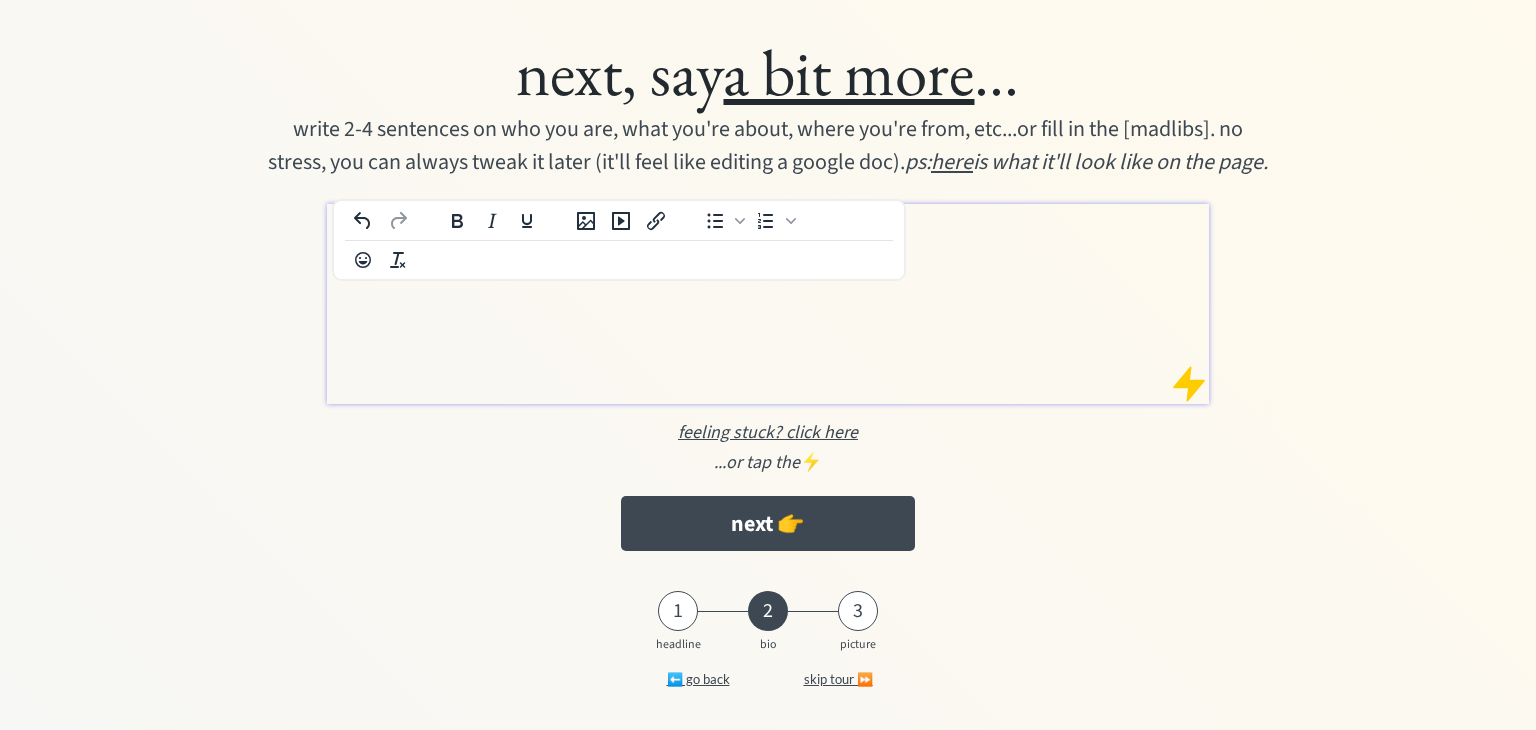 click on "Combine psychology, fitness, medicine, nutrition and herbs = you get me." at bounding box center (769, 218) 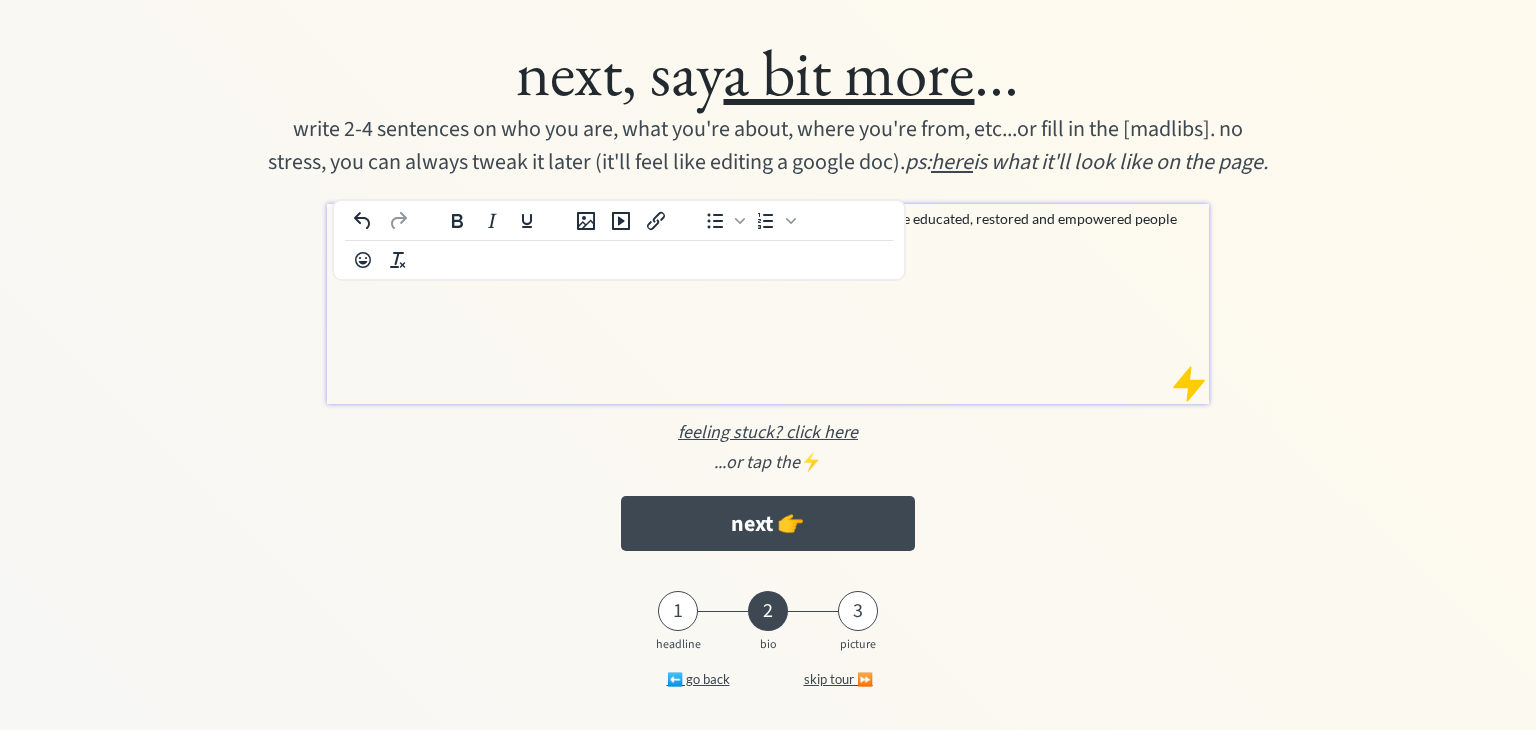 click on "Combine psychology, fitness, medicine, nutrition, herbs and you get = ME. Since 2017, I have educated, restored and empowered people from all backgrounds to live New Life" at bounding box center (769, 229) 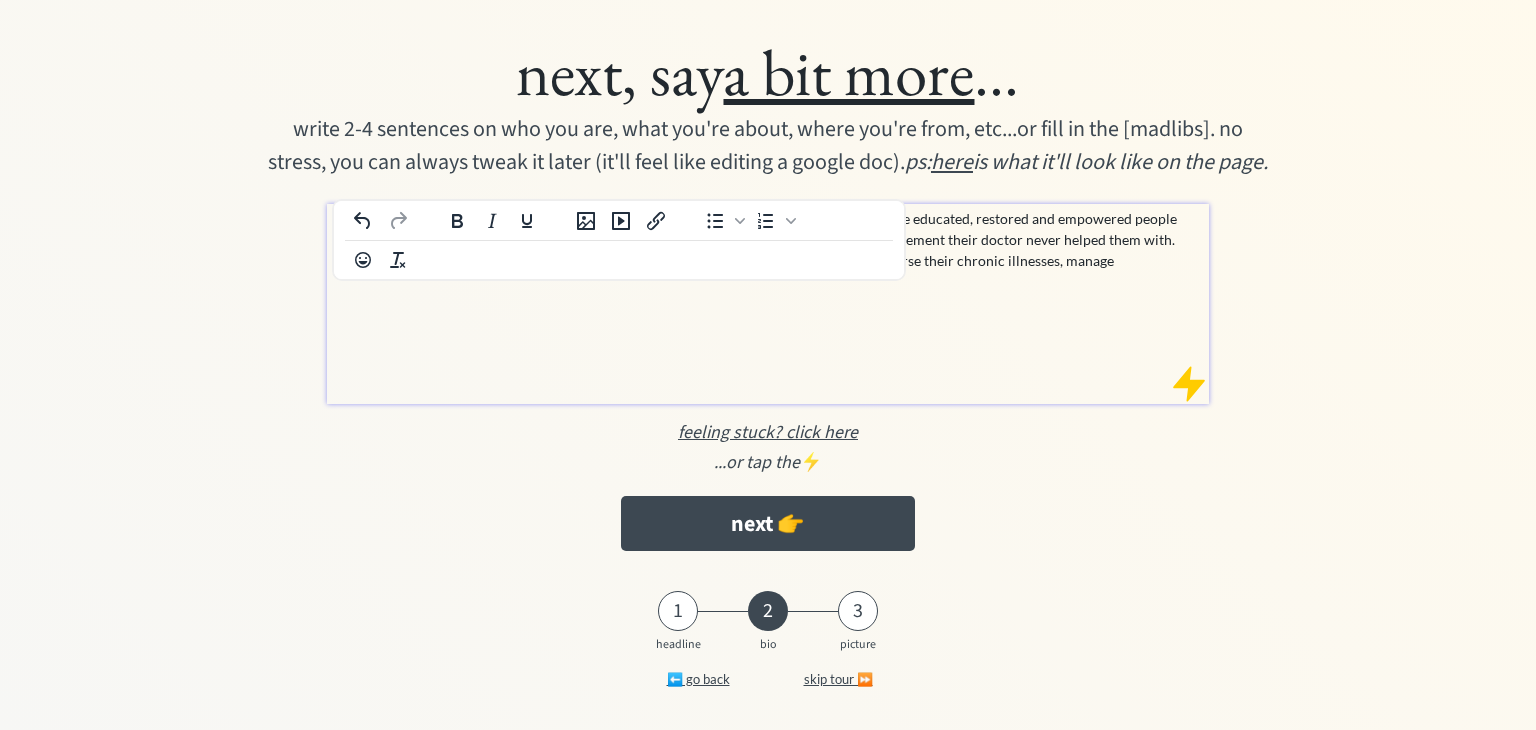 click on "Combine psychology, fitness, medicine, nutrition, herbs and you get = ME. Since 2017, I have educated, restored and empowered people from all backgrounds to live a New Life by addressing the everyday habits and lifestyle management their doctor never helped them with. From the deep south, to sunny San Diego and beyond, I have helped people reverse their chronic illnesses, manage" at bounding box center (769, 239) 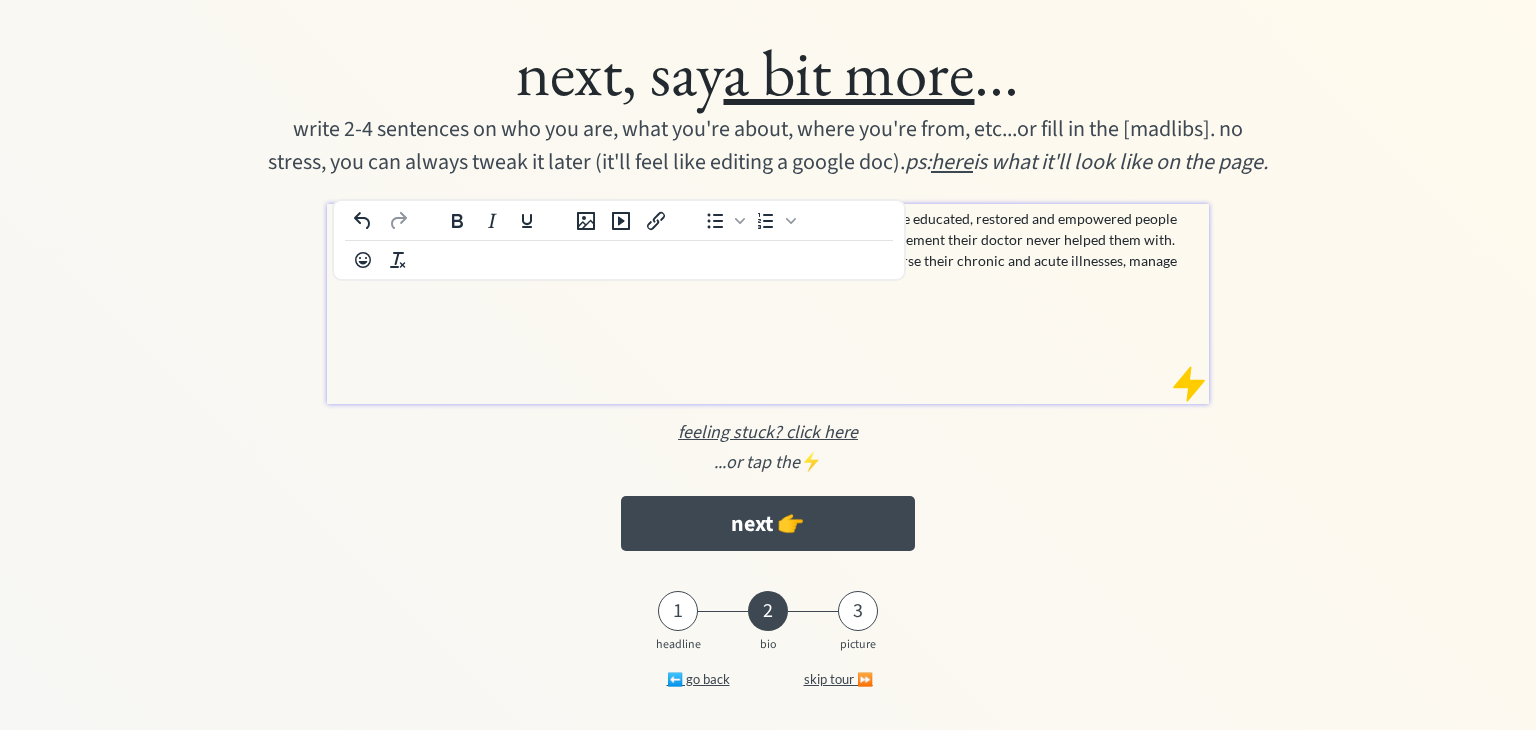 click on "Combine psychology, fitness, medicine, nutrition, herbs and you get = ME. Since 2017, I have educated, restored and empowered people from all backgrounds to live a New Life by addressing the everyday habits and lifestyle management their doctor never helped them with. From the deep south, to sunny San Diego and beyond, I have helped people reverse their chronic and acute illnesses, manage" at bounding box center [769, 239] 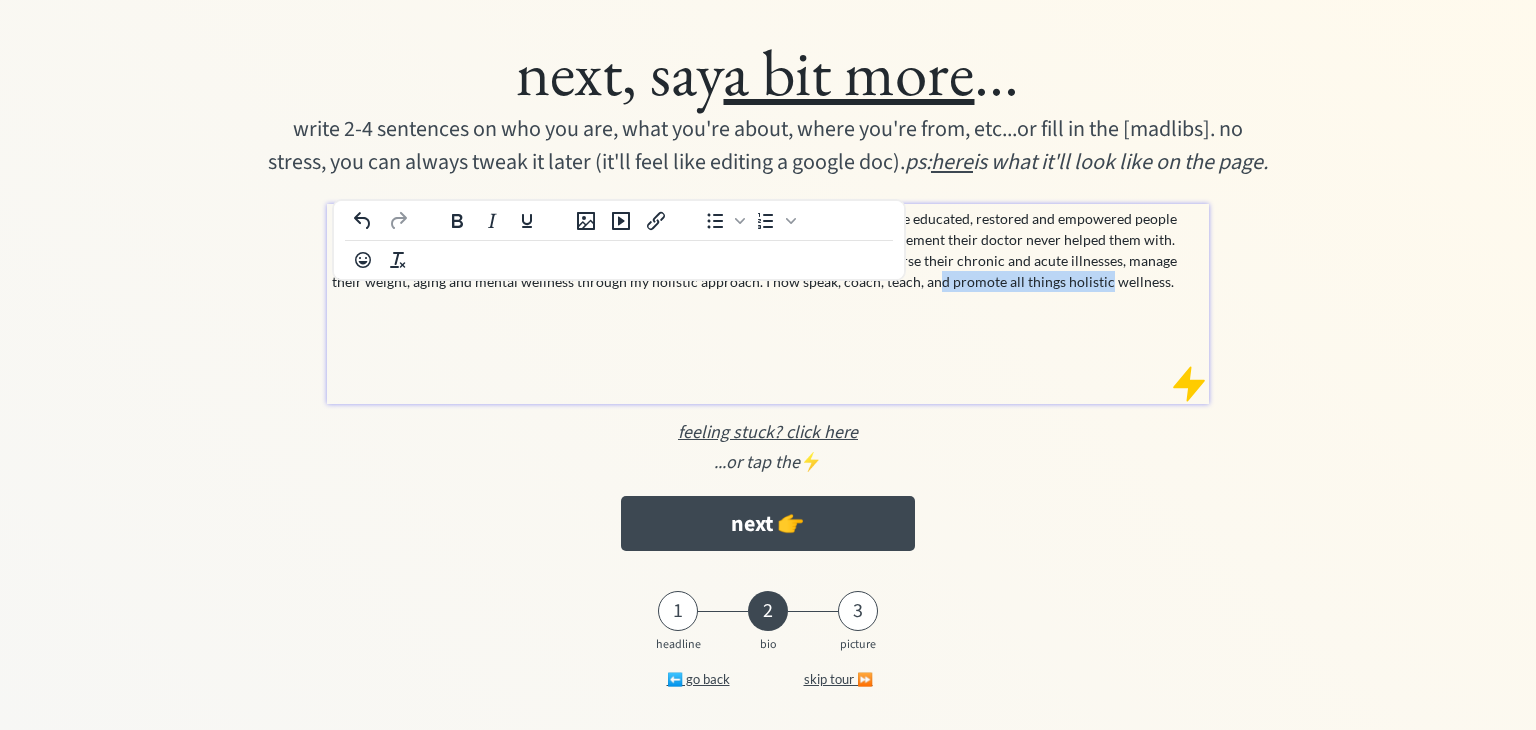 drag, startPoint x: 808, startPoint y: 315, endPoint x: 1049, endPoint y: 321, distance: 241.07468 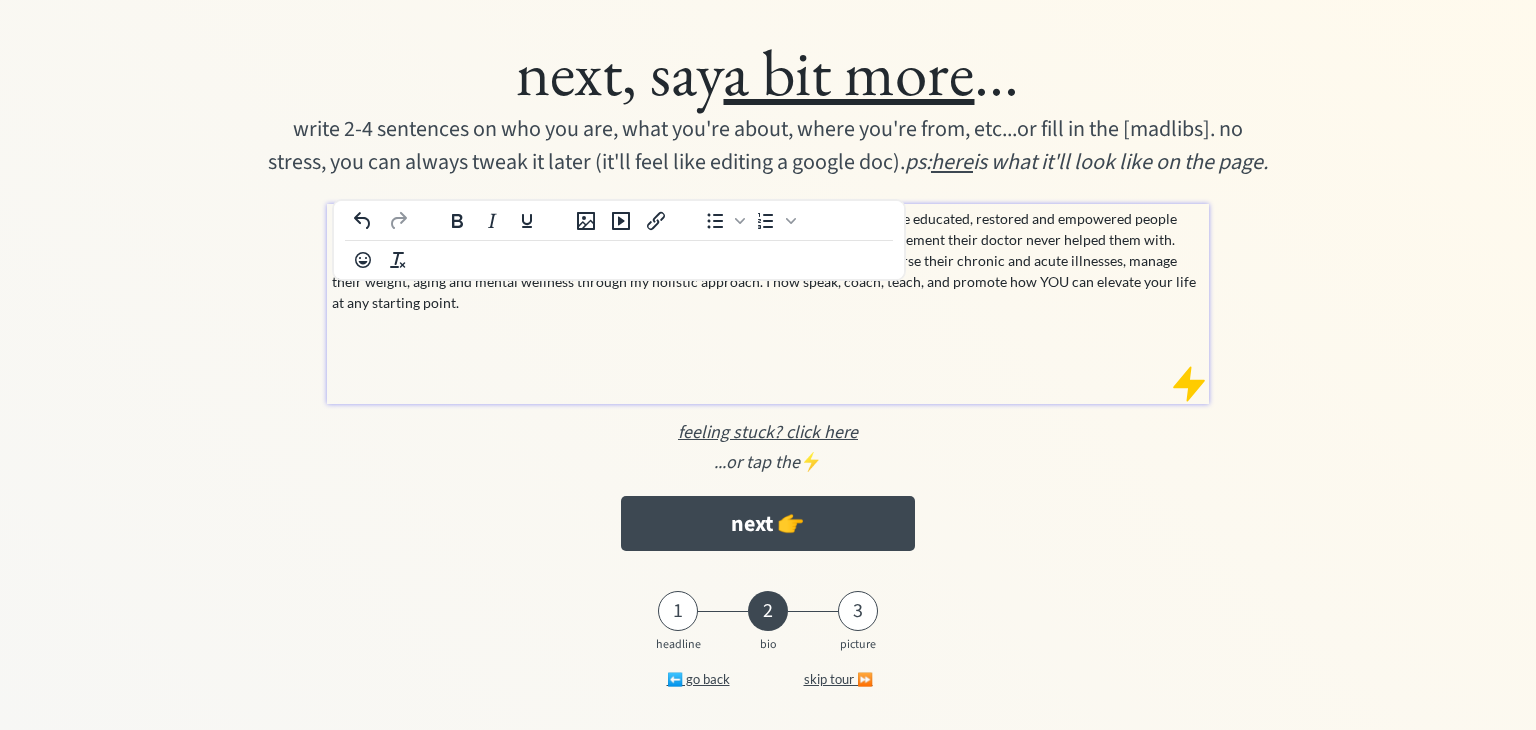 click on "Combine psychology, fitness, medicine, nutrition, herbs and you get = ME. Since 2017, I have educated, restored and empowered people from all backgrounds to live a New Life by addressing the everyday habits and lifestyle management their doctor never helped them with. From the deep south, to sunny San Diego and beyond, I have helped people reverse their chronic and acute illnesses, manage their weight, aging and mental wellness through my holistic approach. I now speak, coach, teach, and promote how YOU can elevate your life at any starting point." at bounding box center (769, 260) 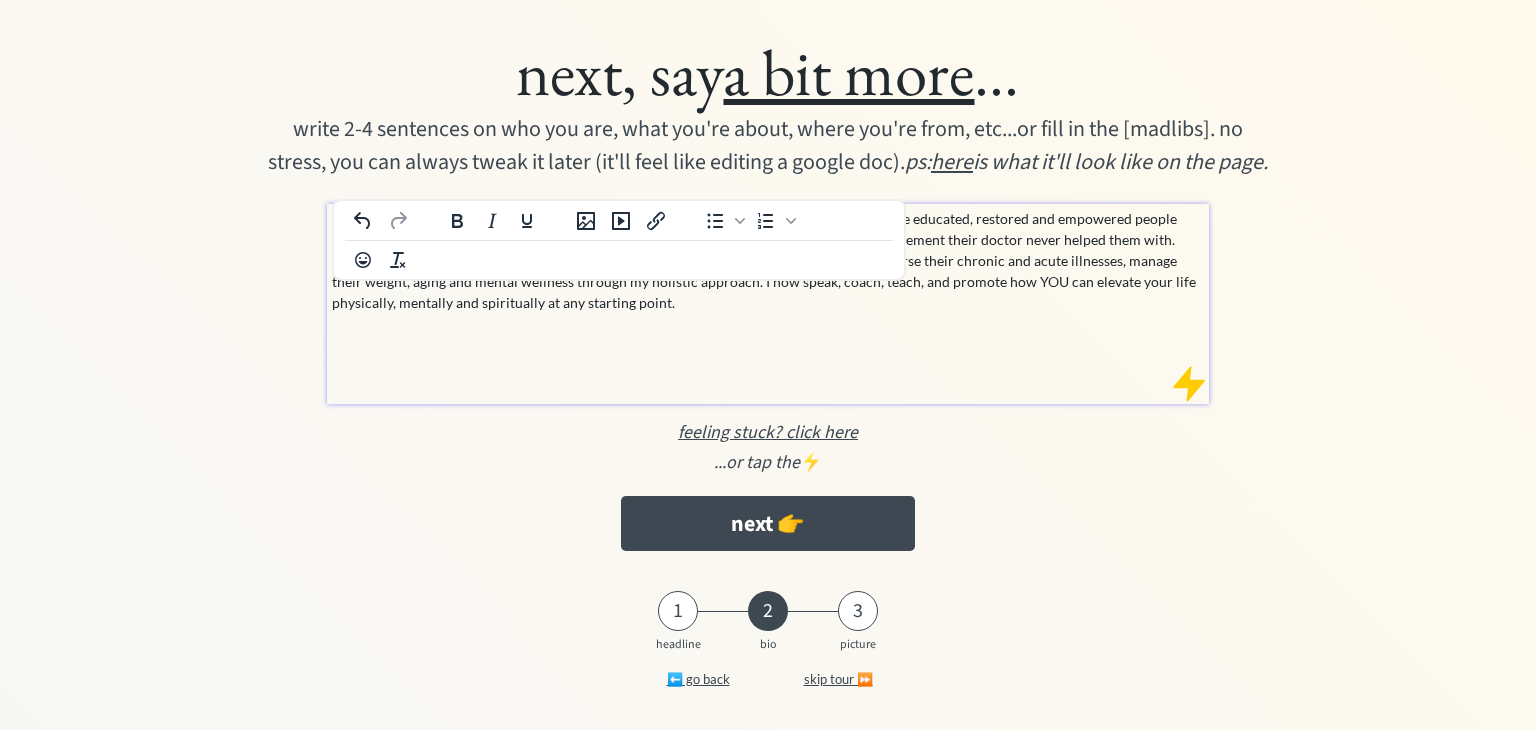 click on "Combine psychology, fitness, medicine, nutrition, herbs and you get = ME. Since 2017, I have educated, restored and empowered people from all backgrounds to live a New Life by addressing the everyday habits and lifestyle management their doctor never helped them with. From the deep south, to sunny San Diego and beyond, I have helped people reverse their chronic and acute illnesses, manage their weight, aging and mental wellness through my holistic approach. I now speak, coach, teach, and promote how YOU can elevate your life physically, mentally and spiritually at any starting point." at bounding box center (769, 260) 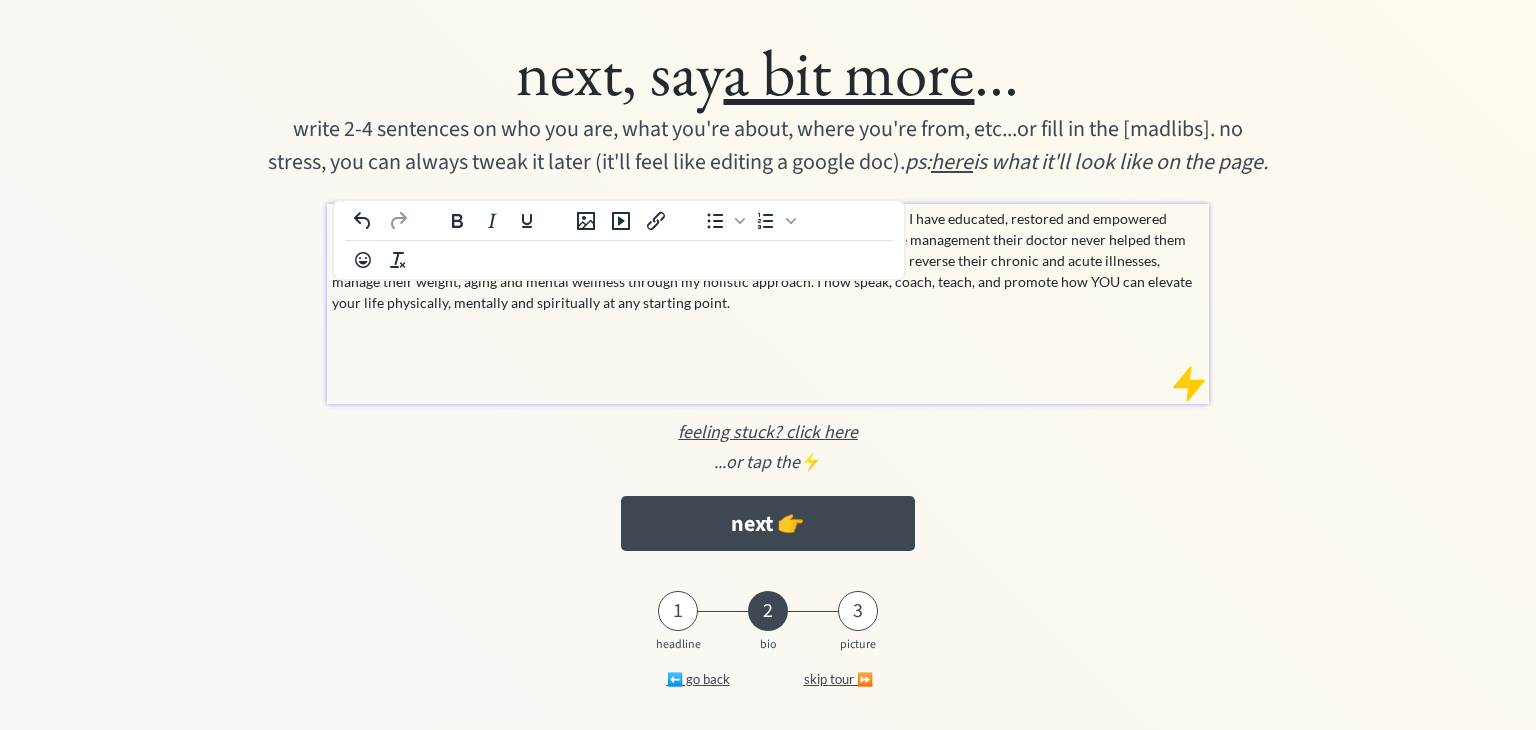 click on "Combine psychology, fitness, medicine, nutrition, herbs, faith and you get = ME. Since 2017, I have educated, restored and empowered people from all backgrounds to live a New Life by addressing the everyday habits and lifestyle management their doctor never helped them with. From the deep south, to sunny San Diego and beyond, I have helped people reverse their chronic and acute illnesses, manage their weight, aging and mental wellness through my holistic approach. I now speak, coach, teach, and promote how YOU can elevate your life physically, mentally and spiritually at any starting point." at bounding box center [769, 260] 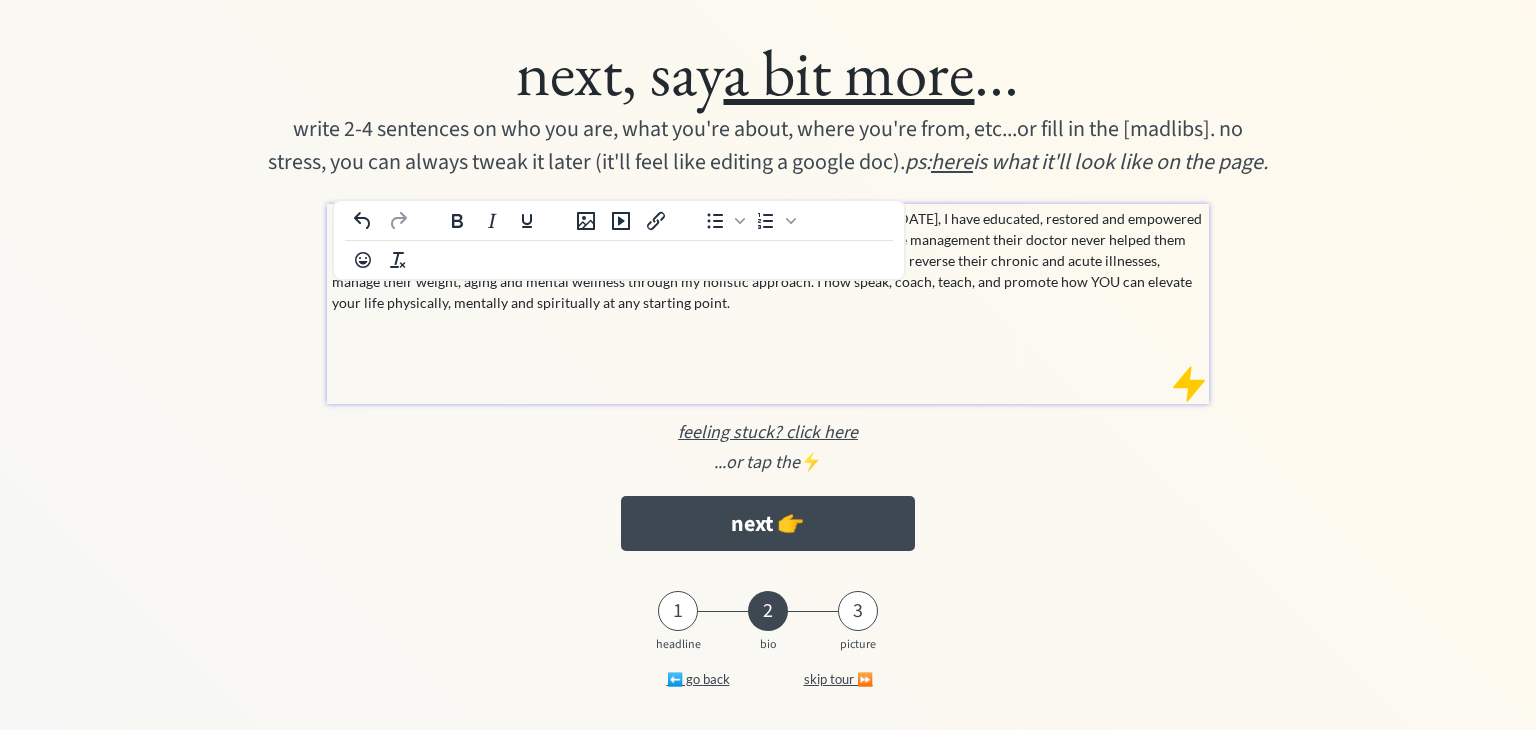 click on "Combine faith, psychology, fitness, medicine, nutrition, herbs, faith and you get = ME. Since 2017, I have educated, restored and empowered people from all backgrounds to live a New Life by addressing the everyday habits and lifestyle management their doctor never helped them with. From the deep south, to sunny San Diego and beyond, I have helped people reverse their chronic and acute illnesses, manage their weight, aging and mental wellness through my holistic approach. I now speak, coach, teach, and promote how YOU can elevate your life physically, mentally and spiritually at any starting point." at bounding box center [769, 260] 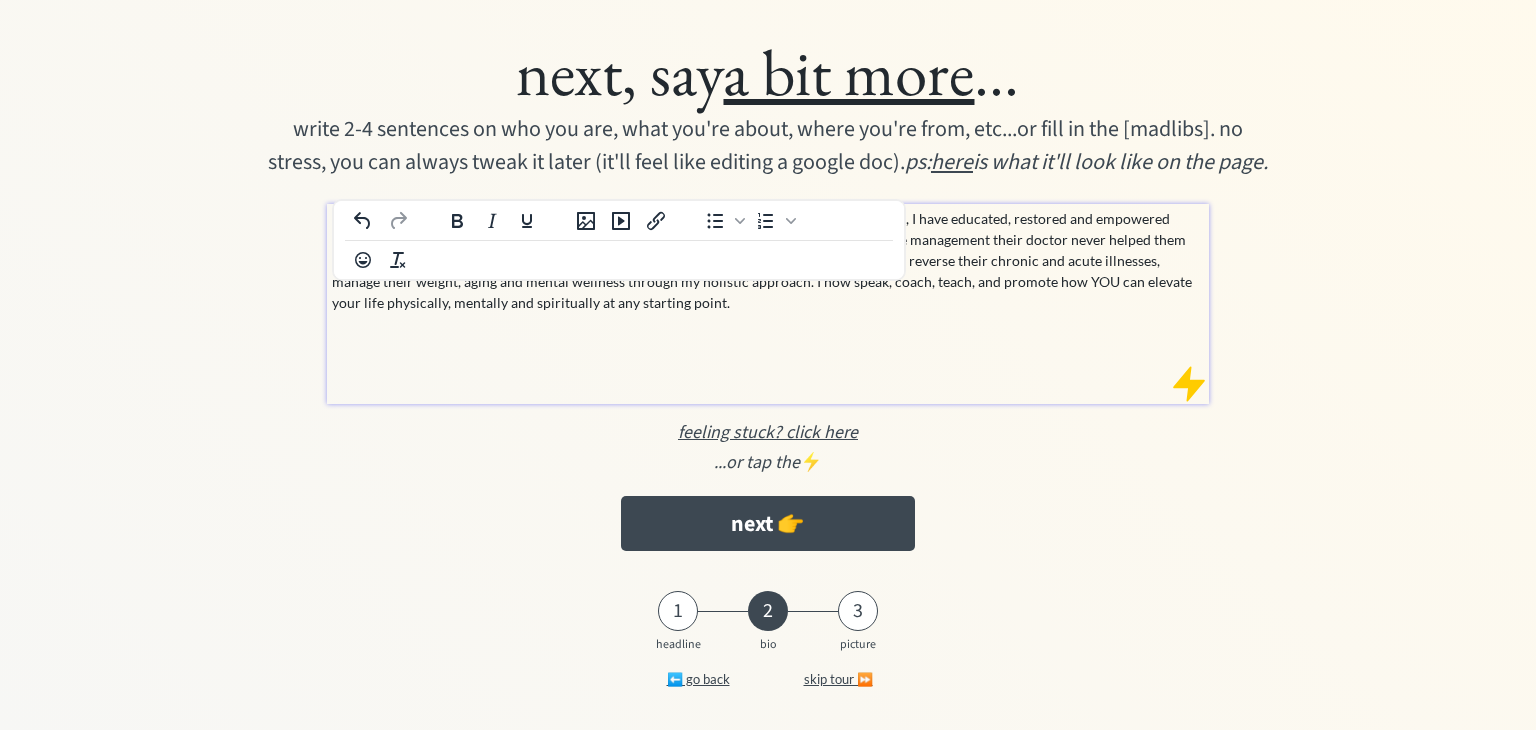 click on "Combine faith, psychology, fitness, medicine, nutrition, herbs, and you get = ME. Since 2017, I have educated, restored and empowered people from all backgrounds to live a New Life by addressing the everyday habits and lifestyle management their doctor never helped them with. From the deep south, to sunny San Diego and beyond, I have helped people reverse their chronic and acute illnesses, manage their weight, aging and mental wellness through my holistic approach. I now speak, coach, teach, and promote how YOU can elevate your life physically, mentally and spiritually at any starting point." at bounding box center [769, 260] 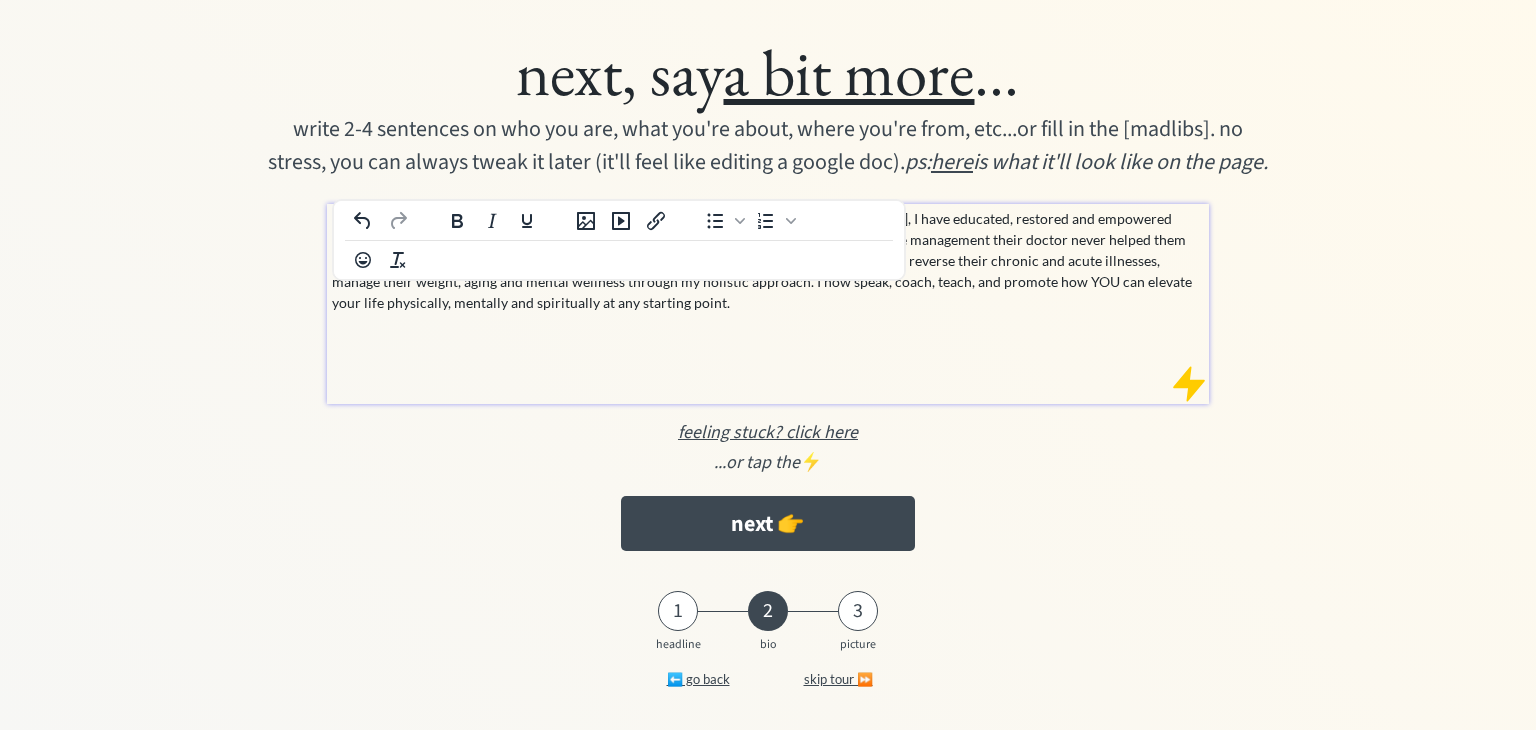 click on "Combine faith, psychology, fitness, medicine, nutrition, herbs, and you get = ME! Since 2017, I have educated, restored and empowered people from all backgrounds to live a New Life by addressing the everyday habits and lifestyle management their doctor never helped them with. From the deep south, to sunny San Diego and beyond, I have helped people reverse their chronic and acute illnesses, manage their weight, aging and mental wellness through my holistic approach. I now speak, coach, teach, and promote how YOU can elevate your life physically, mentally and spiritually at any starting point." at bounding box center (769, 260) 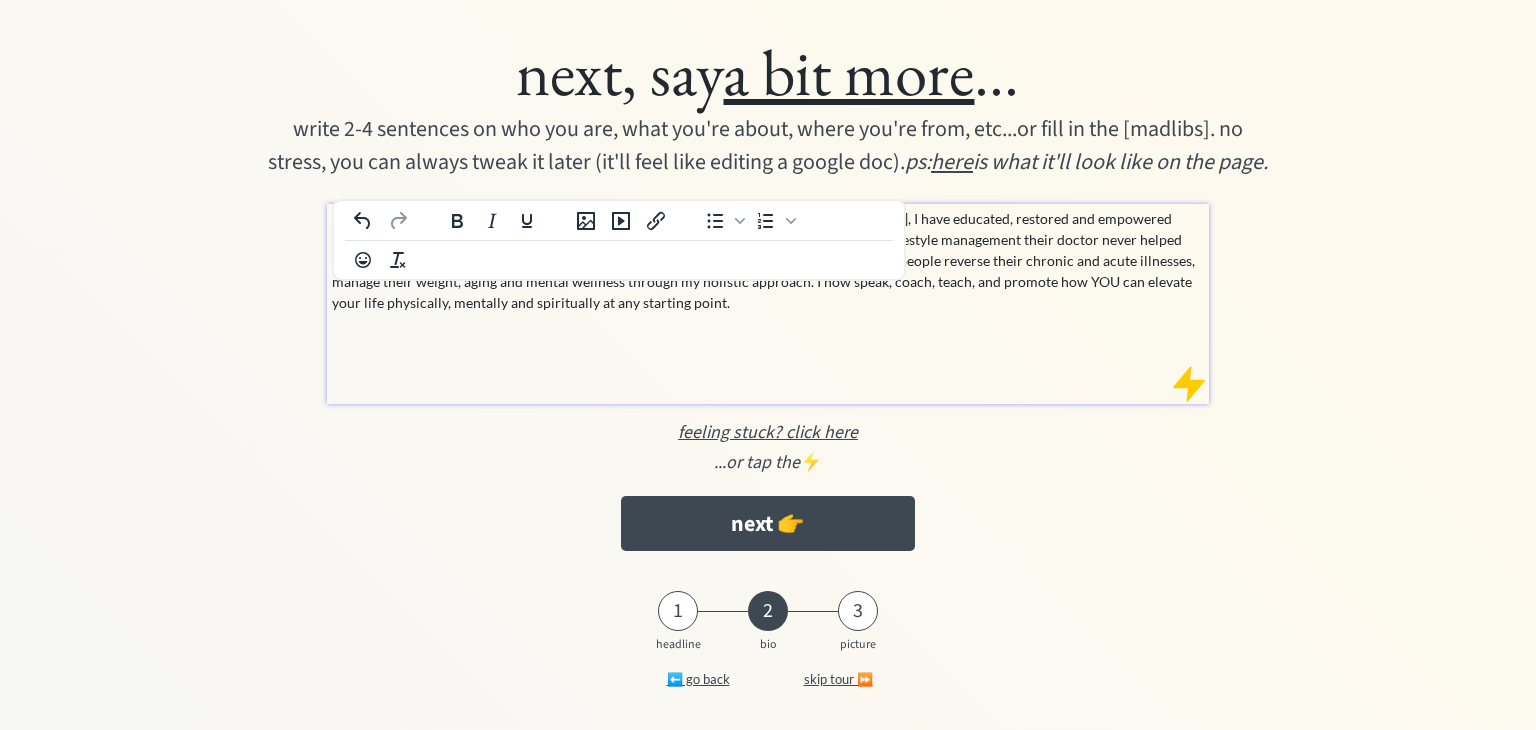 drag, startPoint x: 545, startPoint y: 271, endPoint x: 595, endPoint y: 273, distance: 50.039986 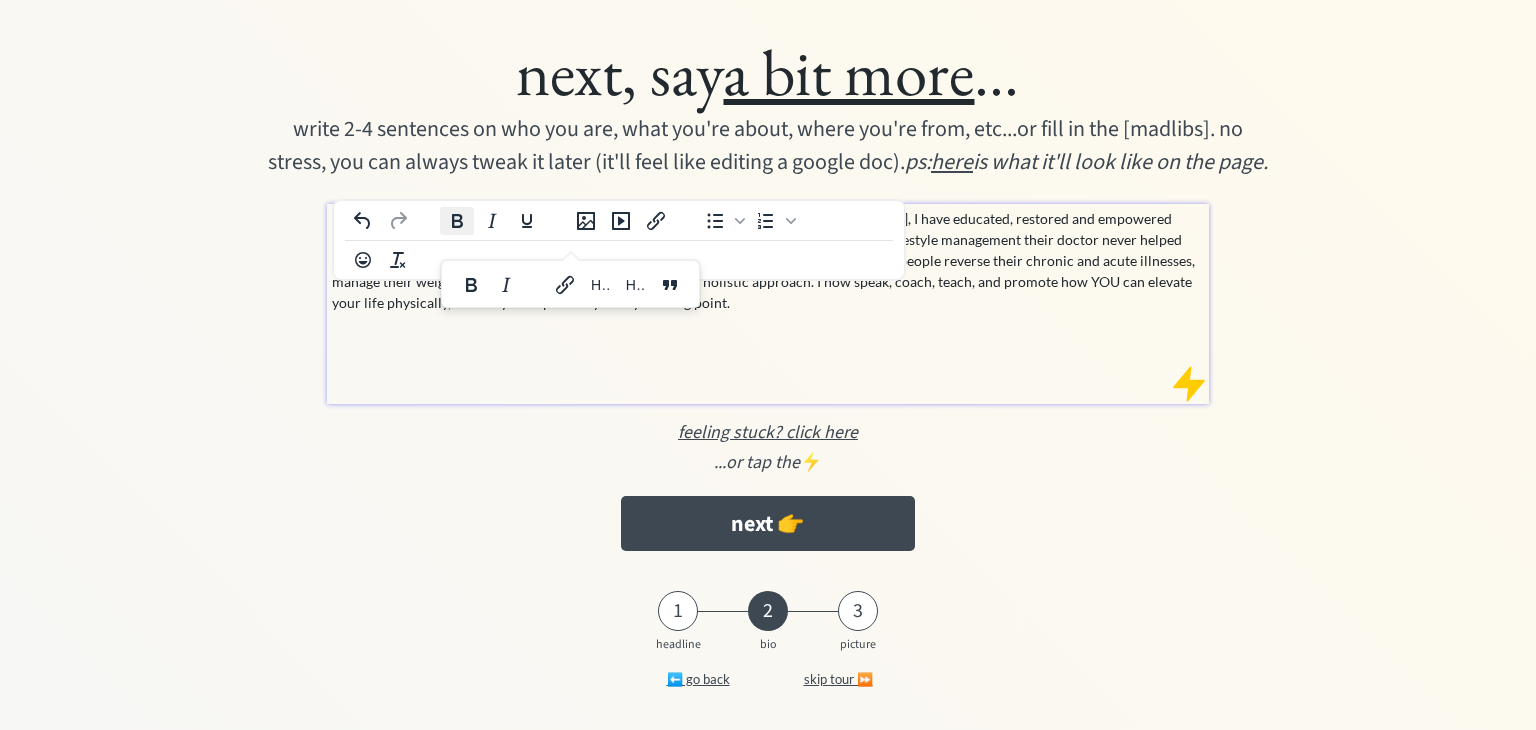 click 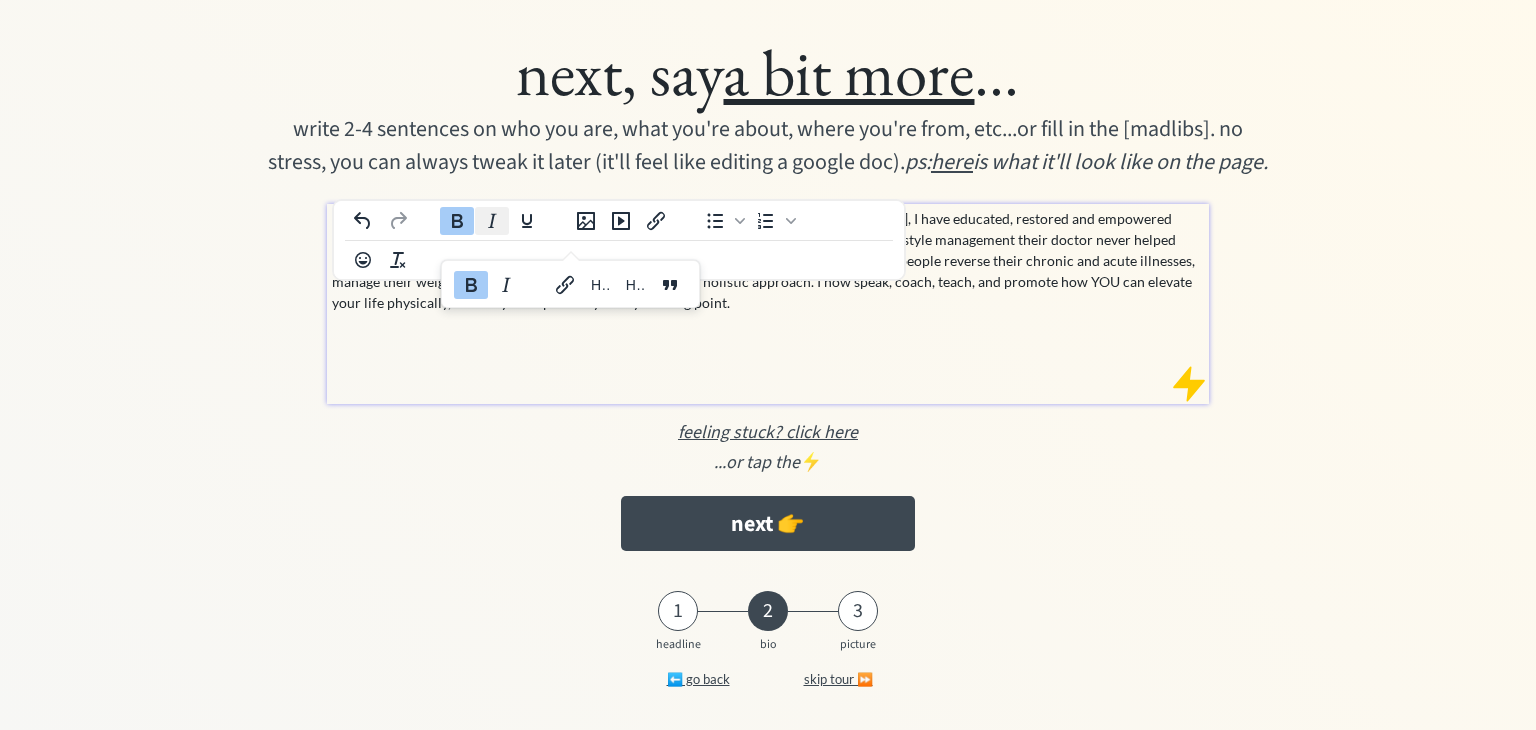 click 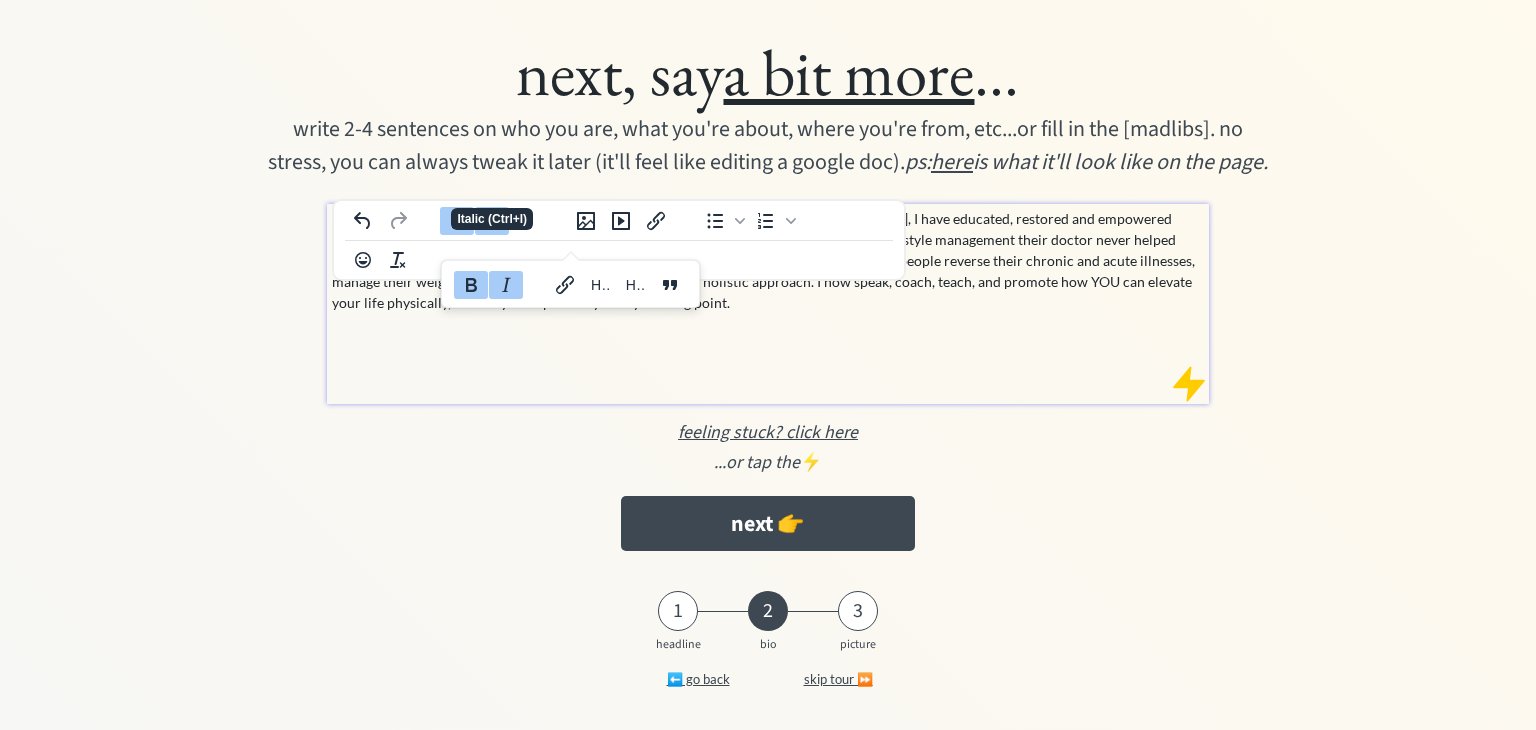 click on "Combine faith, psychology, fitness, medicine, nutrition, herbs, and you get = ME! Since 2017, I have educated, restored and empowered people from various backgrounds to live a  New Life  by addressing the everyday habits and lifestyle management their doctor never helped them with. From the deep south, to sunny San Diego and beyond, I have helped people reverse their chronic and acute illnesses, manage their weight, aging and mental wellness through my holistic approach. I now speak, coach, teach, and promote how YOU can elevate your life physically, mentally and spiritually at any starting point." at bounding box center (769, 260) 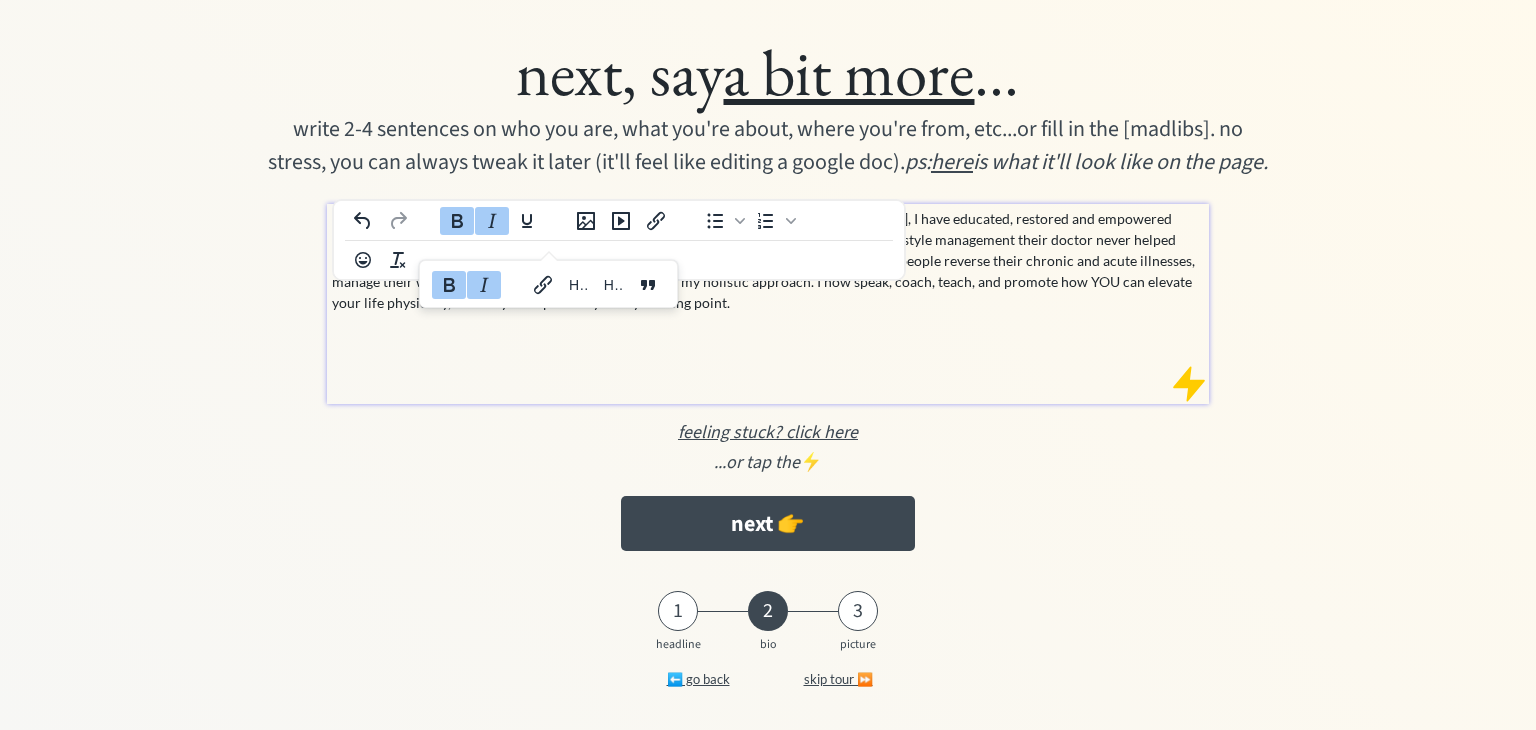 drag, startPoint x: 546, startPoint y: 273, endPoint x: 597, endPoint y: 274, distance: 51.009804 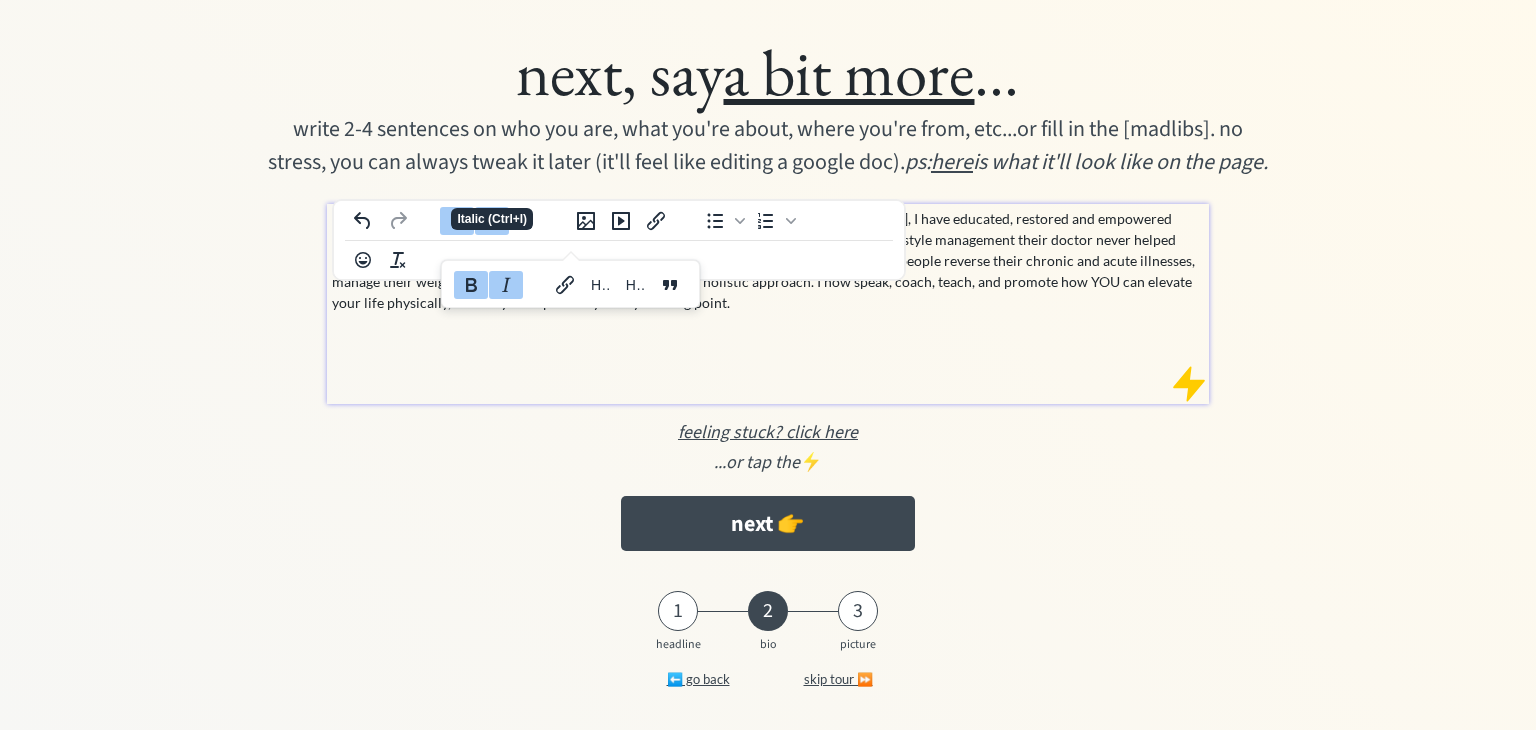 click 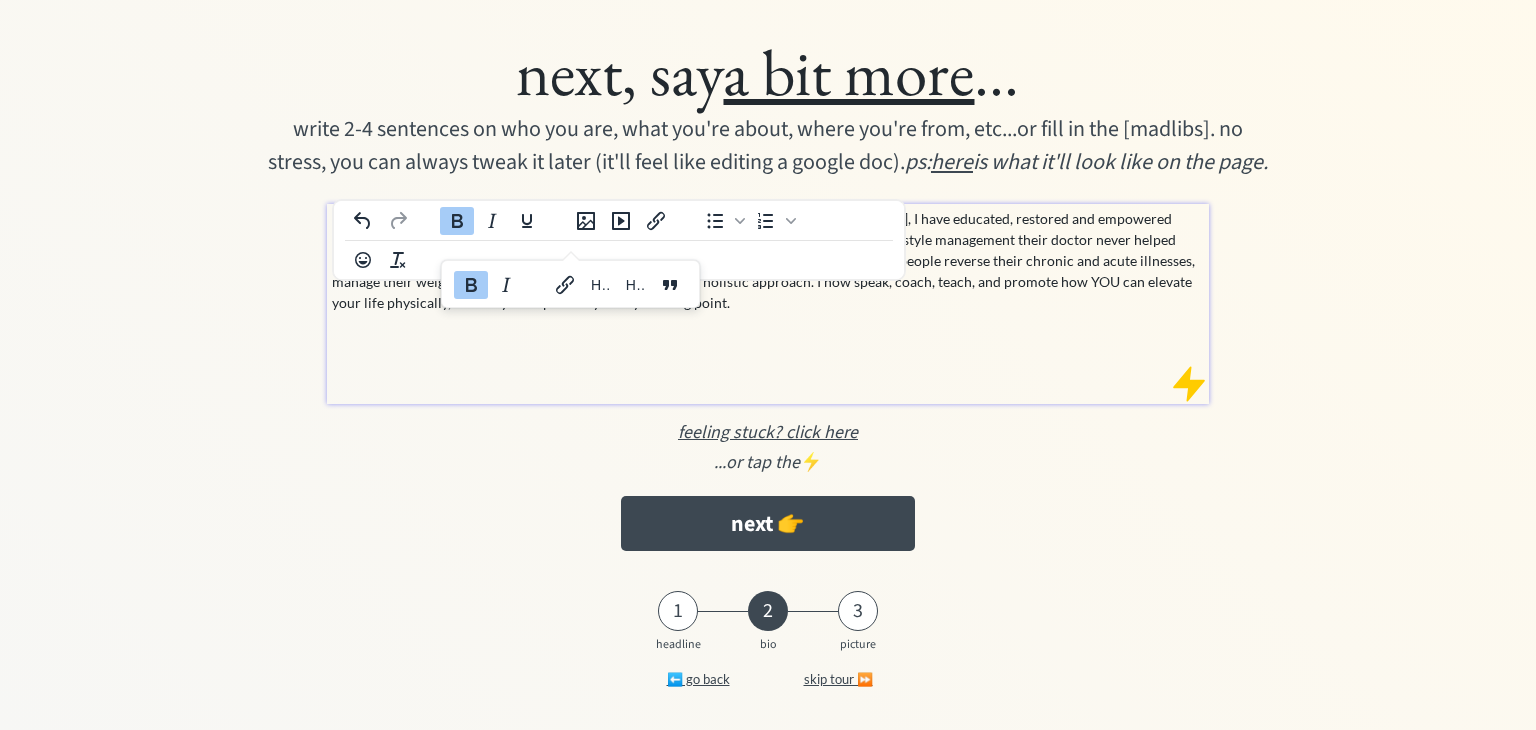 click on "Combine faith, psychology, fitness, medicine, nutrition, herbs, and you get = ME! Since 2017, I have educated, restored and empowered people from various backgrounds to live a  New Life  by addressing the everyday habits and lifestyle management their doctor never helped them with. From the deep south, to sunny San Diego and beyond, I have helped people reverse their chronic and acute illnesses, manage their weight, aging and mental wellness through my holistic approach. I now speak, coach, teach, and promote how YOU can elevate your life physically, mentally and spiritually at any starting point." at bounding box center (769, 260) 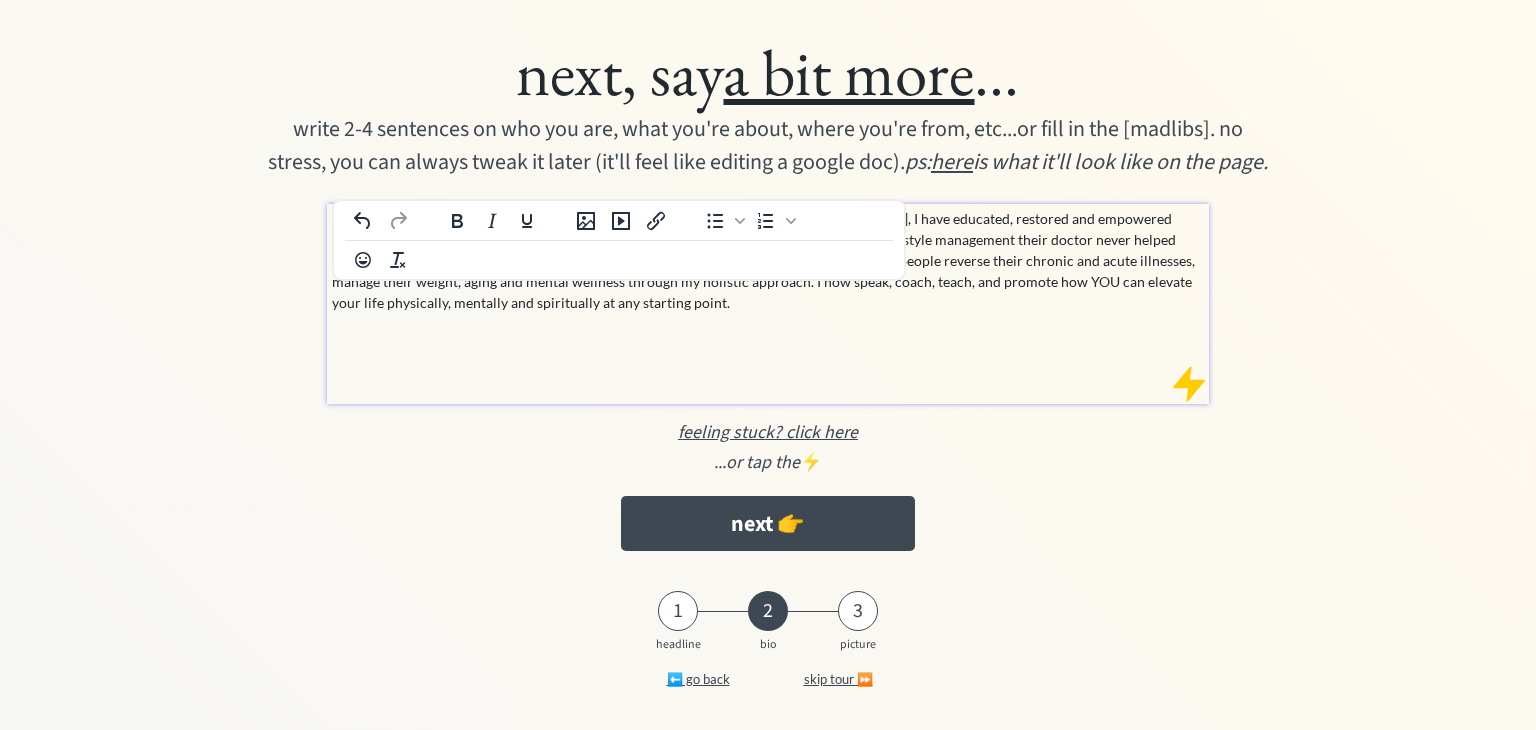click on "Combine faith, psychology, fitness, medicine, nutrition, herbs, and you get = ME! Since 2017, I have educated, restored and empowered people from various backgrounds to live a  New Life  by addressing the everyday habits and lifestyle management their doctor never helped them with. From the deep south, to sunny San Diego and beyond, I have helped people reverse their chronic and acute illnesses, manage their weight, aging and mental wellness through my holistic approach. I now speak, coach, teach, and promote how YOU can elevate your life physically, mentally and spiritually at any starting point." at bounding box center [769, 260] 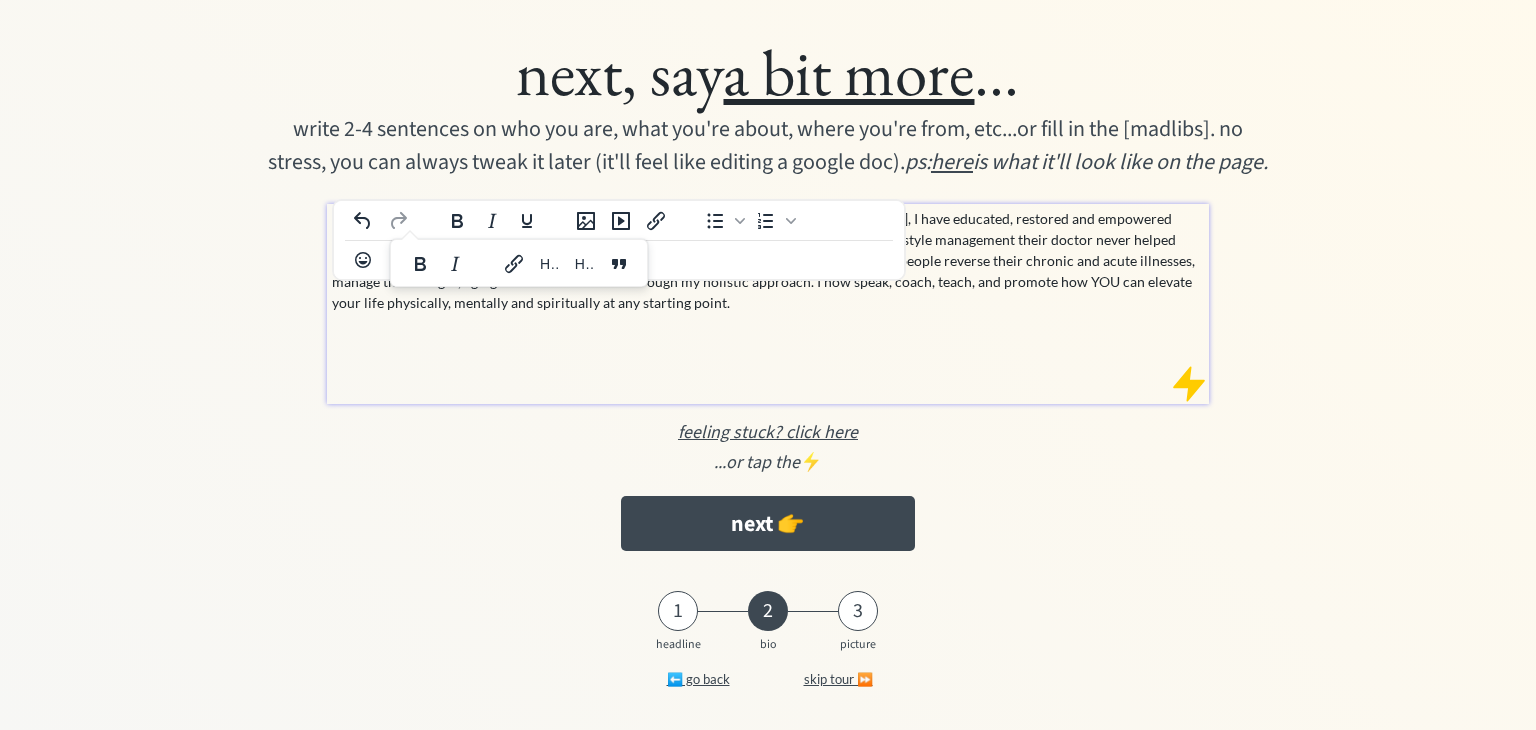 drag, startPoint x: 820, startPoint y: 255, endPoint x: 884, endPoint y: 251, distance: 64.12488 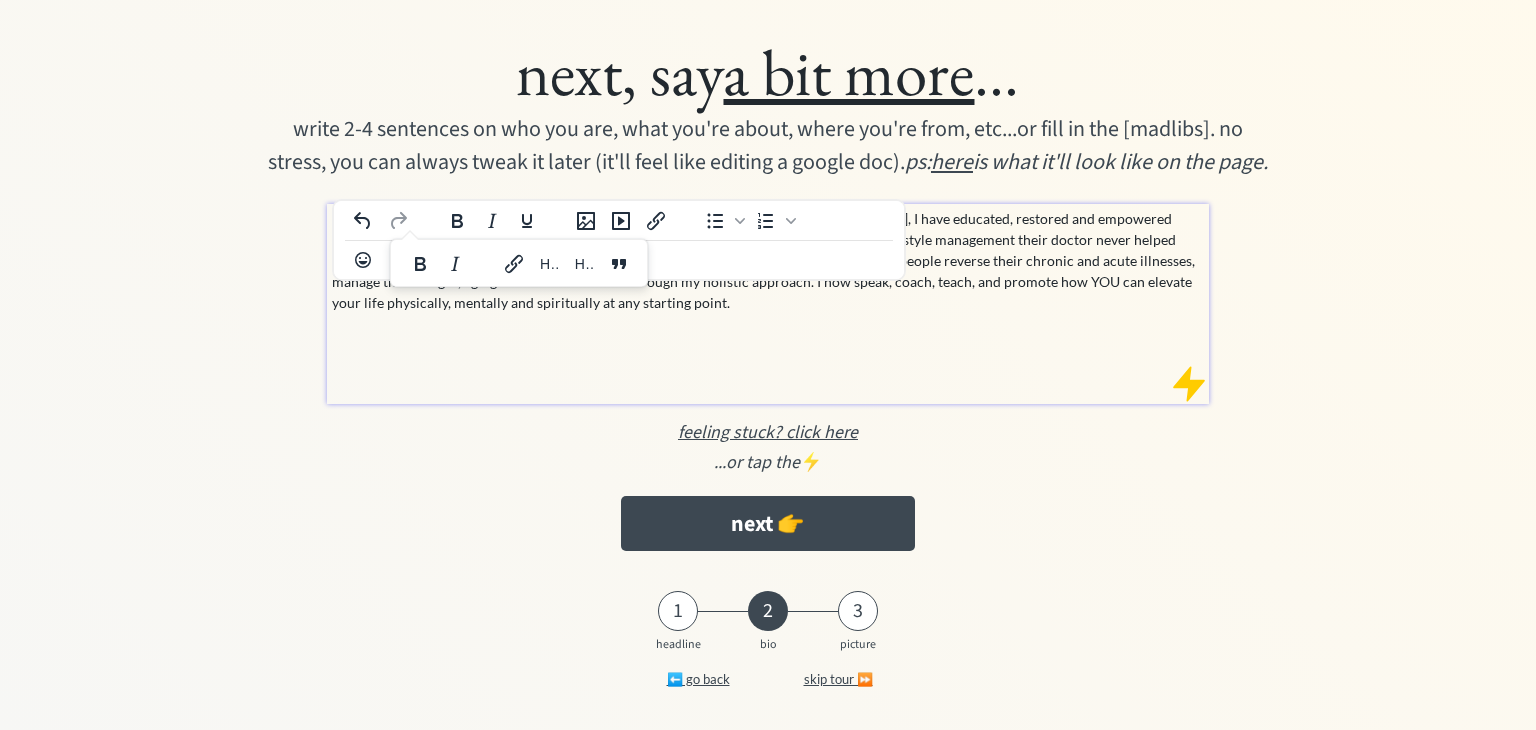 click on "Combine faith, psychology, fitness, medicine, nutrition, herbs, and you get = ME! Since 2017, I have educated, restored and empowered people from various backgrounds to live a  New Life  by addressing the everyday habits and lifestyle management their doctor never helped them with. From the deep south, to sunny San Diego and beyond, I have helped people reverse their chronic and acute illnesses, manage their weight, aging and mental wellness through my holistic approach. I now speak, coach, teach, and promote how YOU can elevate your life physically, mentally and spiritually at any starting point." at bounding box center (769, 260) 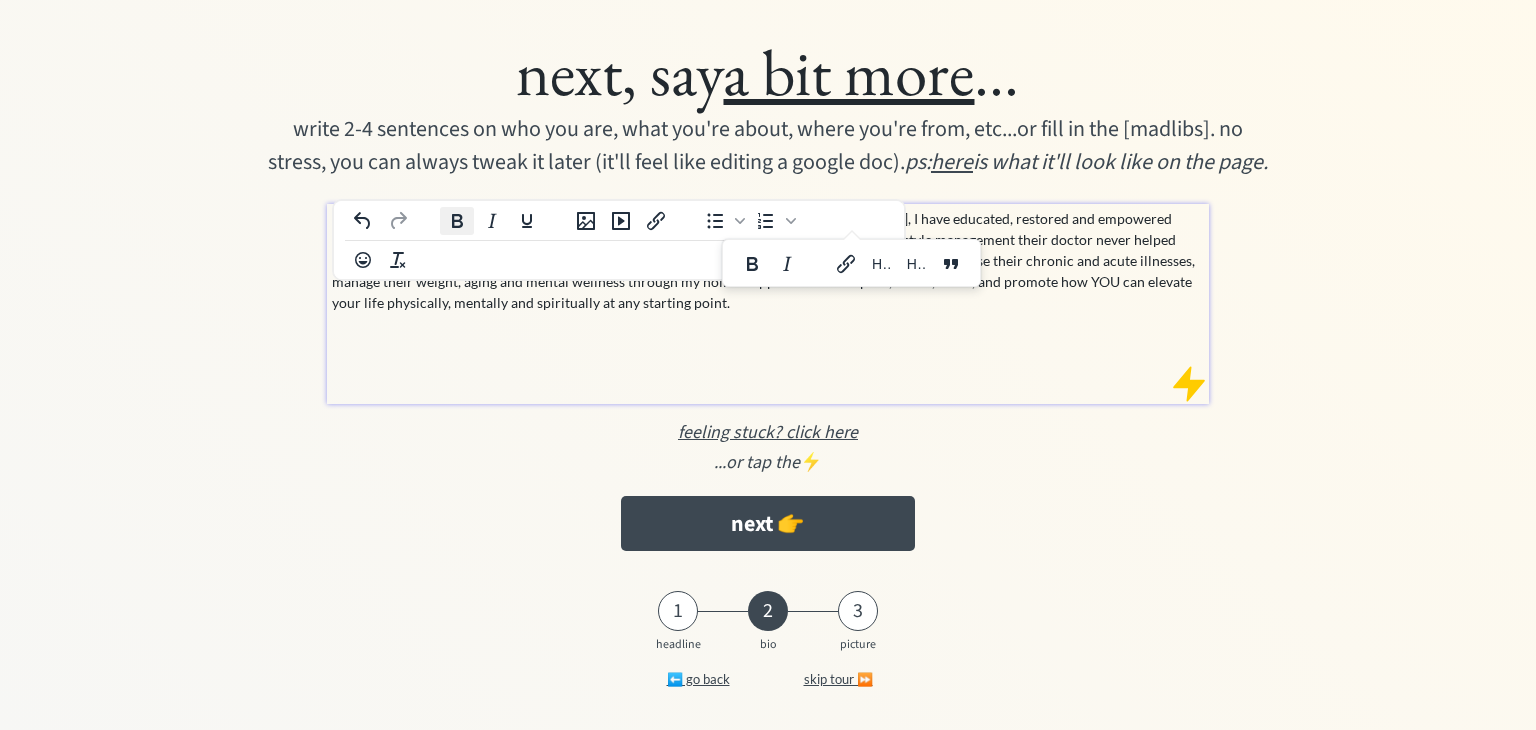 click 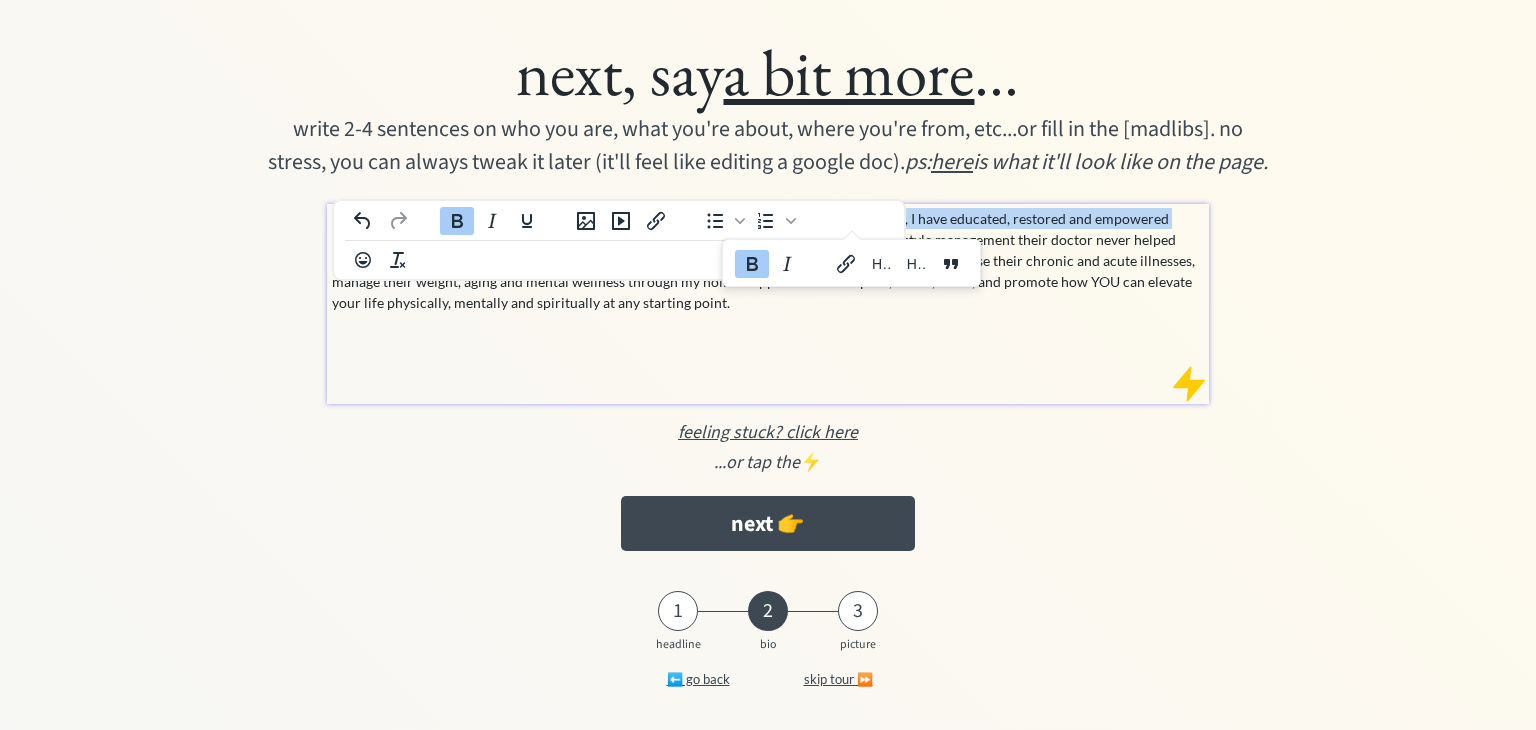 click on "Combine faith, psychology, fitness, medicine, nutrition, herbs, and you get = ME!  Since 2017 , I have educated, restored and empowered people from various backgrounds to live a  New Life  by addressing the everyday habits and lifestyle management their doctor never helped them with. From the deep south, to sunny San Diego and beyond, I have helped people reverse their chronic and acute illnesses, manage their weight, aging and mental wellness through my holistic approach. I now speak, coach, teach, and promote how YOU can elevate your life physically, mentally and spiritually at any starting point." at bounding box center [769, 260] 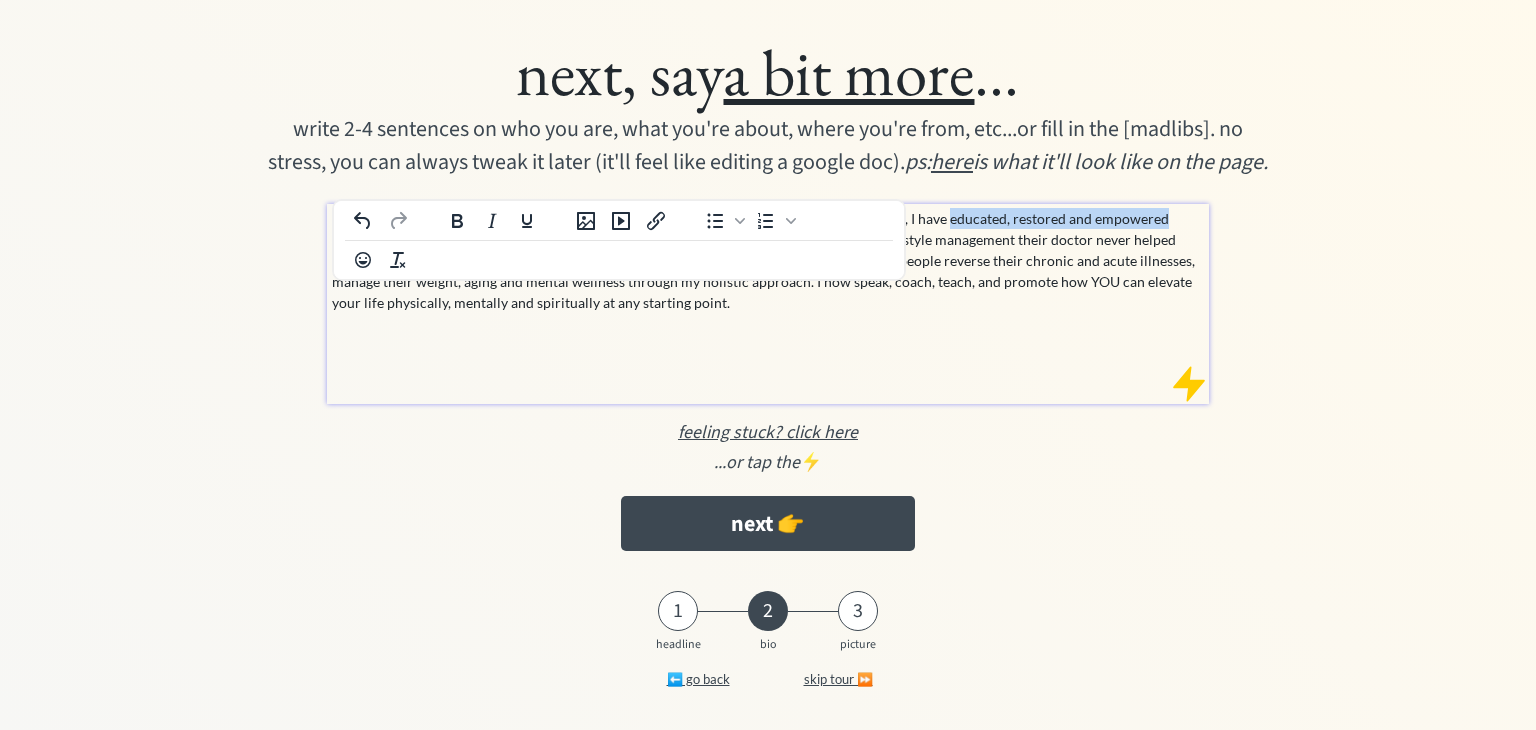 drag, startPoint x: 930, startPoint y: 255, endPoint x: 1145, endPoint y: 248, distance: 215.11392 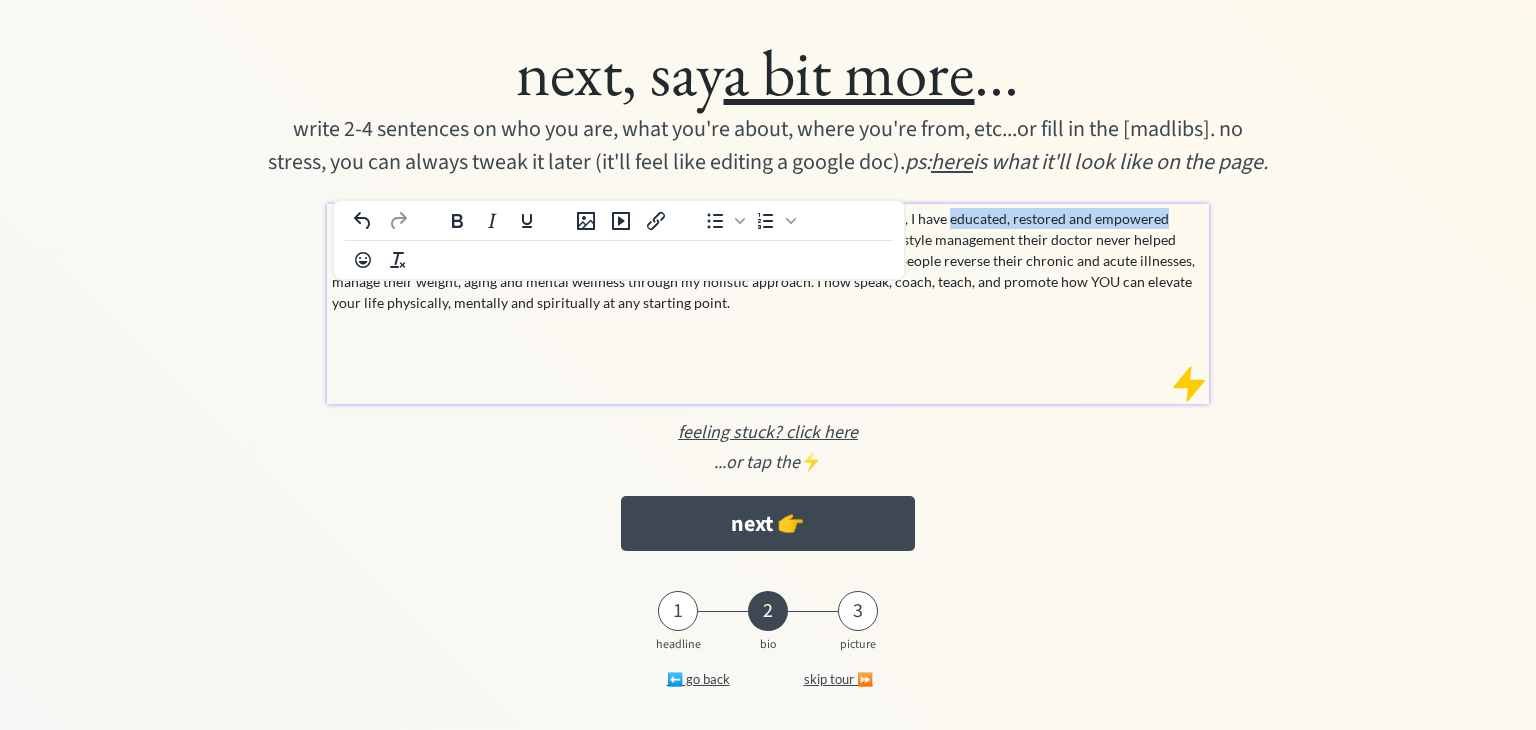 click on "Combine faith, psychology, fitness, medicine, nutrition, herbs, and you get = ME!  Since 2017 , I have educated, restored and empowered people from various backgrounds to live a  New Life  by addressing the everyday habits and lifestyle management their doctor never helped them with. From the deep south, to sunny San Diego and beyond, I have helped people reverse their chronic and acute illnesses, manage their weight, aging and mental wellness through my holistic approach. I now speak, coach, teach, and promote how YOU can elevate your life physically, mentally and spiritually at any starting point." at bounding box center [769, 260] 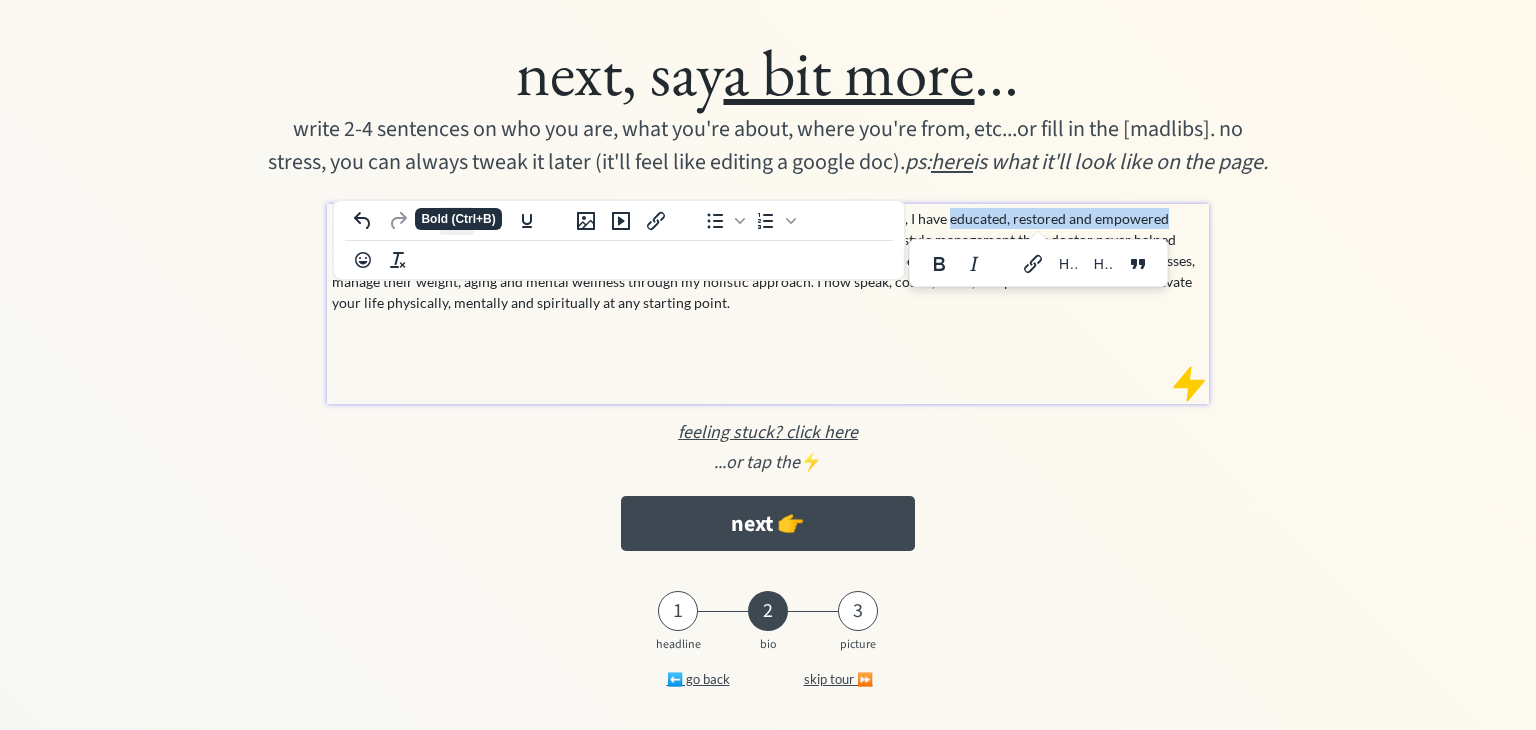 click 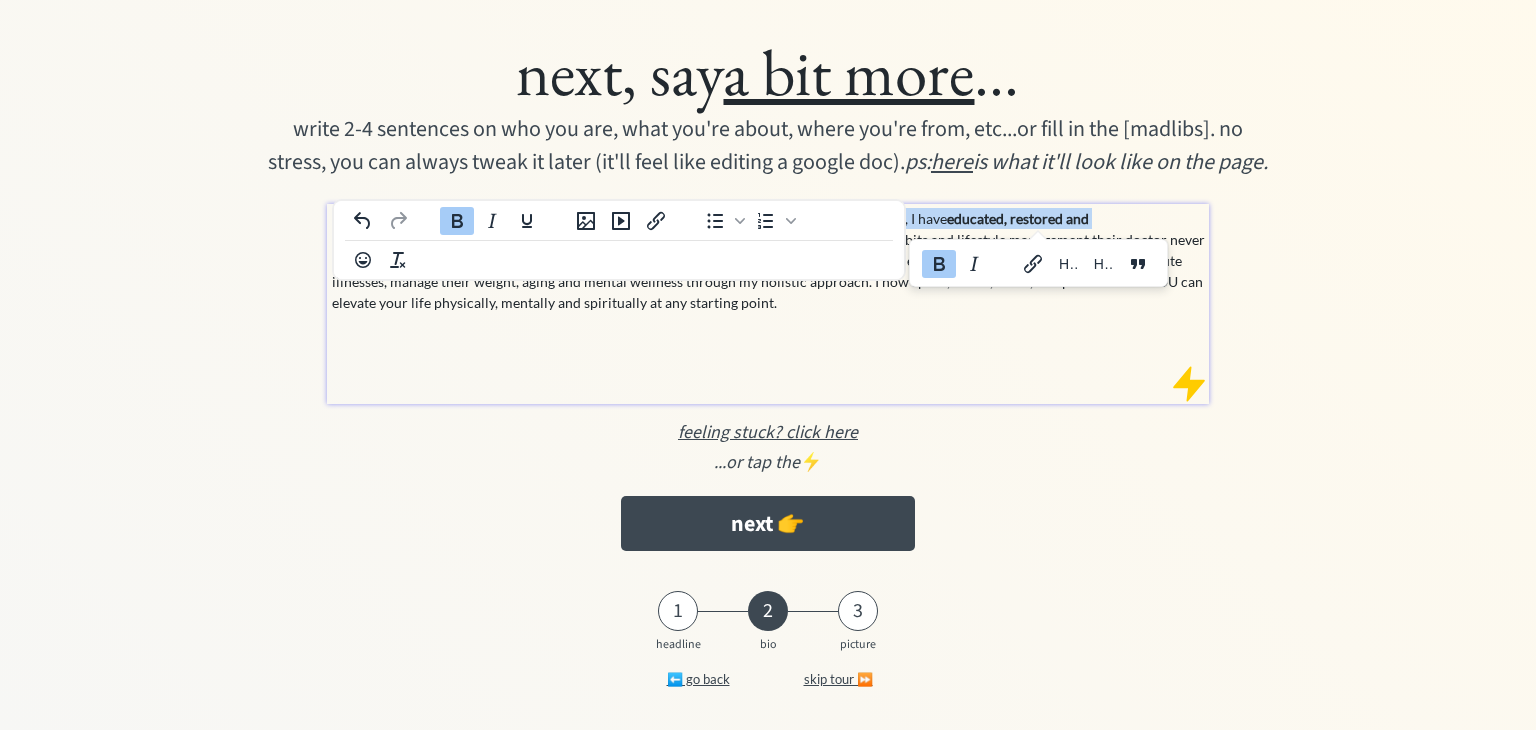 click on "Combine faith, psychology, fitness, medicine, nutrition, herbs, and you get = ME!  Since 2017 , I have  educated, restored and empowered  people from various backgrounds to live a  New Life  by addressing the everyday habits and lifestyle management their doctor never helped them with. From the deep south, to sunny San Diego and beyond, I have helped people reverse their chronic and acute illnesses, manage their weight, aging and mental wellness through my holistic approach. I now speak, coach, teach, and promote how YOU can elevate your life physically, mentally and spiritually at any starting point." at bounding box center [769, 260] 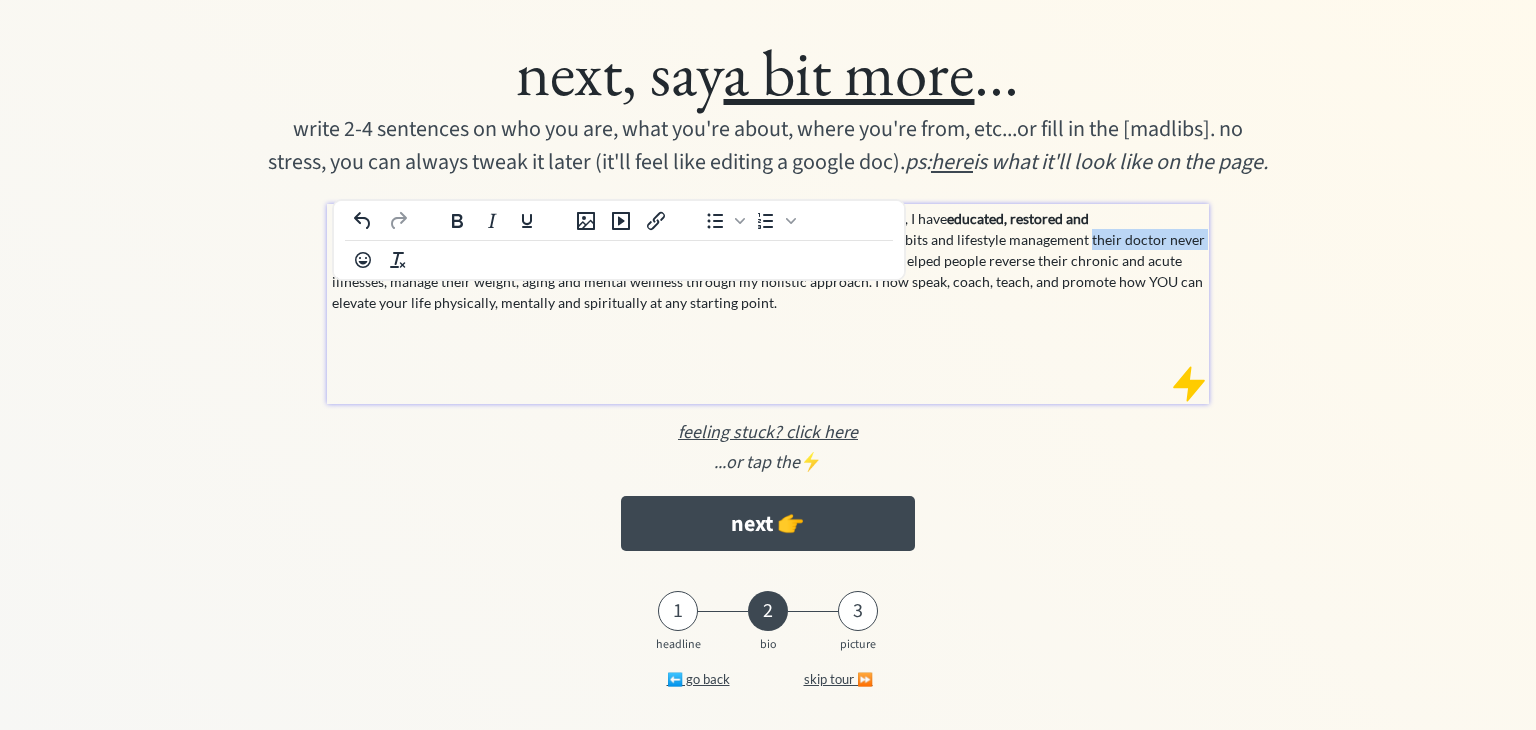 drag, startPoint x: 966, startPoint y: 272, endPoint x: 1188, endPoint y: 272, distance: 222 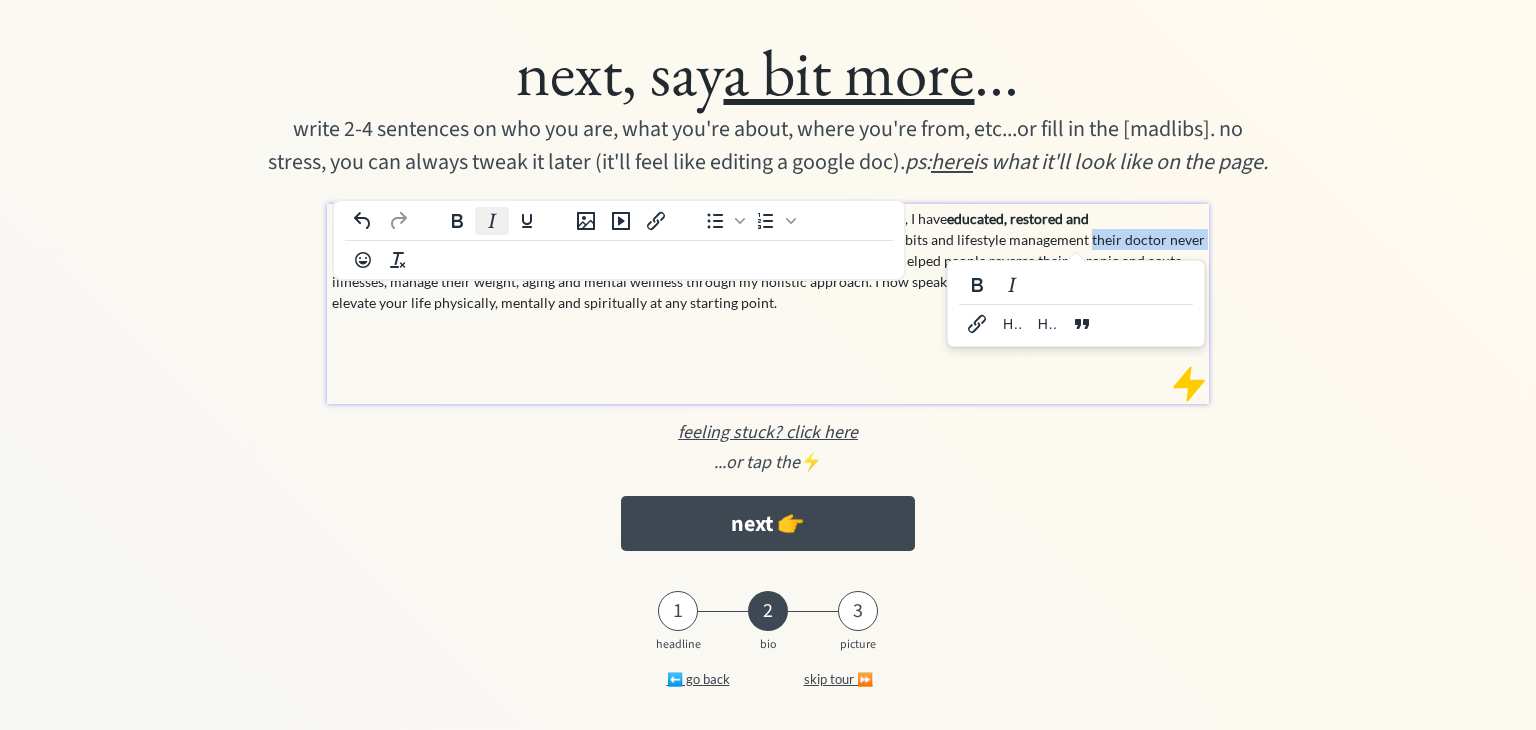 click 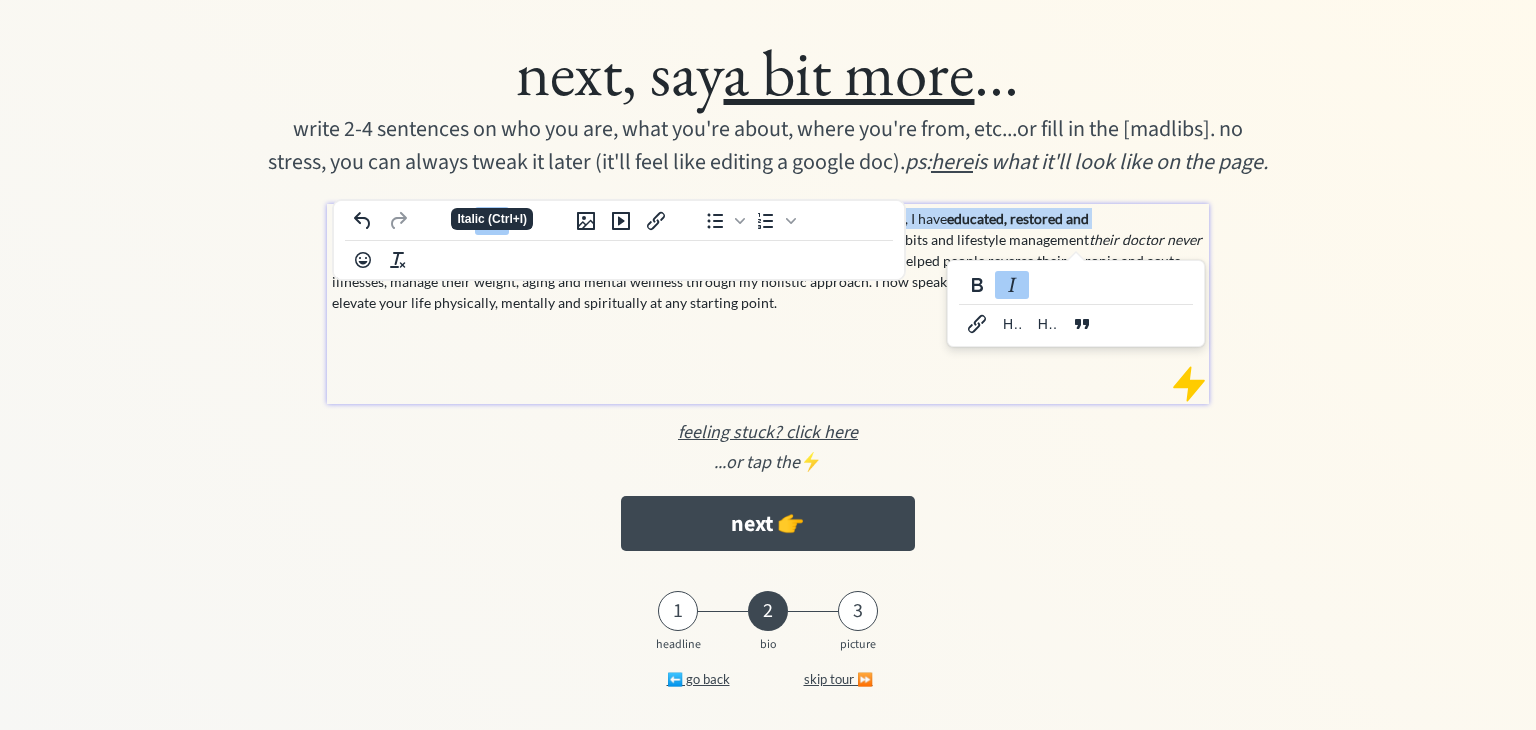 click on "Combine faith, psychology, fitness, medicine, nutrition, herbs, and you get = ME!  Since 2017 , I have  educated, restored and empowered  people from various backgrounds to live a  New Life  by addressing the everyday habits and lifestyle management  their doctor never helped them with . From the deep south, to sunny San Diego and beyond, I have helped people reverse their chronic and acute illnesses, manage their weight, aging and mental wellness through my holistic approach. I now speak, coach, teach, and promote how YOU can elevate your life physically, mentally and spiritually at any starting point." at bounding box center [769, 260] 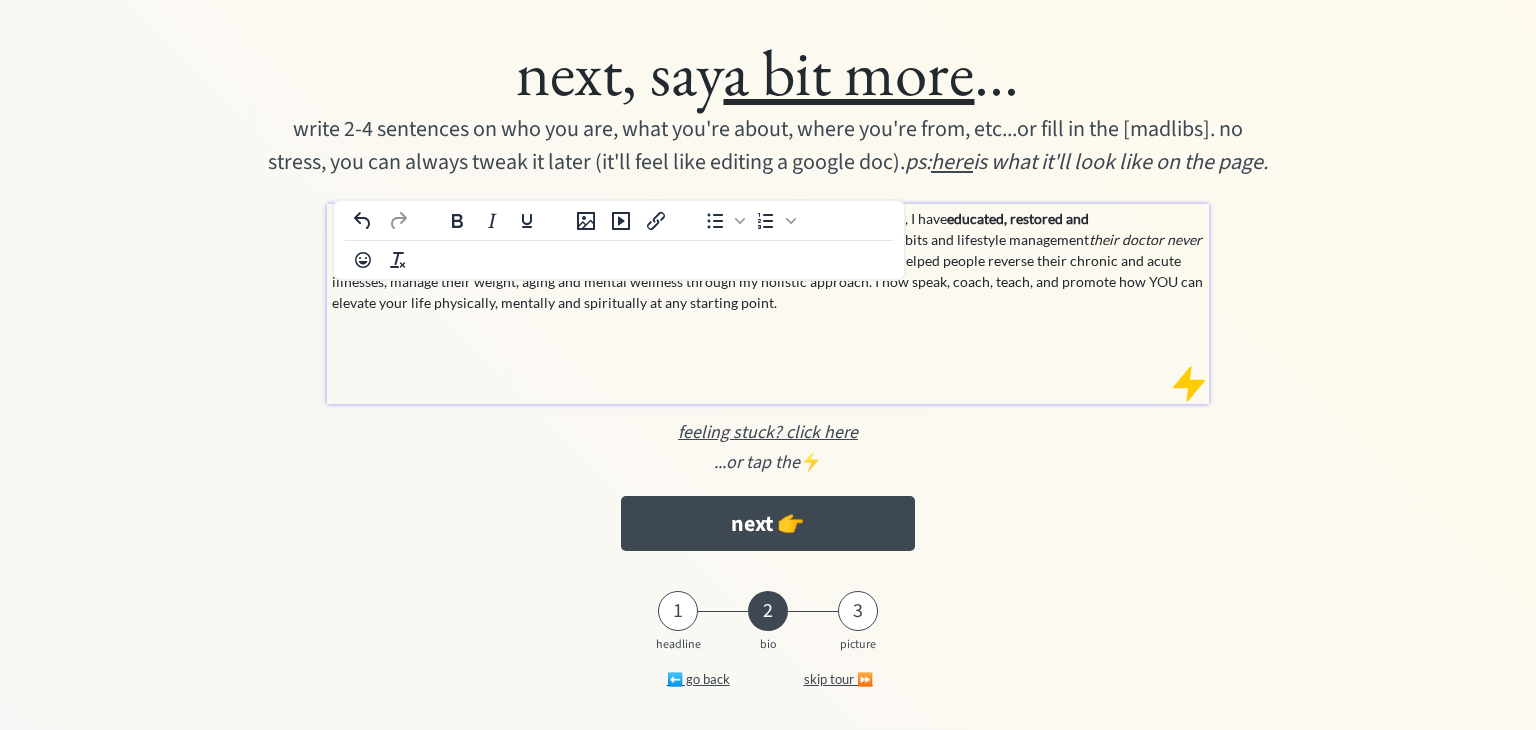click on "Combine faith, psychology, fitness, medicine, nutrition, herbs, and you get = ME!  Since 2017 , I have  educated, restored and empowered  people from various backgrounds to live a  New Life  by addressing the everyday habits and lifestyle management  their doctor never helped them with . From the deep south, to sunny San Diego and beyond, I have helped people reverse their chronic and acute illnesses, manage their weight, aging and mental wellness through my holistic approach. I now speak, coach, teach, and promote how YOU can elevate your life physically, mentally and spiritually at any starting point." at bounding box center [769, 260] 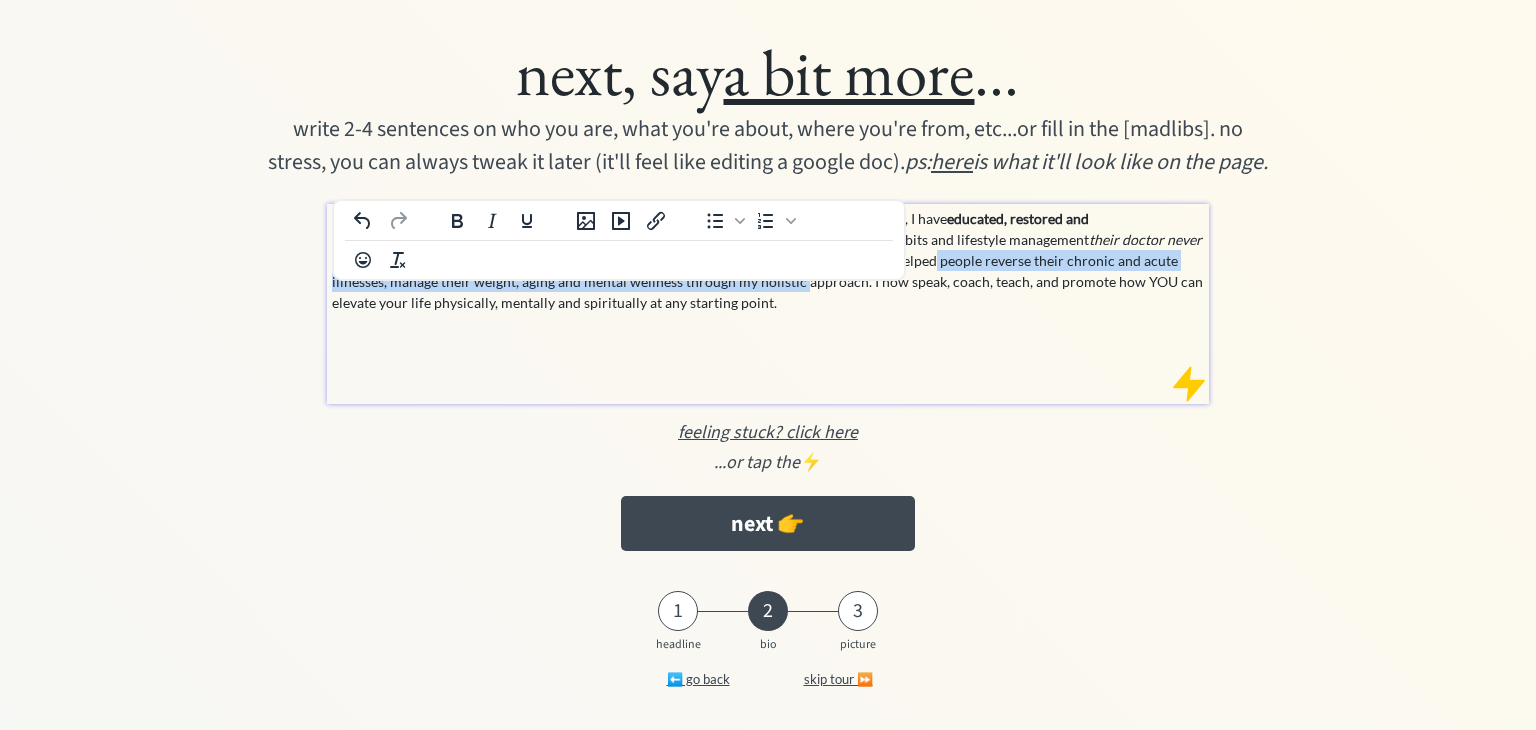 drag, startPoint x: 784, startPoint y: 297, endPoint x: 632, endPoint y: 315, distance: 153.06207 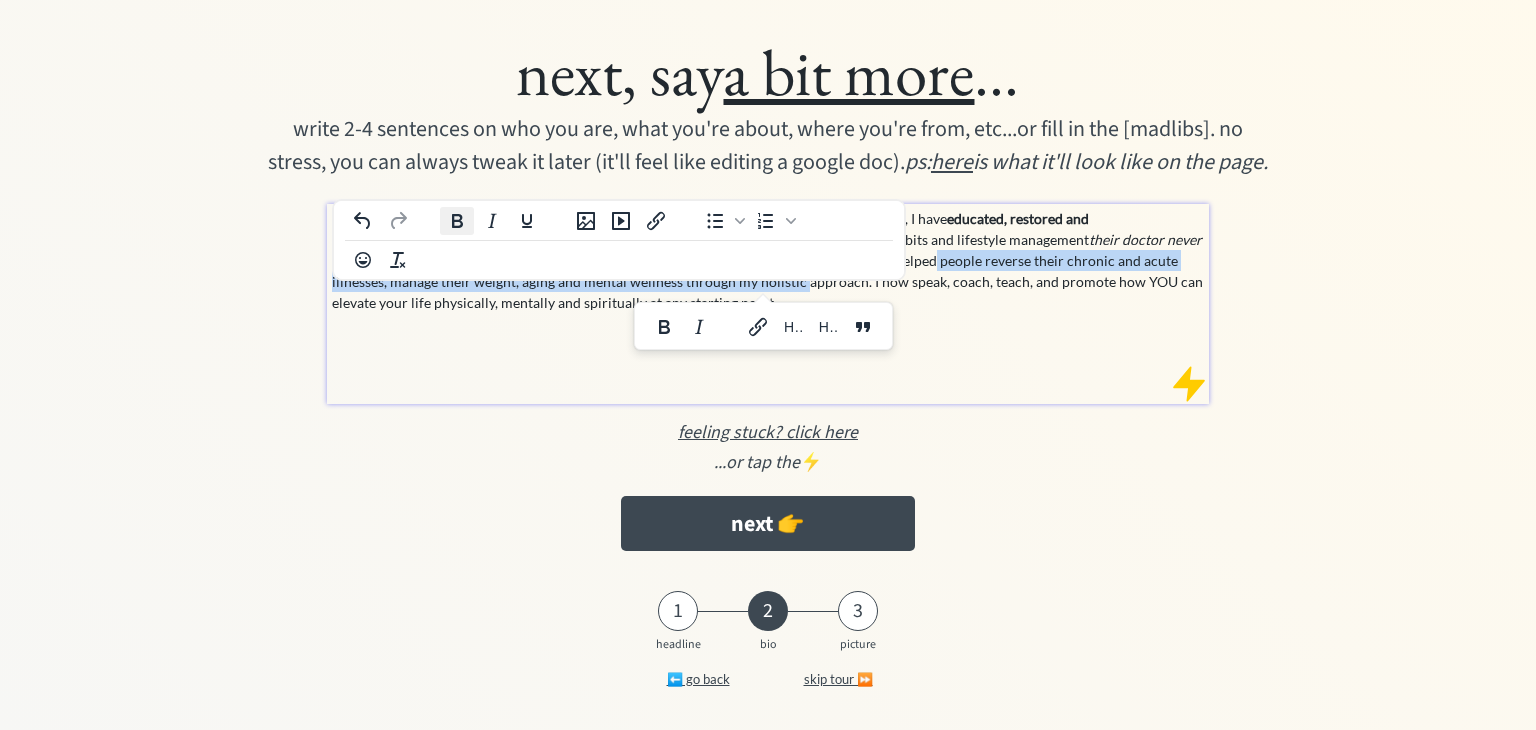 click 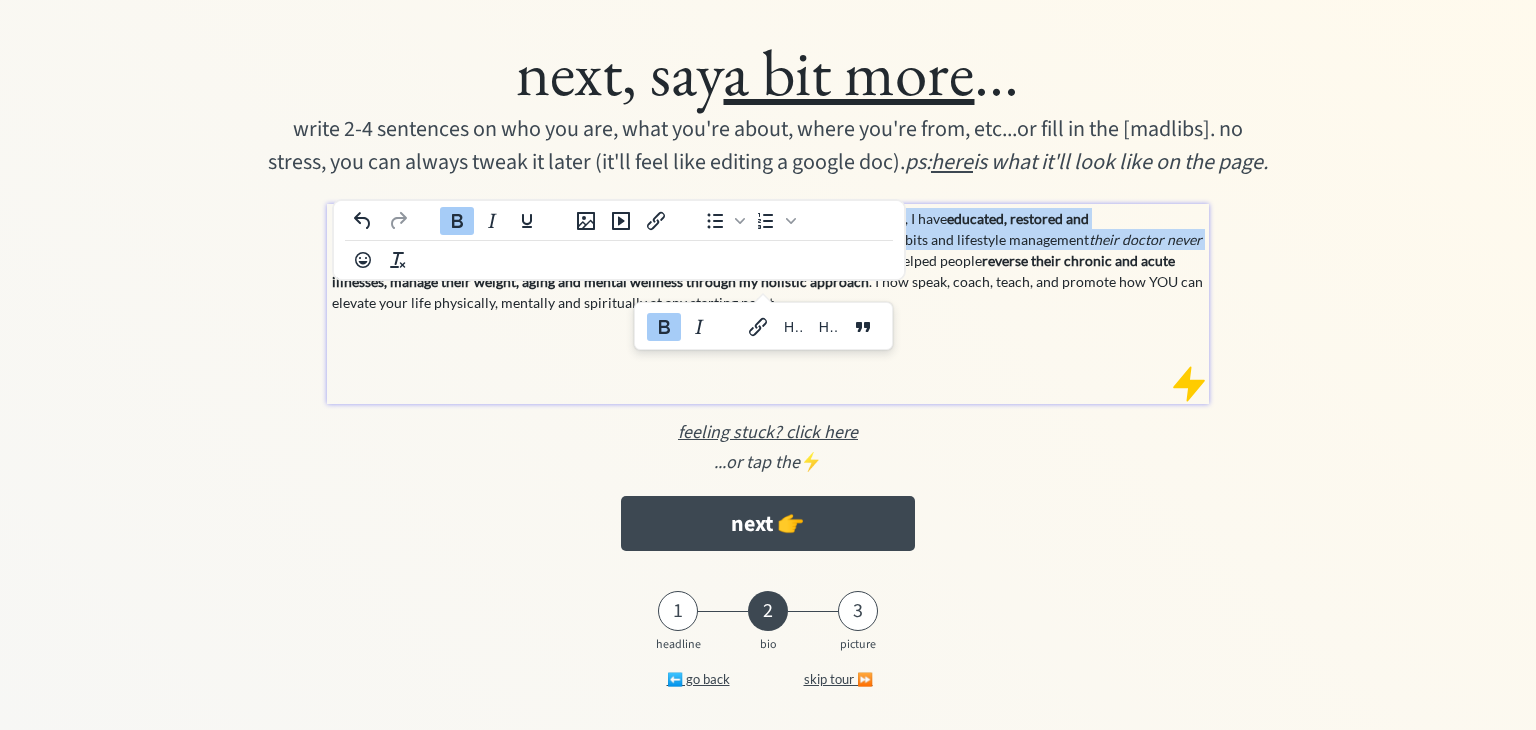 click on "Combine faith, psychology, fitness, medicine, nutrition, herbs, and you get = ME!  Since 2017 , I have  educated, restored and empowered  people from various backgrounds to live a  New Life  by addressing the everyday habits and lifestyle management  their doctor never helped them with . From the deep south, to sunny San Diego and beyond I have helped people  reverse their chronic and acute illnesses, manage their weight, aging and mental wellness through my holistic approach . I now speak, coach, teach, and promote how YOU can elevate your life physically, mentally and spiritually at any starting point." at bounding box center (769, 260) 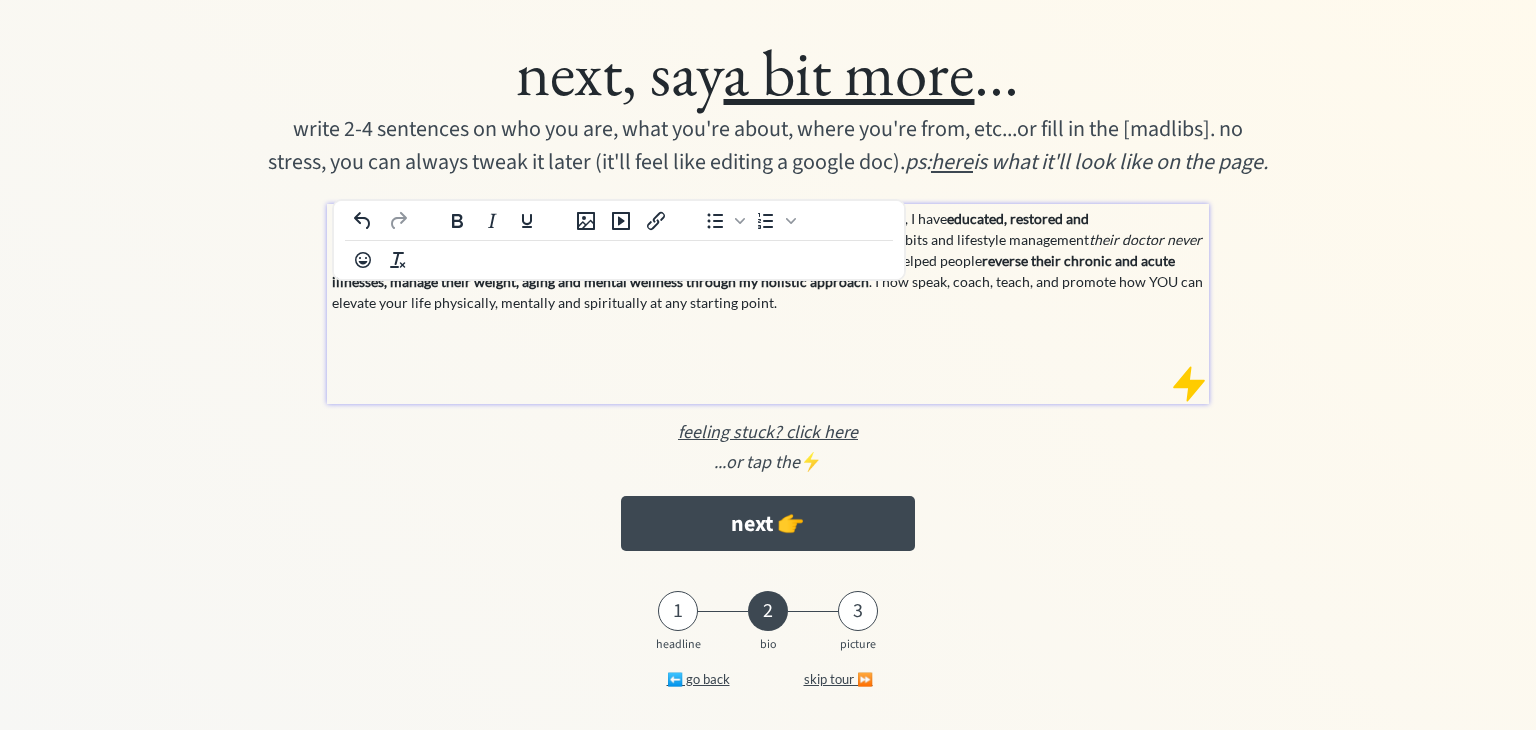 click on "Combine faith, psychology, fitness, medicine, nutrition, herbs, and you get = ME!  Since 2017 , I have  educated, restored and empowered  people from various backgrounds to live a  New Life  by addressing the everyday habits and lifestyle management  their doctor never helped them with . From the deep south, to sunny San Diego and beyond I have helped people  reverse their chronic and acute illnesses, manage their weight, aging and mental wellness through my holistic approach . I now speak, coach, teach, and promote how YOU can elevate your life physically, mentally and spiritually at any starting point." at bounding box center (769, 260) 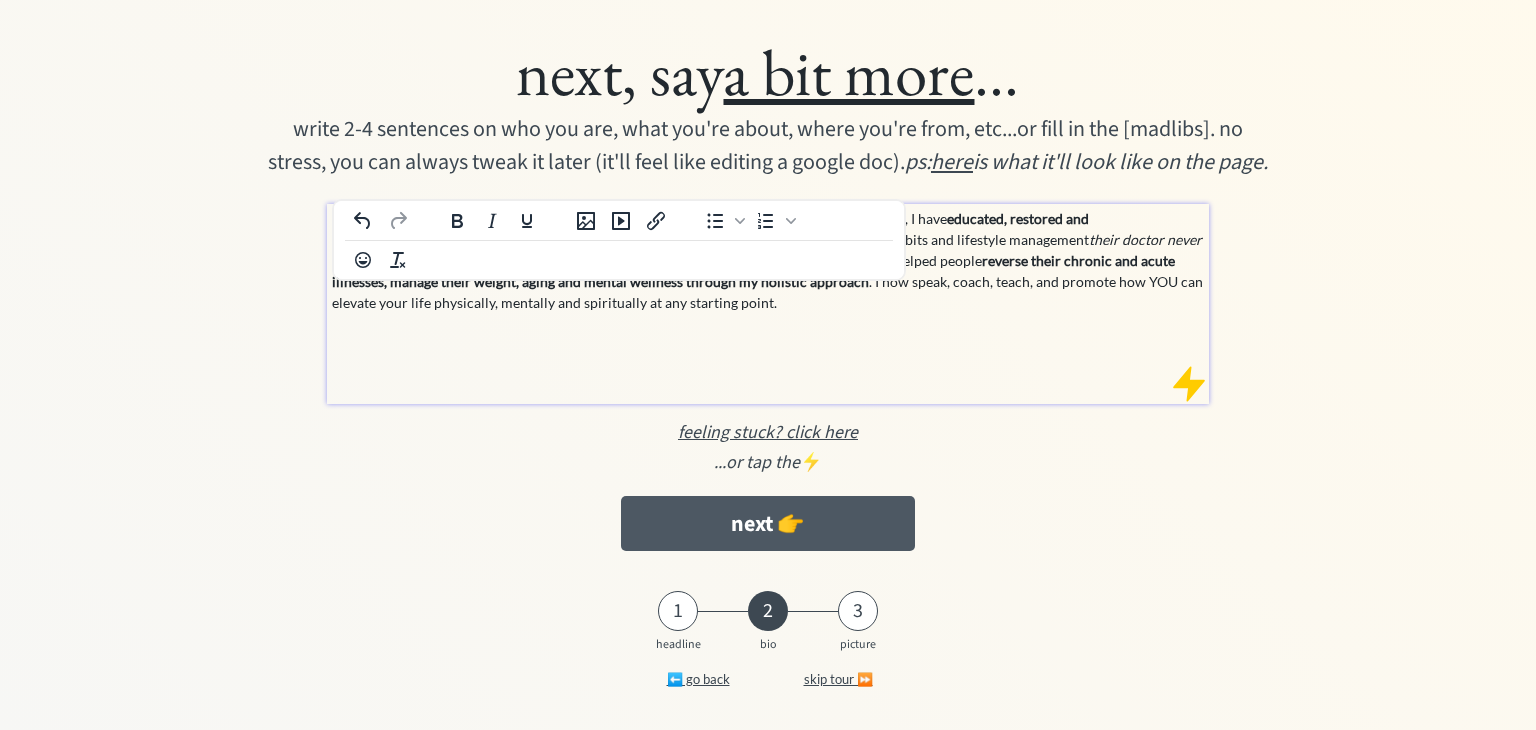 click on "next 👉" at bounding box center [768, 523] 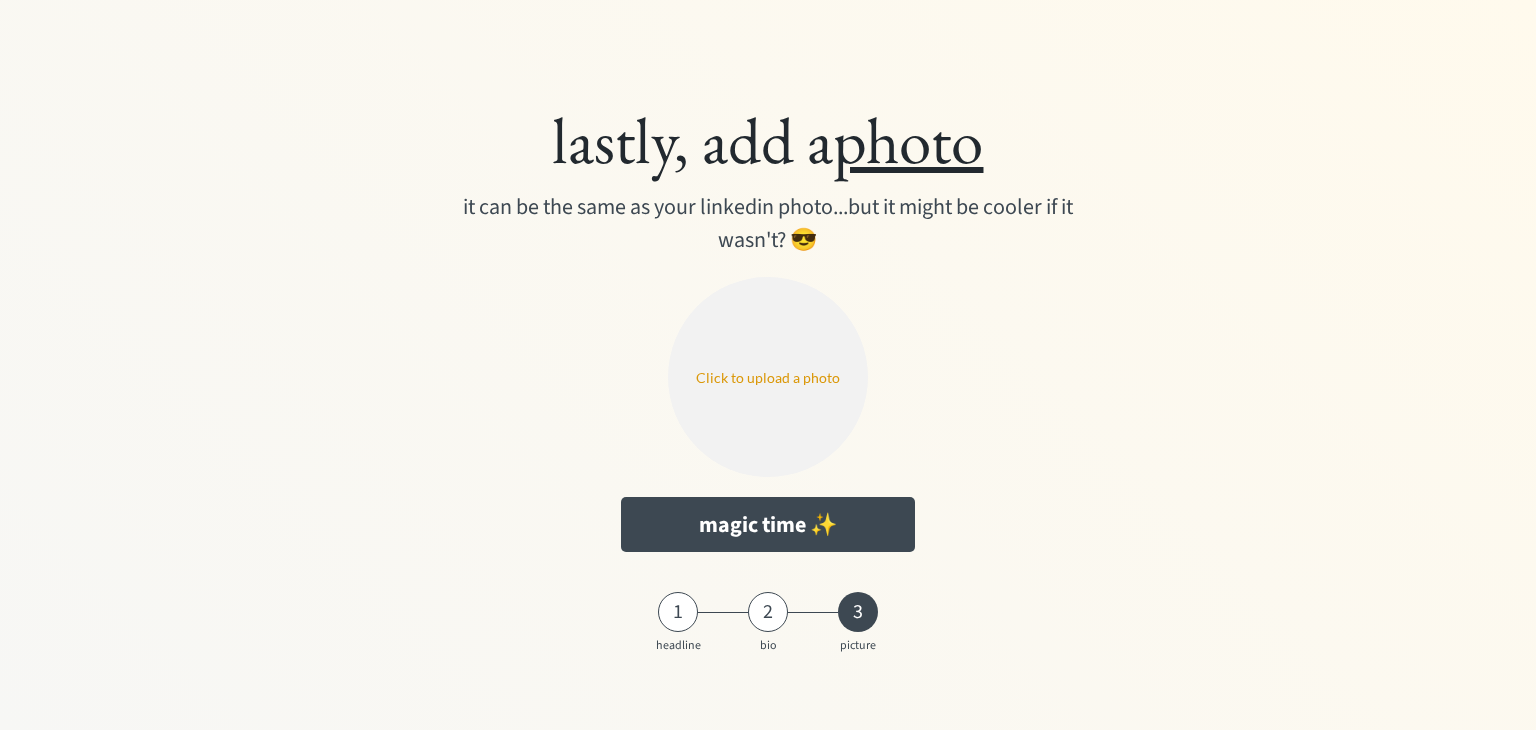 scroll, scrollTop: 0, scrollLeft: 0, axis: both 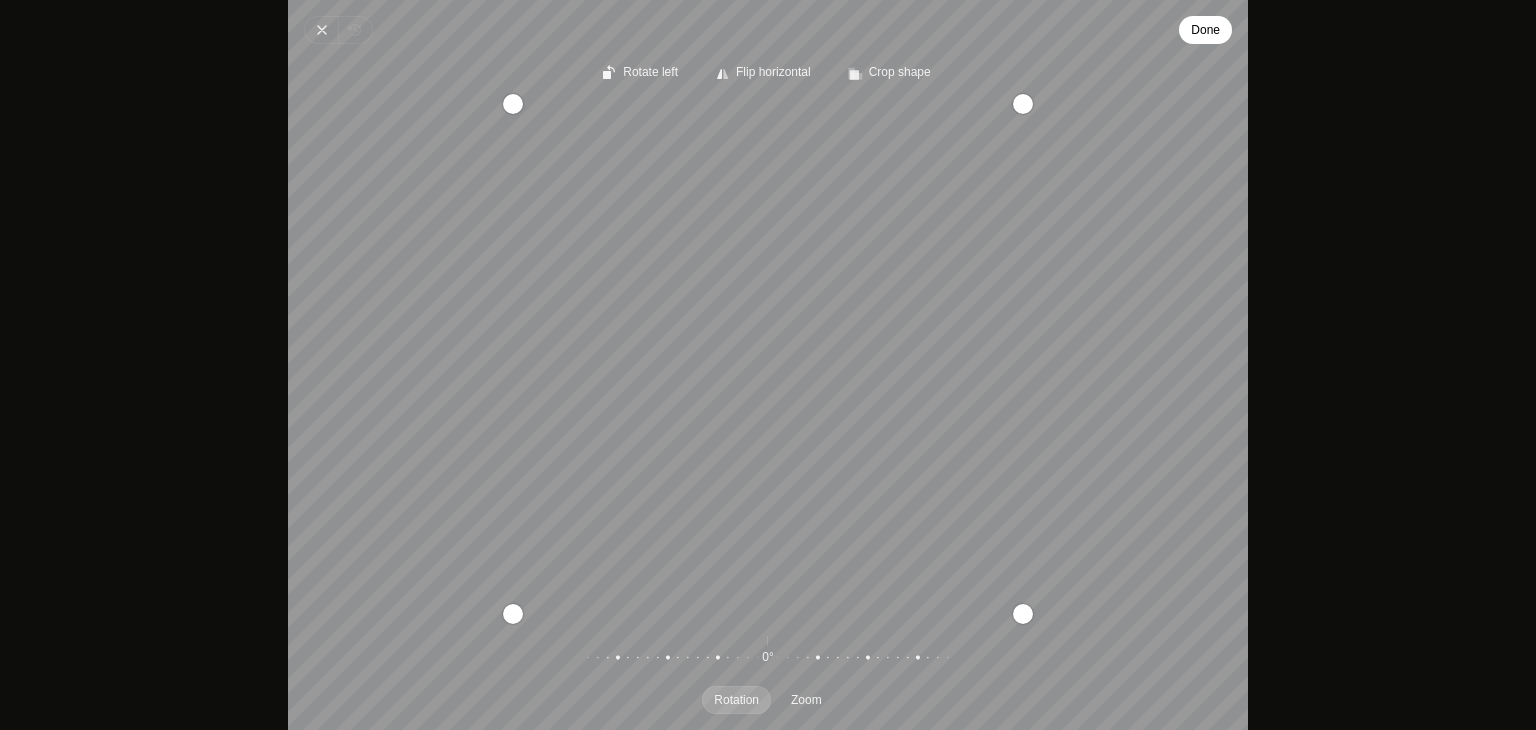 click on "Done" at bounding box center [1205, 30] 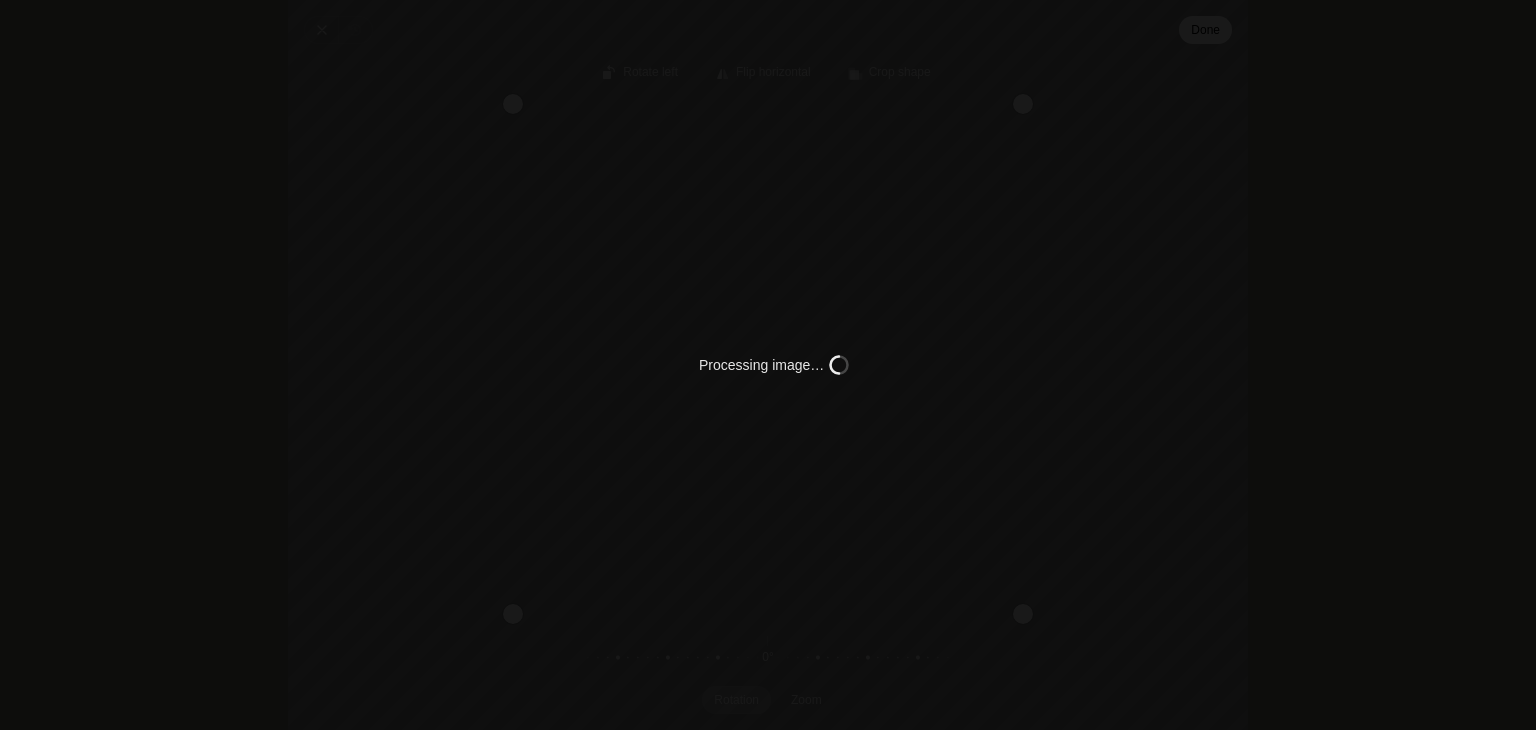 type on "C:\fakepath\File_000 (2).png" 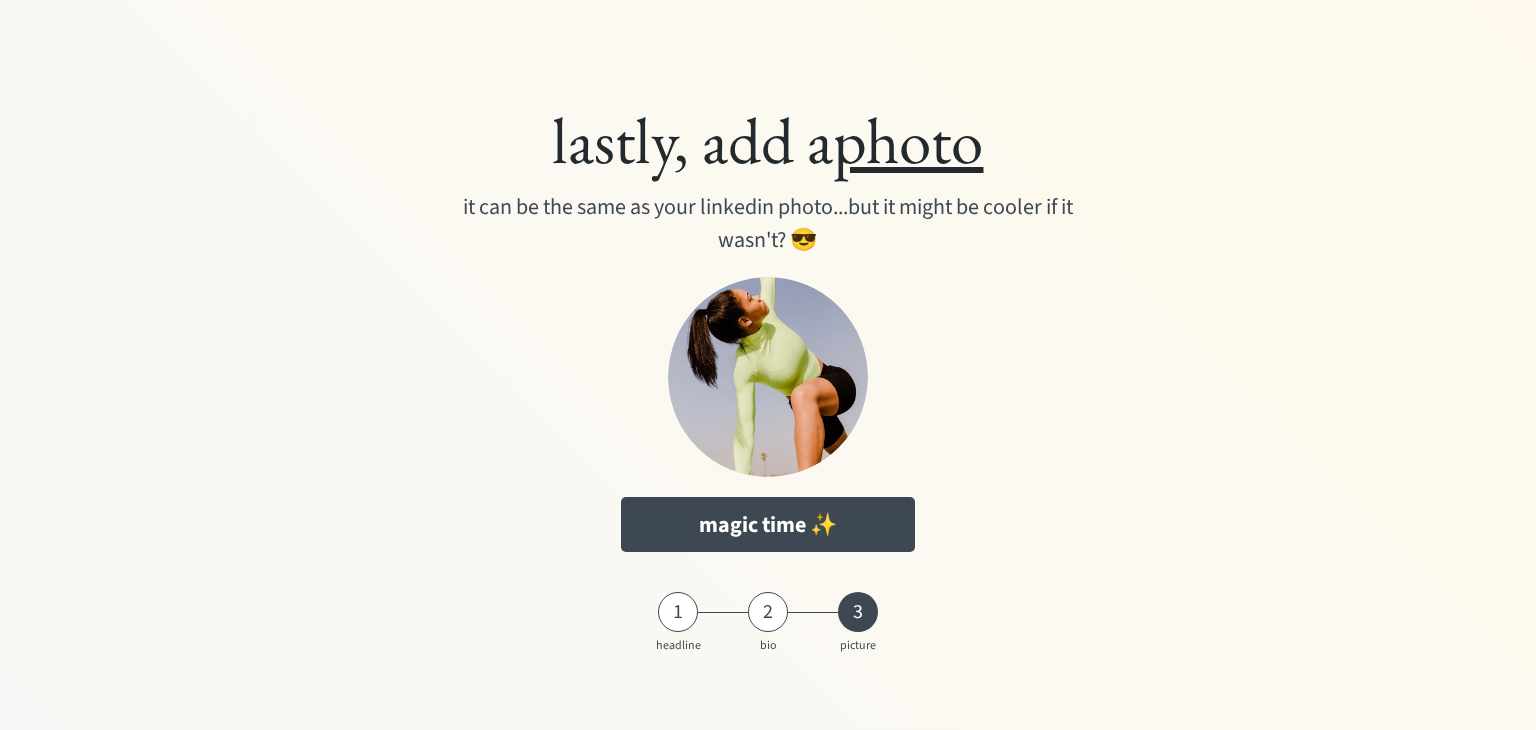 click at bounding box center (768, 377) 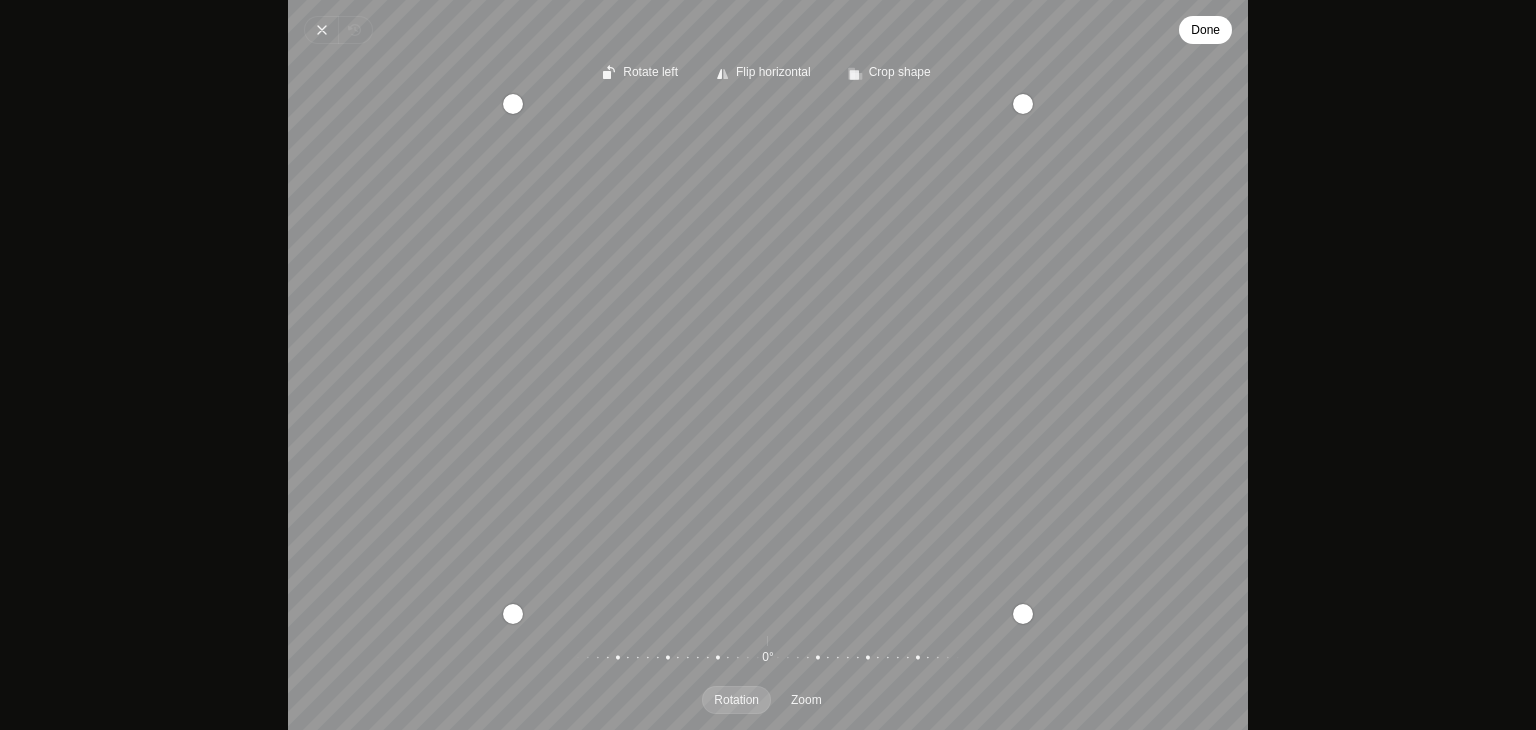 drag, startPoint x: 775, startPoint y: 397, endPoint x: 710, endPoint y: 456, distance: 87.78383 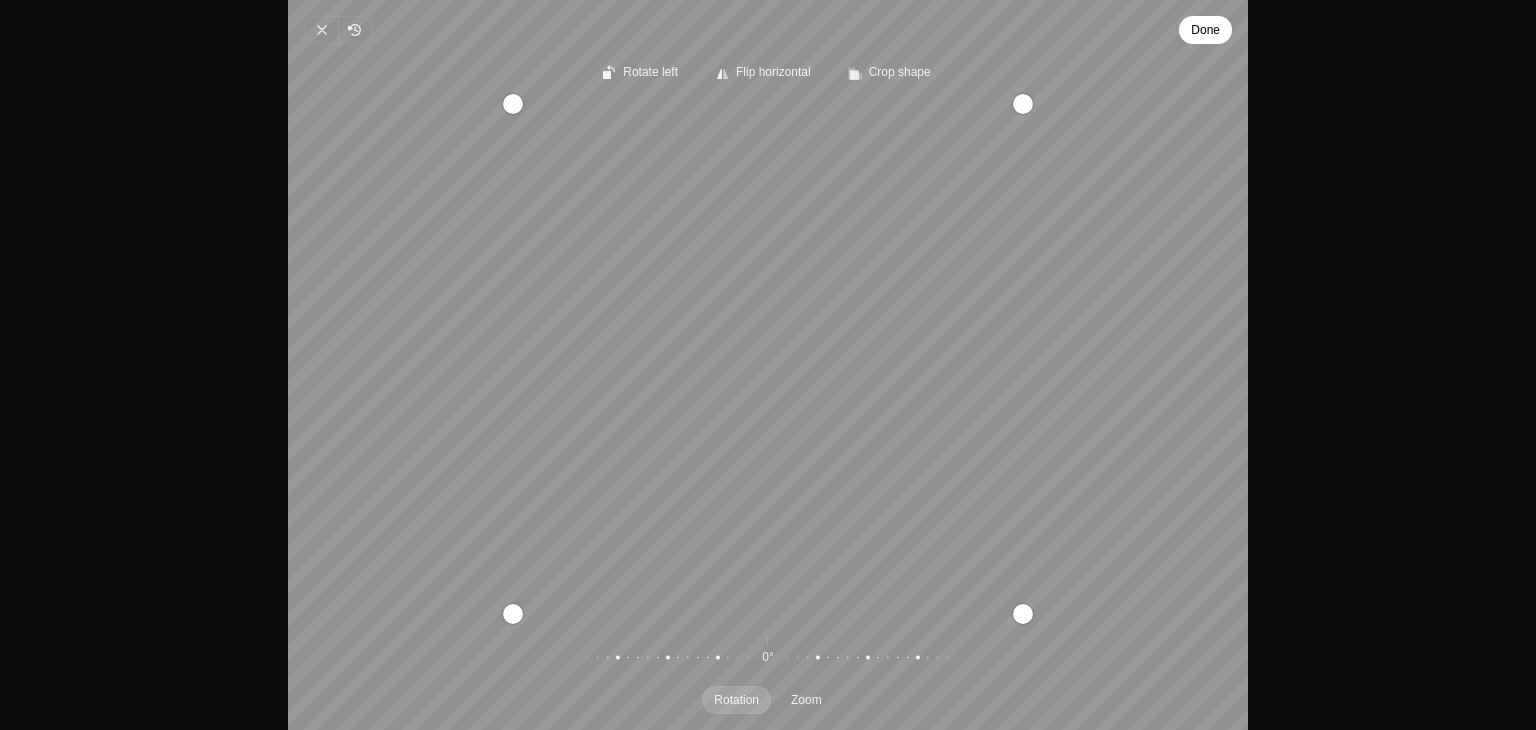 drag, startPoint x: 710, startPoint y: 456, endPoint x: 635, endPoint y: 455, distance: 75.00667 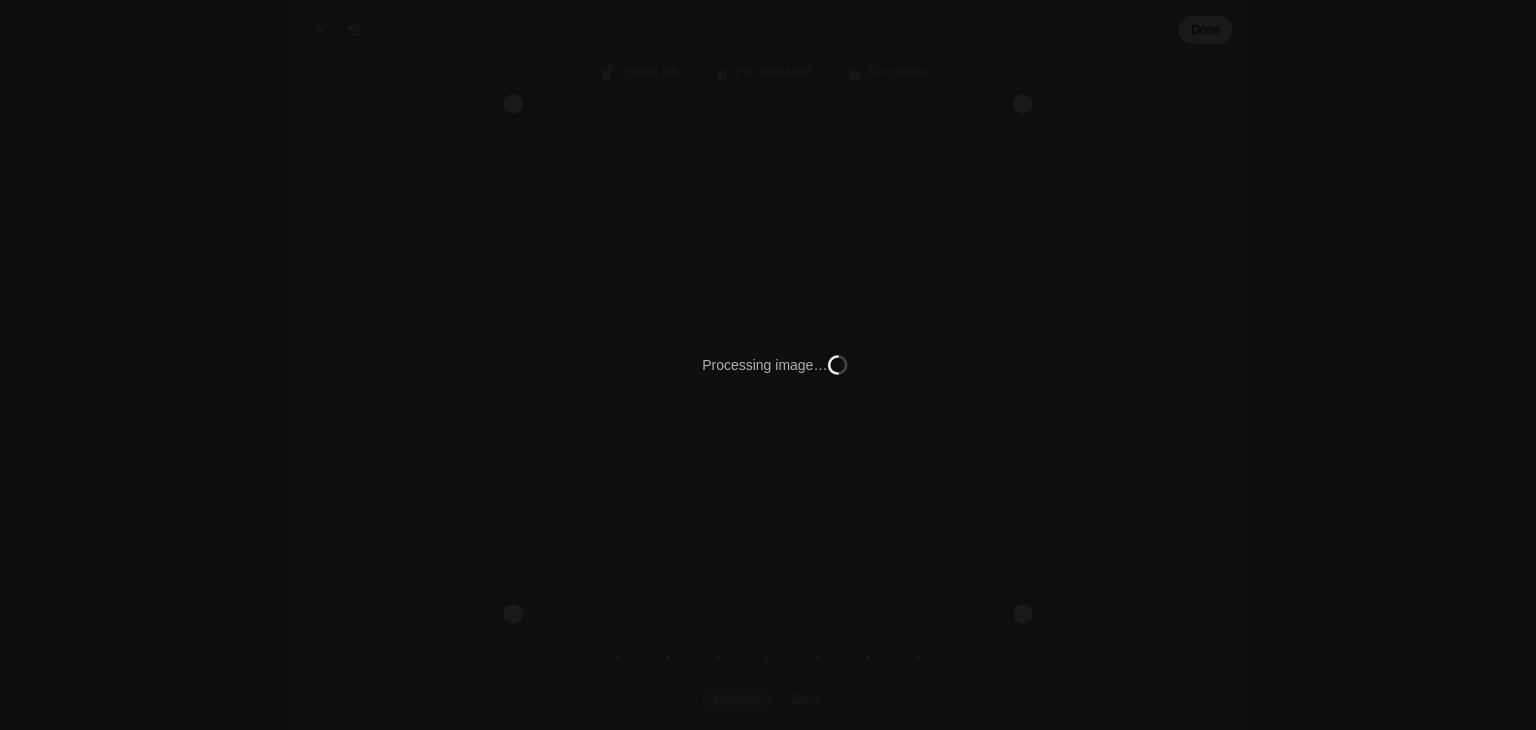 type on "C:\fakepath\File_000.png" 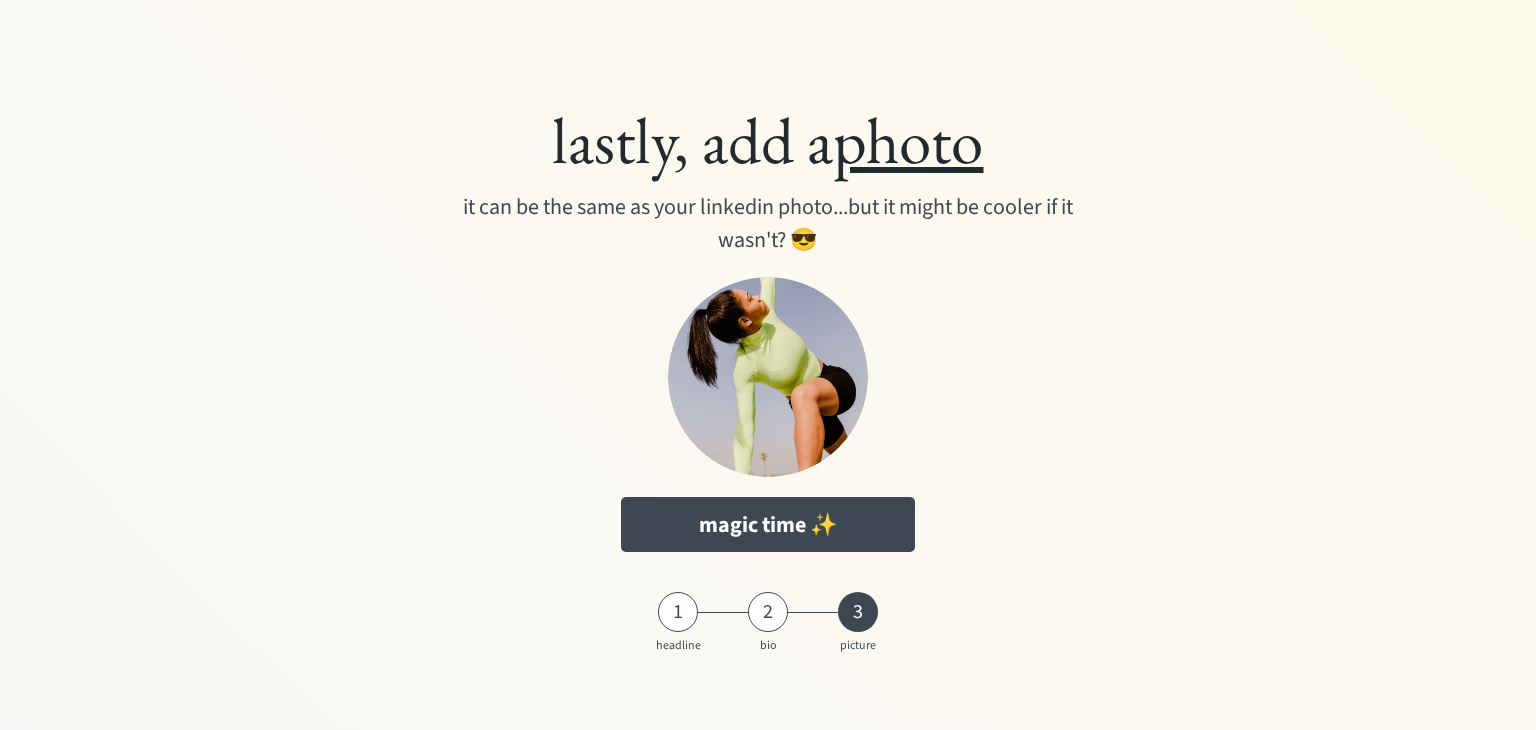 type 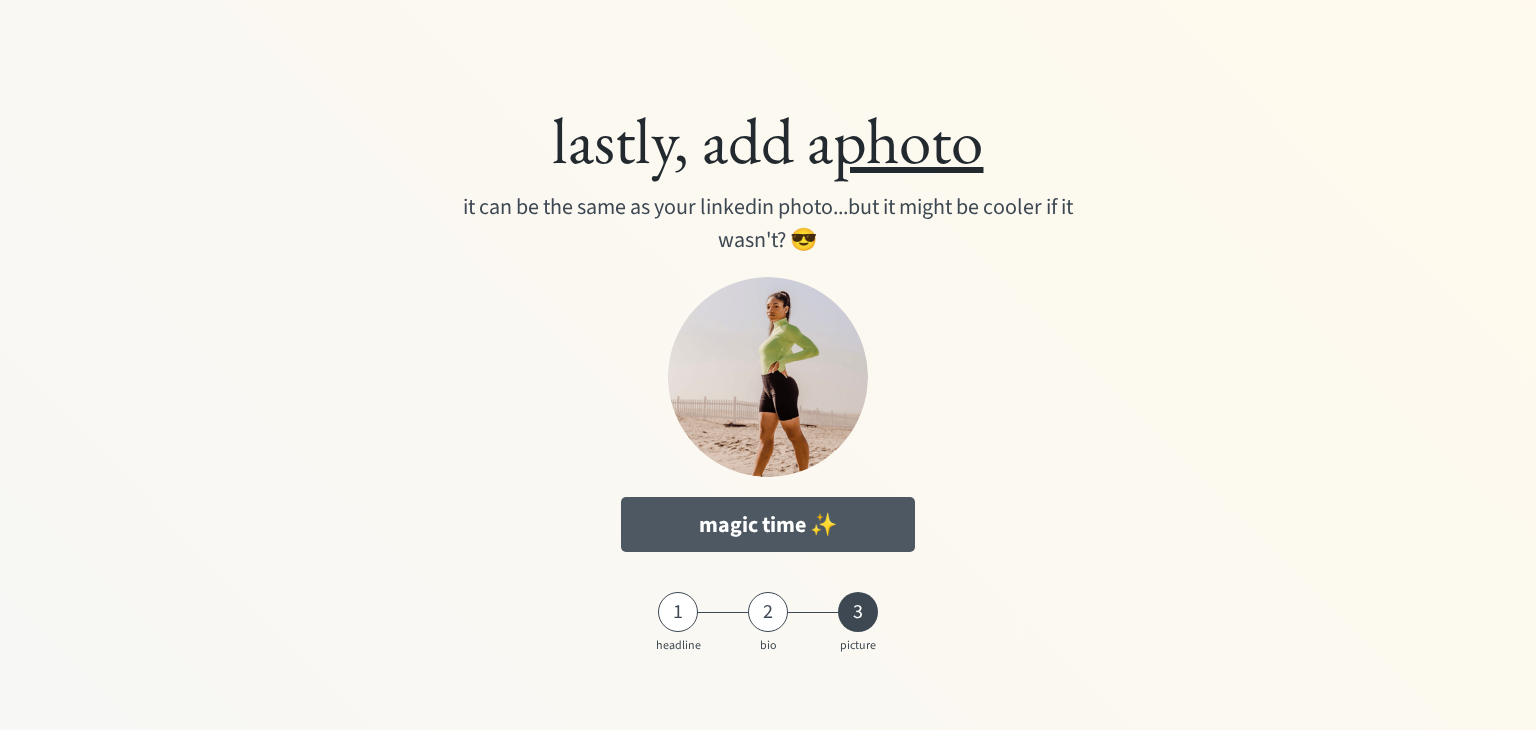 click on "magic time ✨" at bounding box center [768, 524] 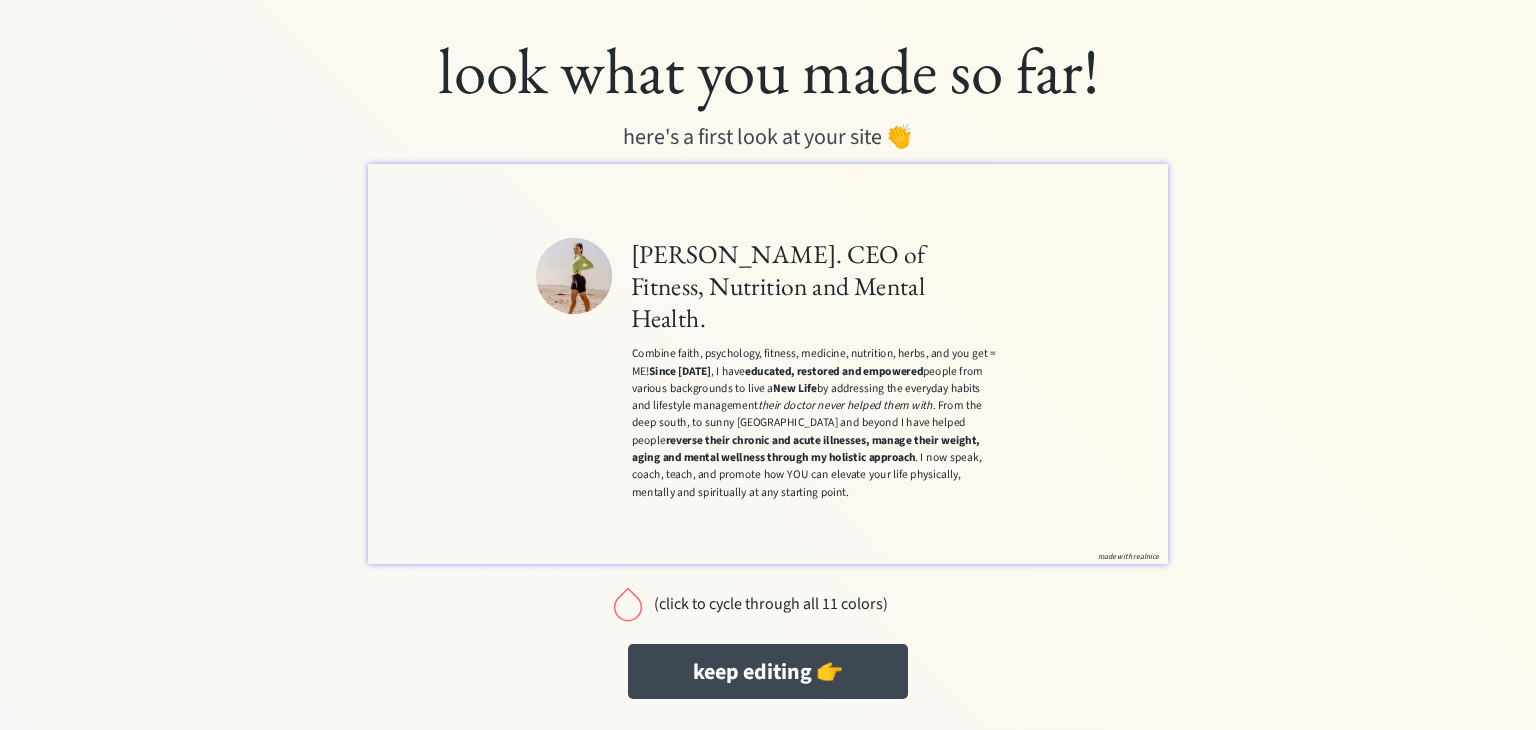 scroll, scrollTop: 9, scrollLeft: 0, axis: vertical 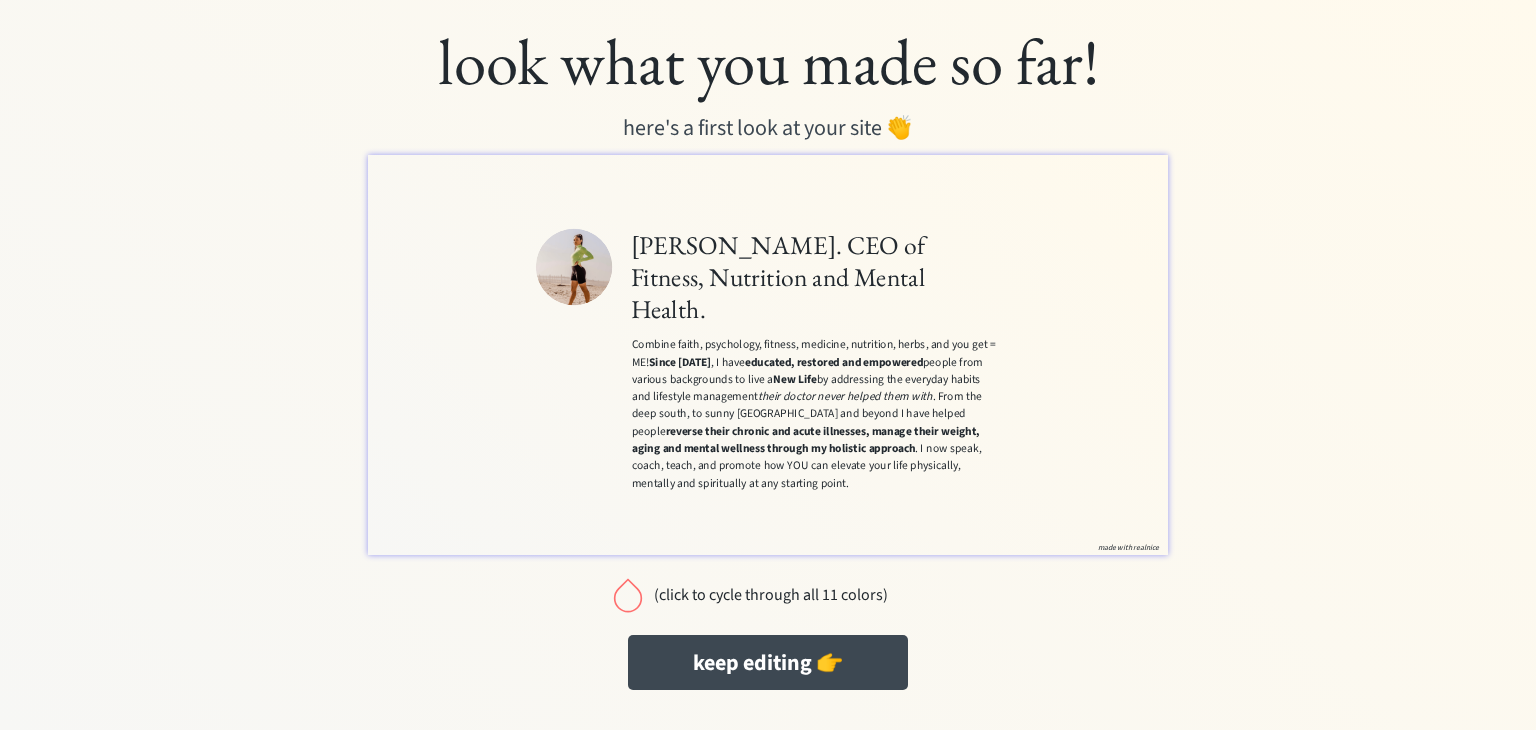 click at bounding box center [628, 595] 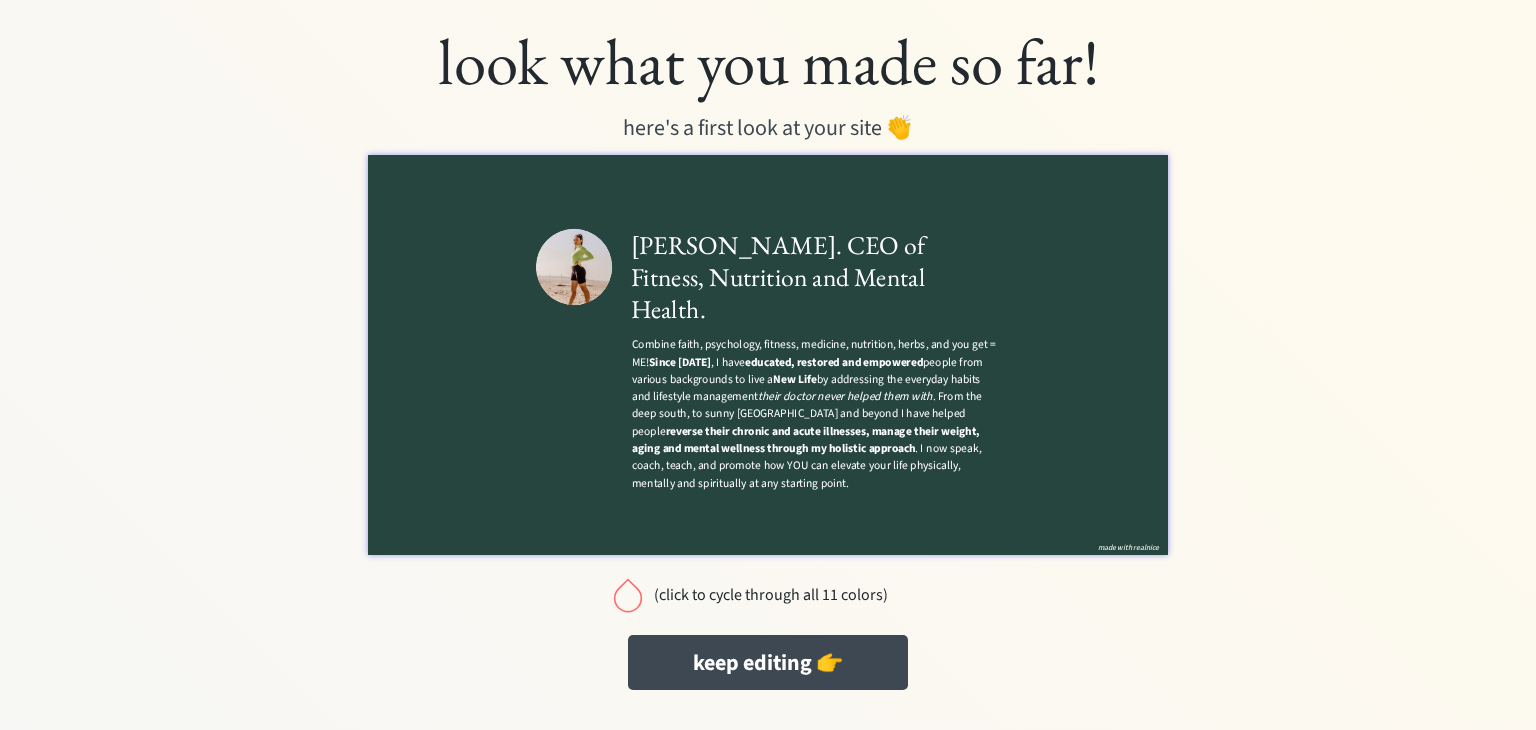 click at bounding box center [628, 595] 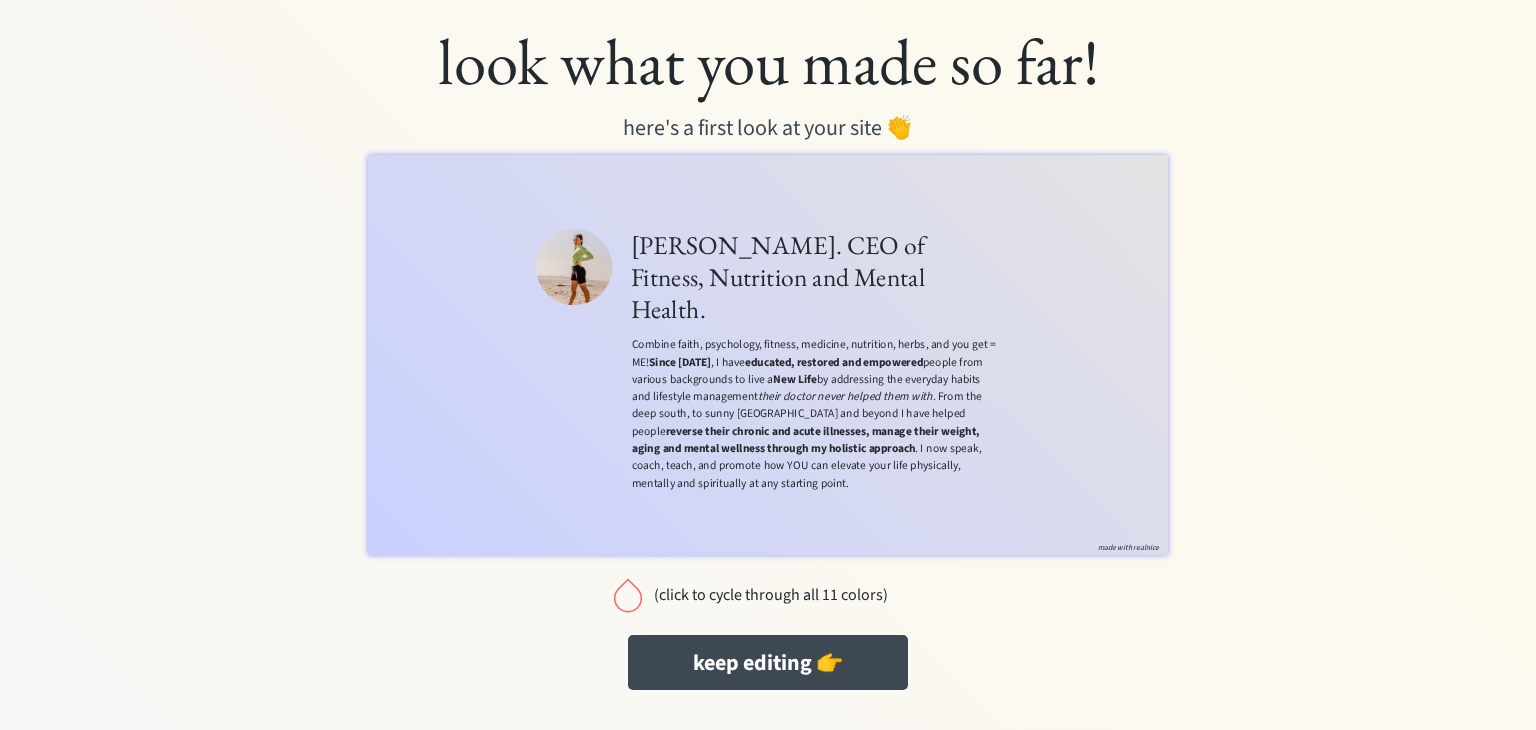 click at bounding box center [628, 595] 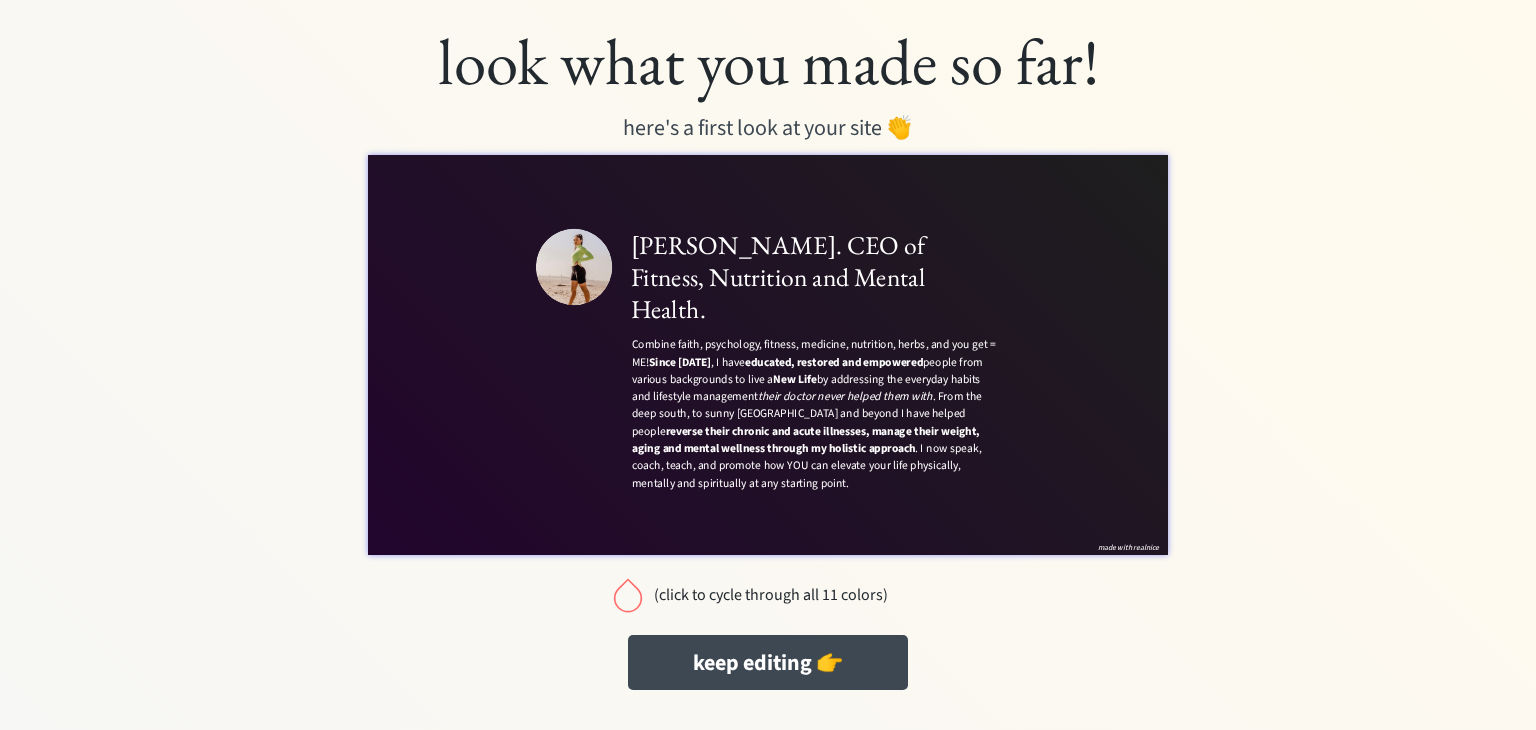 click at bounding box center [628, 595] 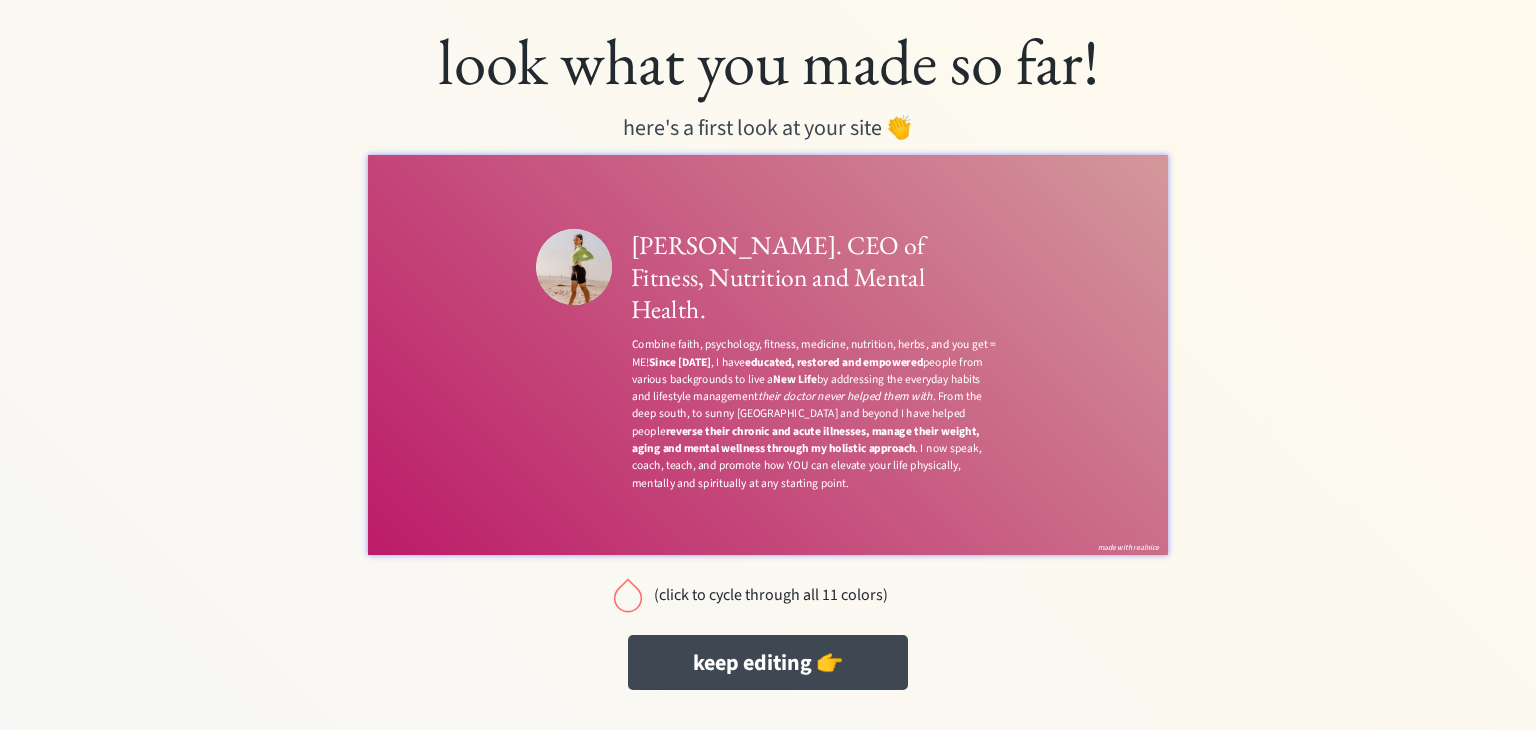 click at bounding box center [628, 595] 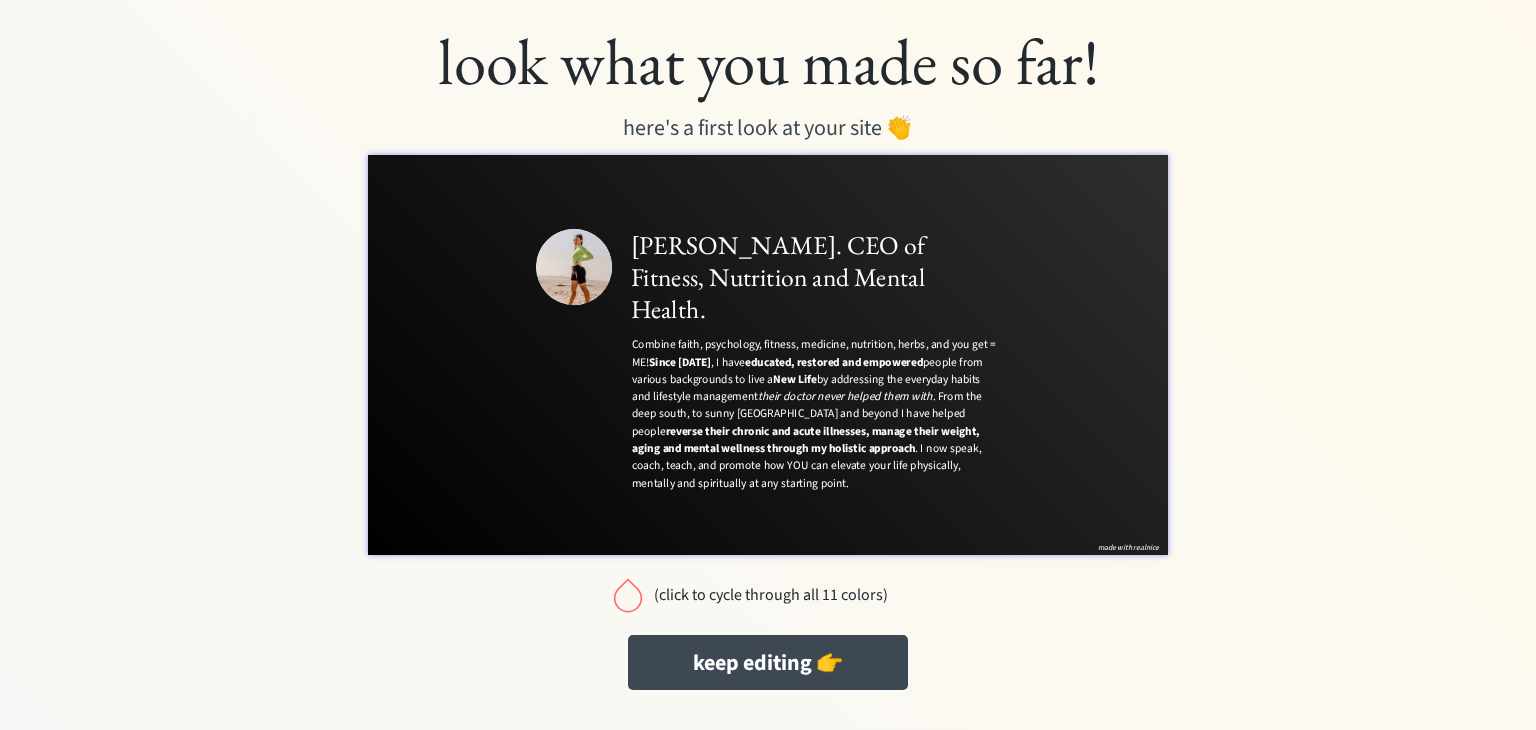 click at bounding box center (628, 595) 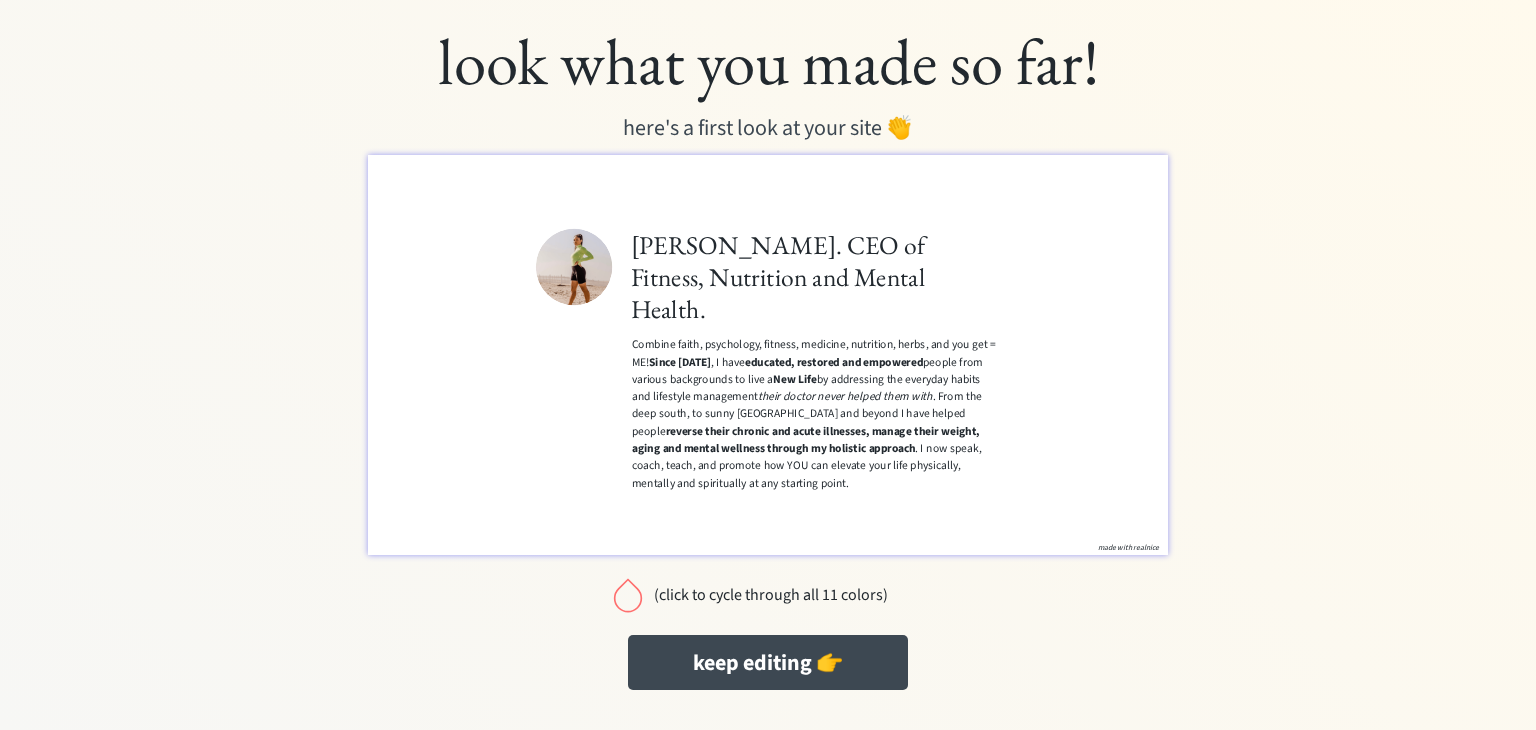 click at bounding box center [628, 595] 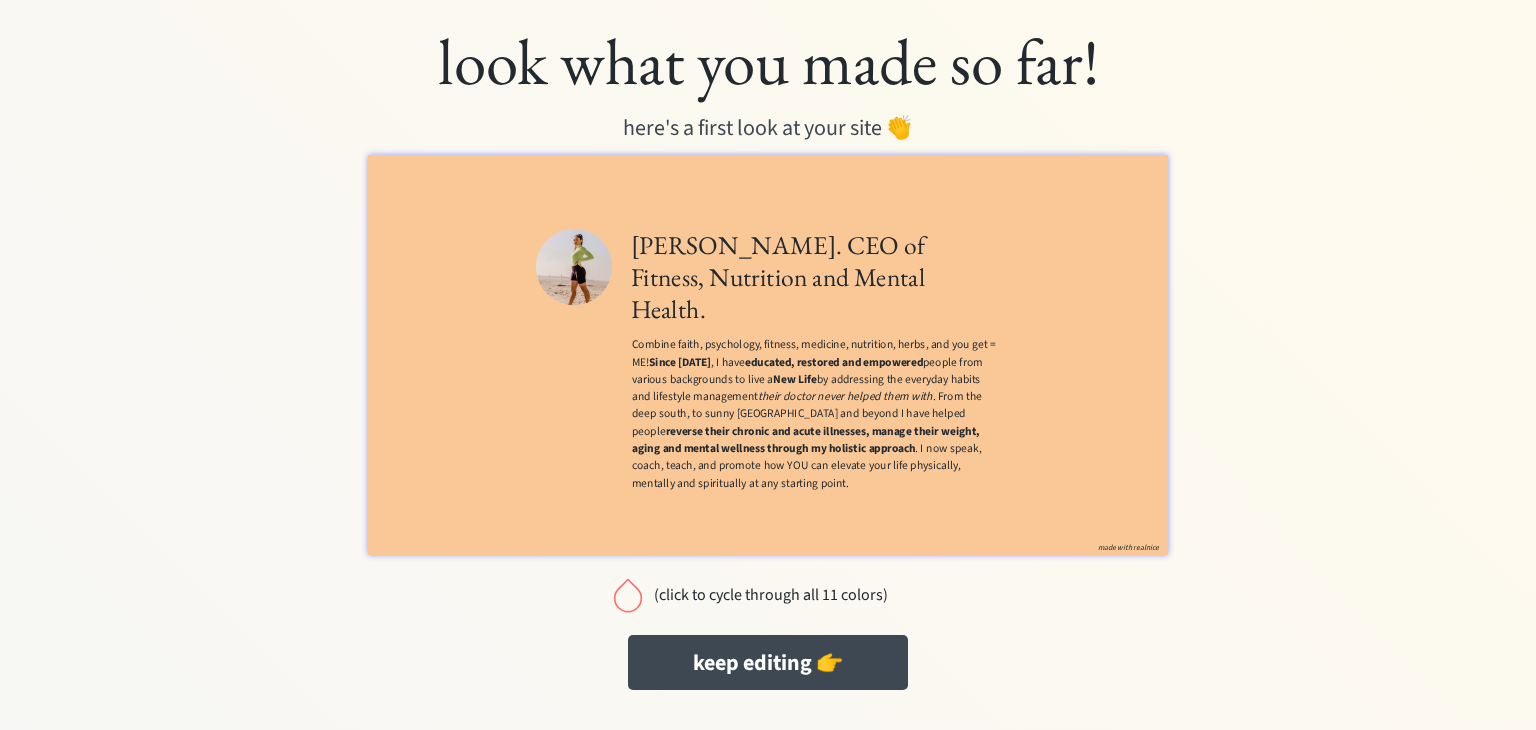 click at bounding box center [628, 595] 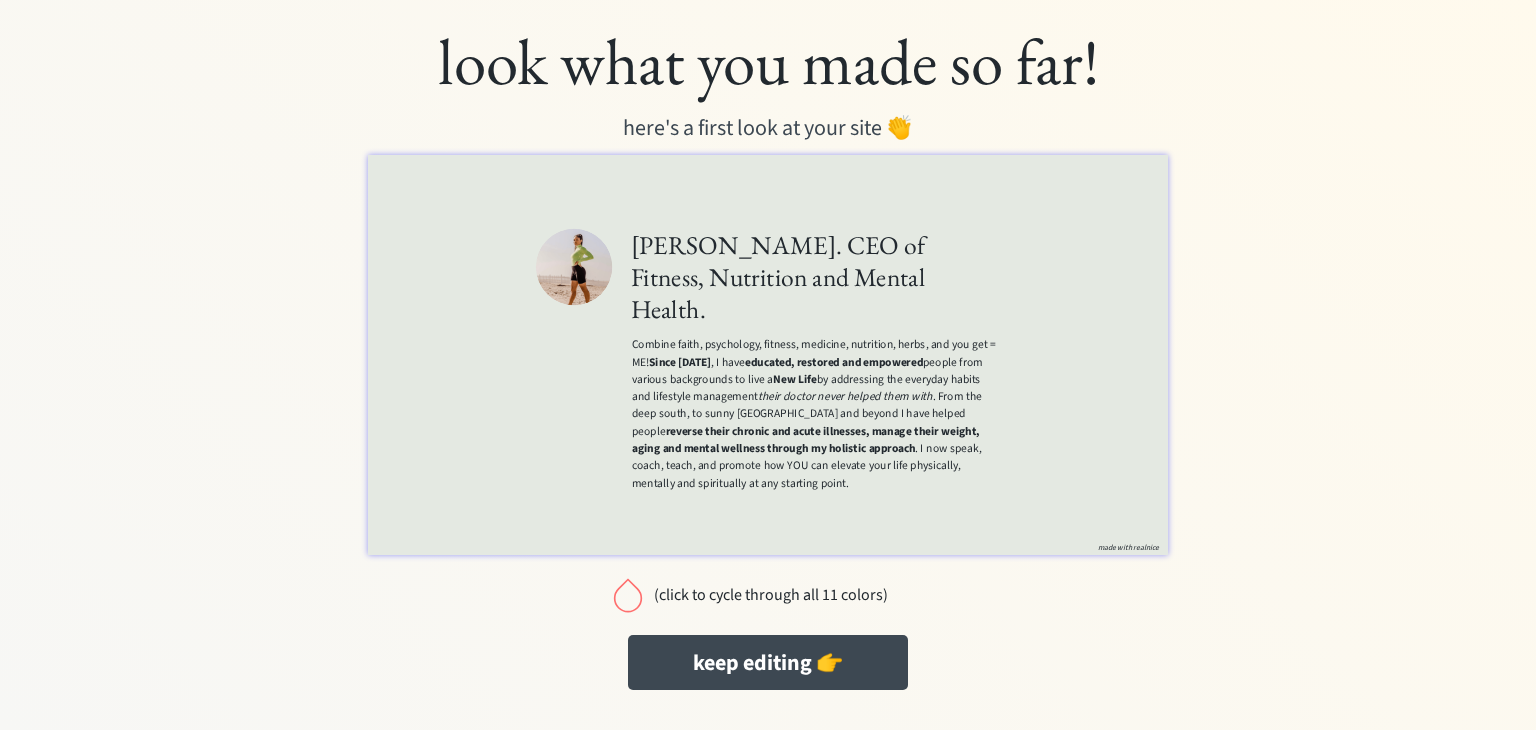 click at bounding box center (628, 595) 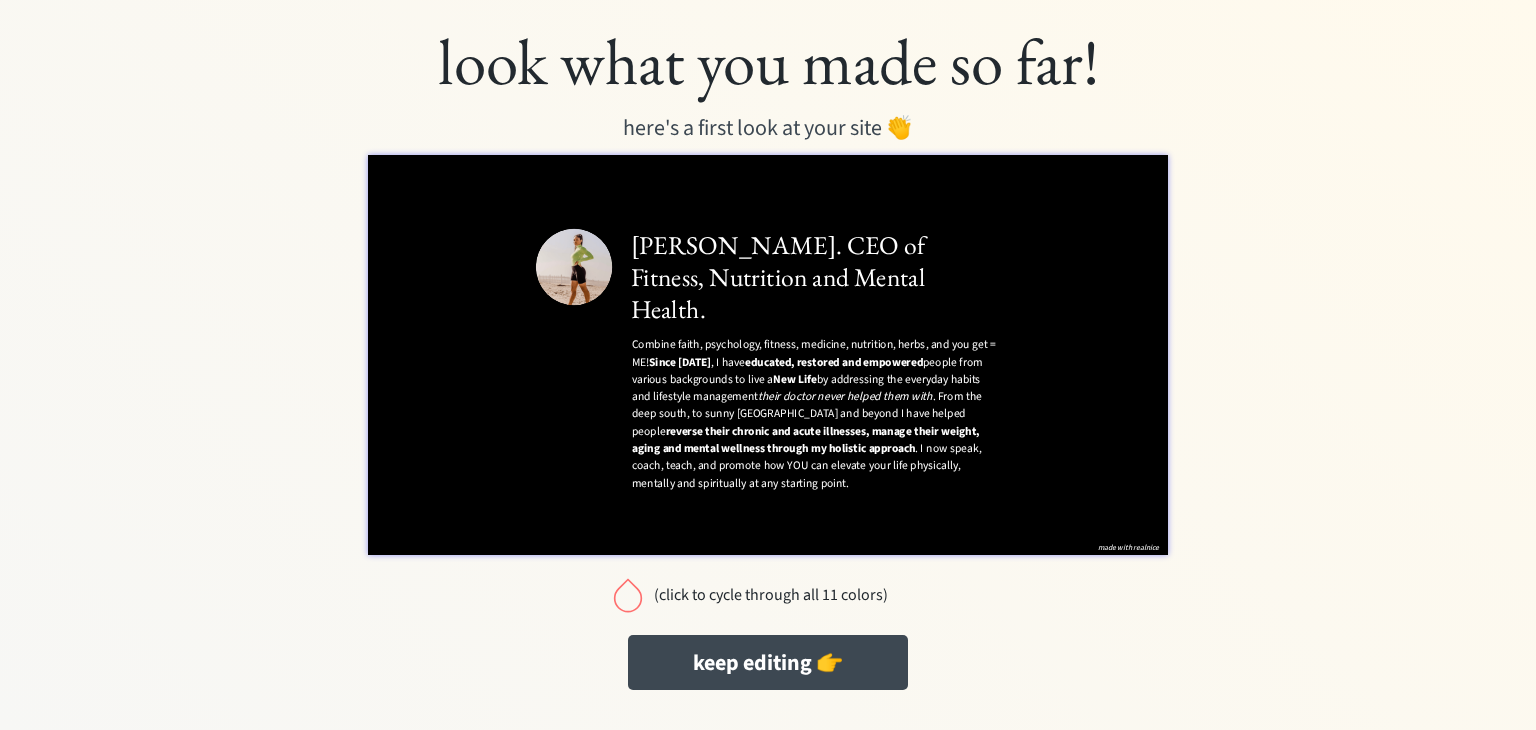 click at bounding box center (628, 595) 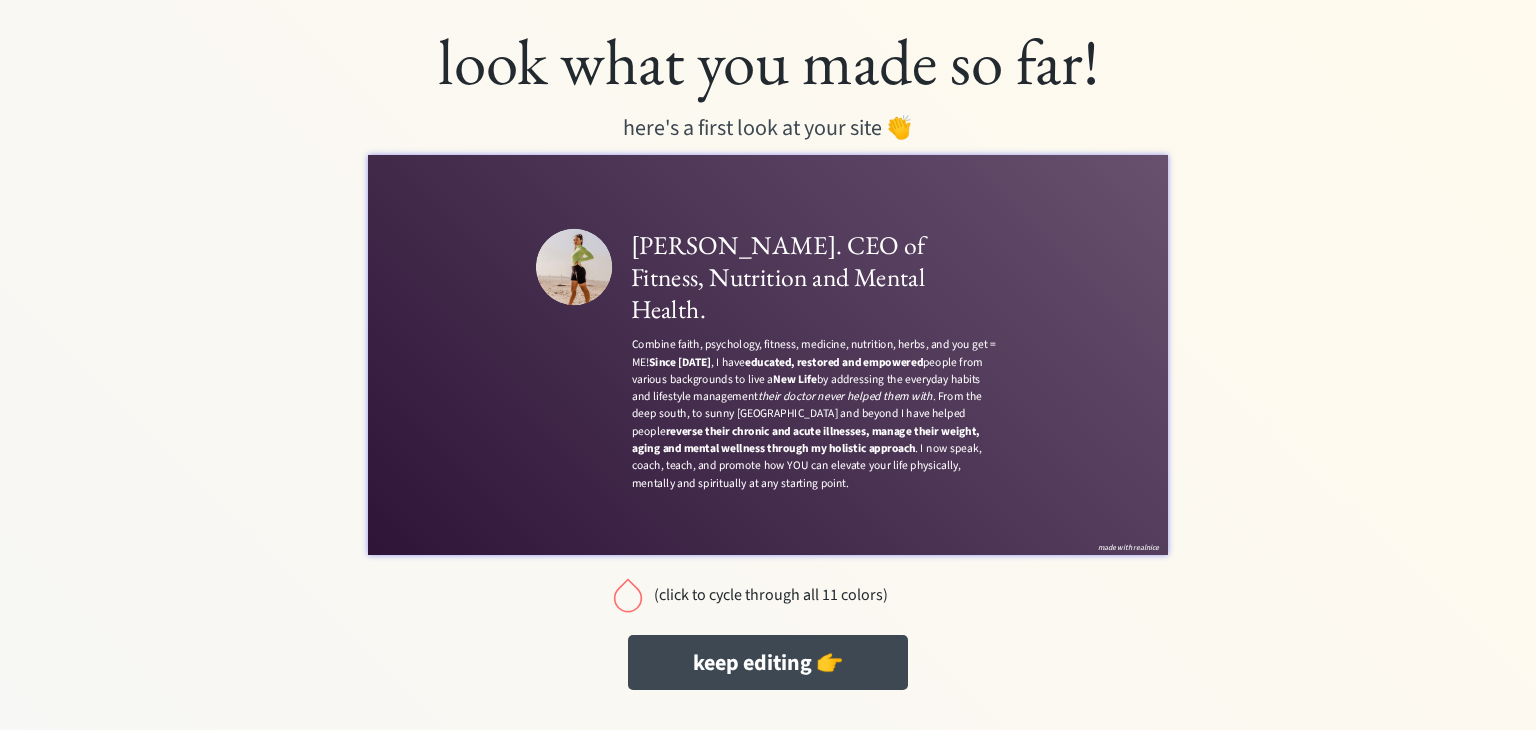click at bounding box center [628, 595] 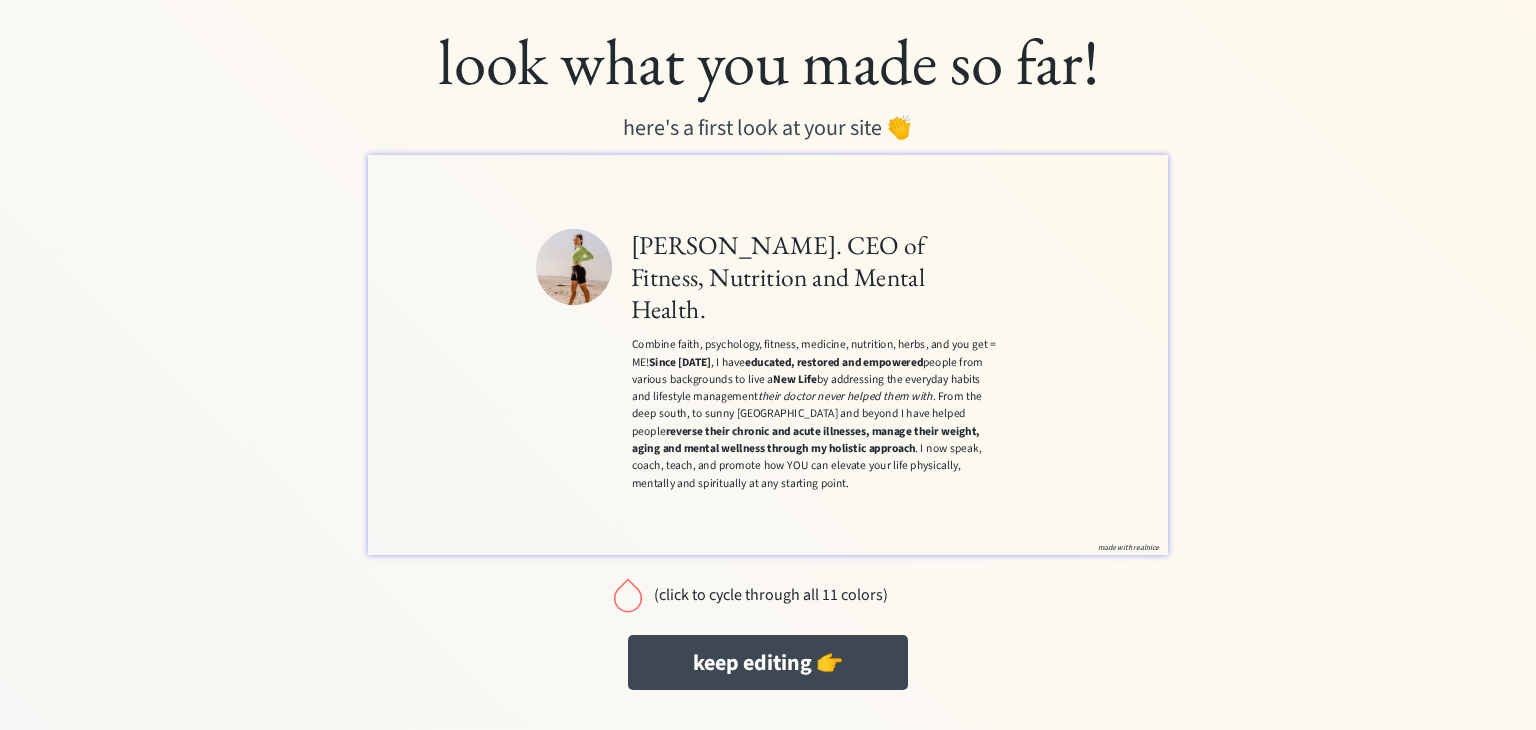 click at bounding box center [628, 595] 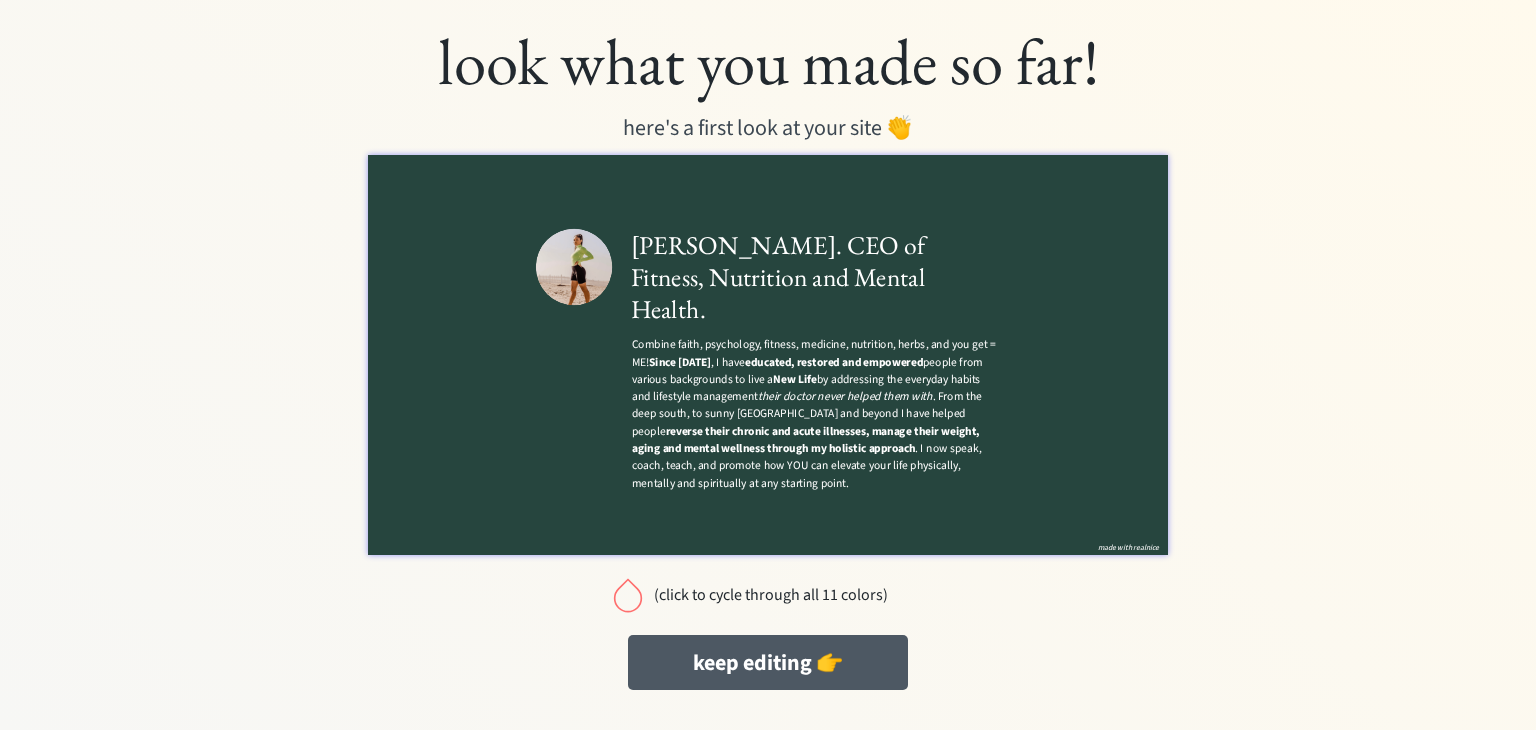 click on "keep editing 👉" at bounding box center (768, 662) 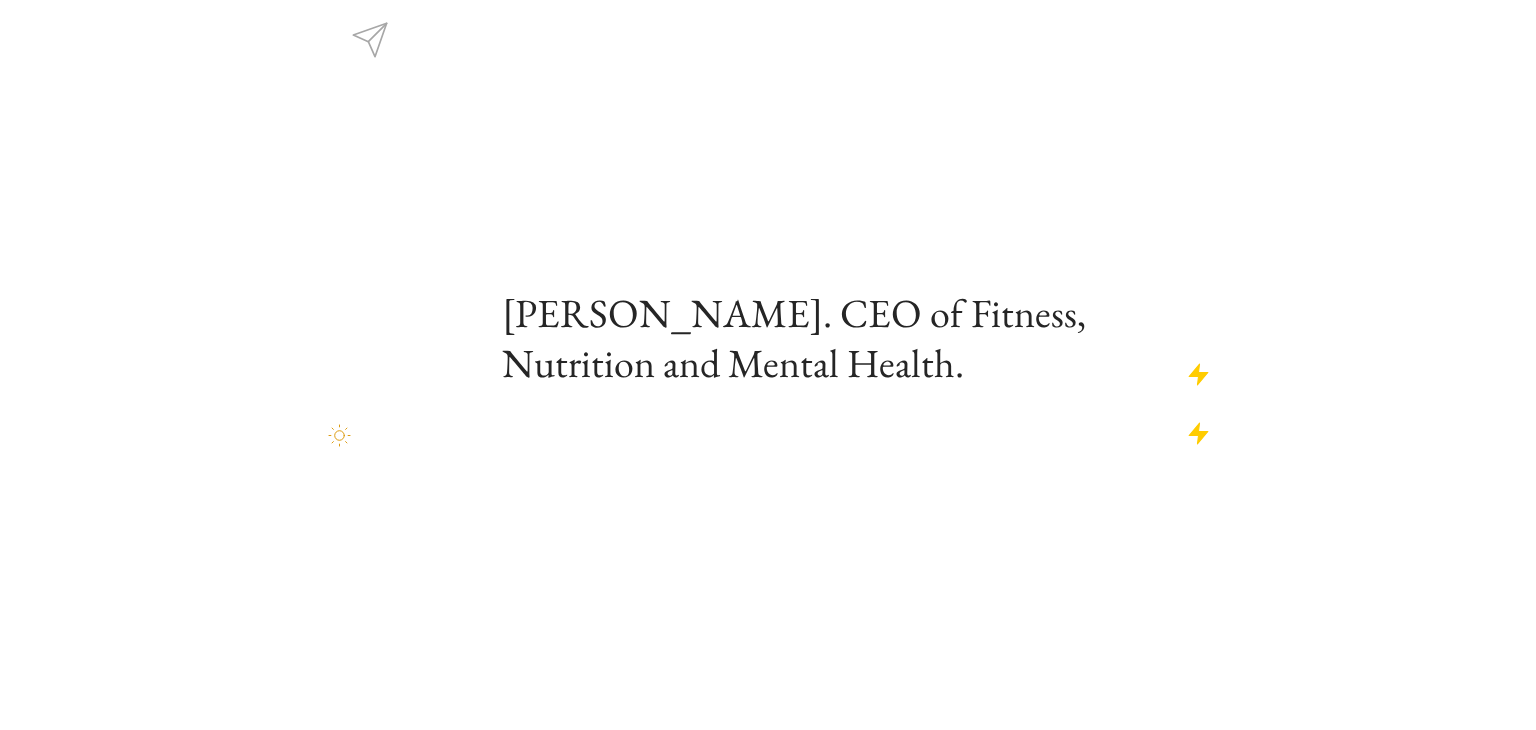 scroll, scrollTop: 0, scrollLeft: 0, axis: both 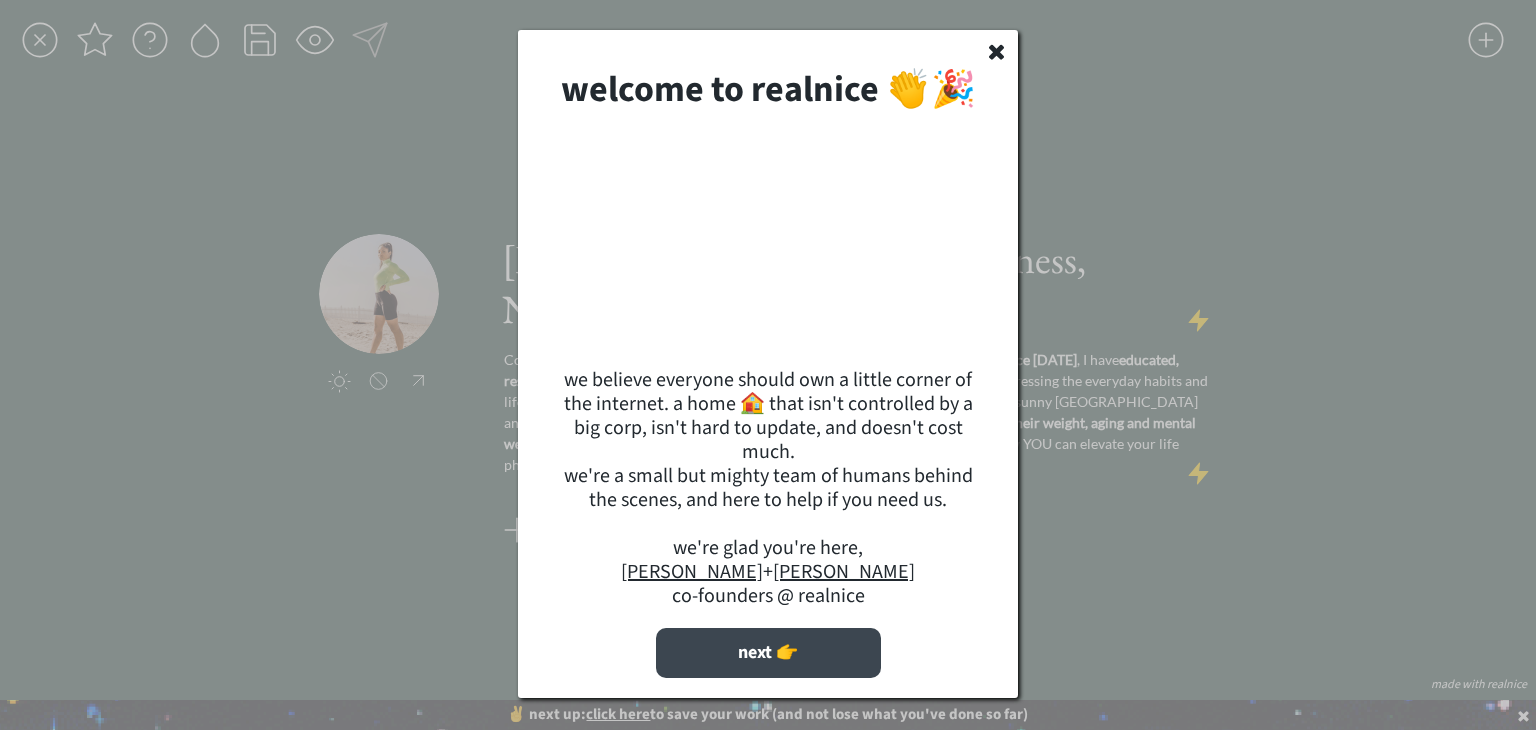 click on "next 👉" at bounding box center (768, 653) 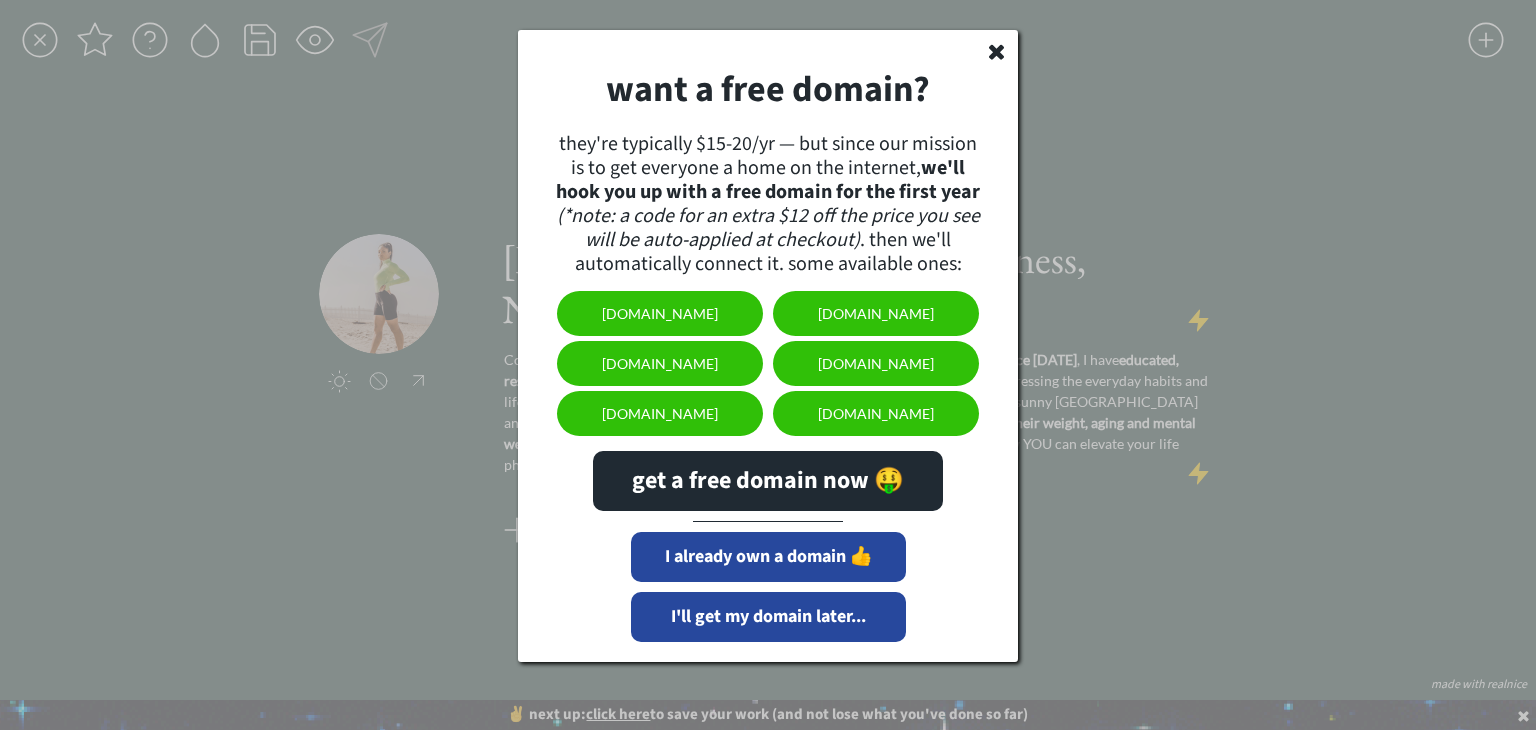 click on "[DOMAIN_NAME]" at bounding box center [876, 413] 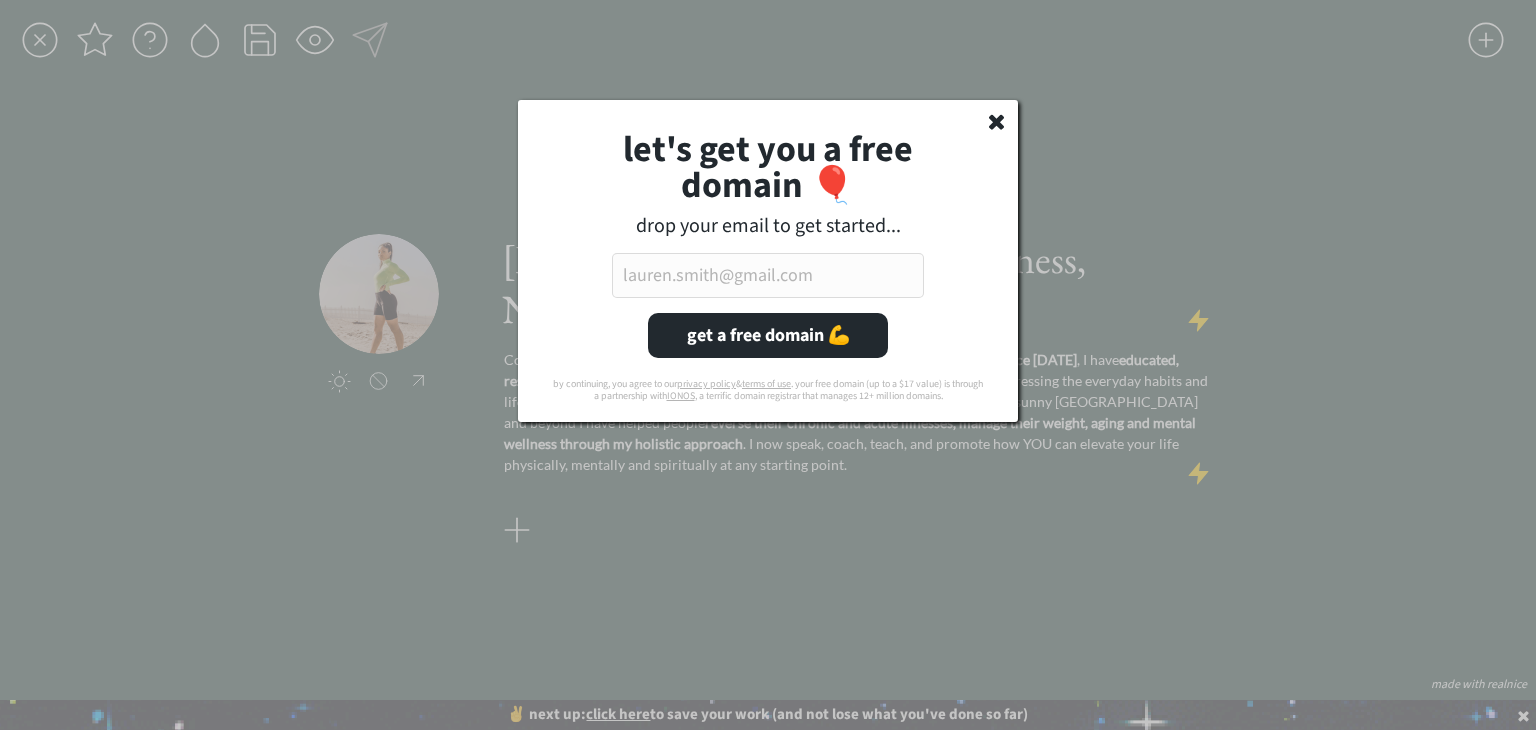 click at bounding box center (768, 275) 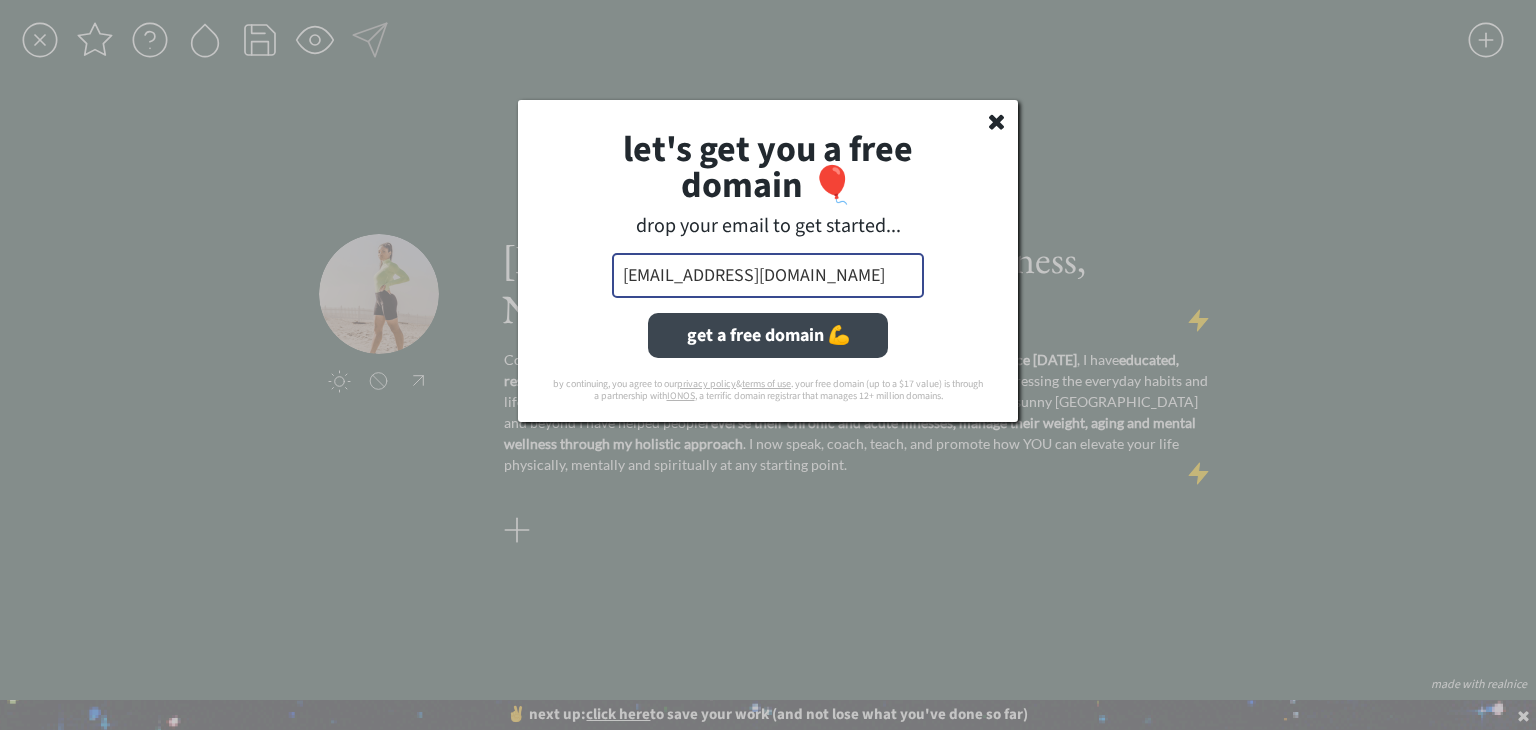 type on "[EMAIL_ADDRESS][DOMAIN_NAME]" 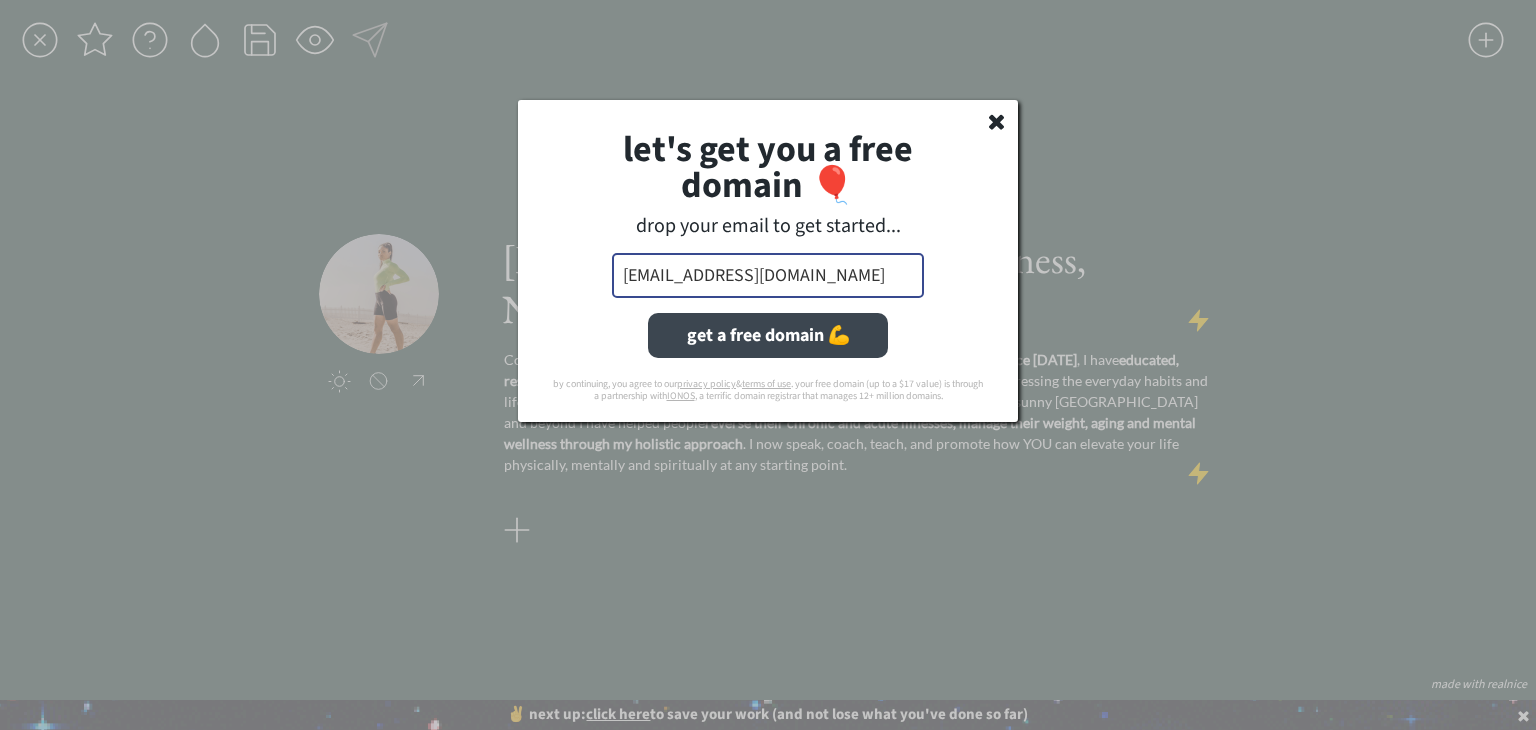 click on "get a free domain 💪" at bounding box center [768, 335] 